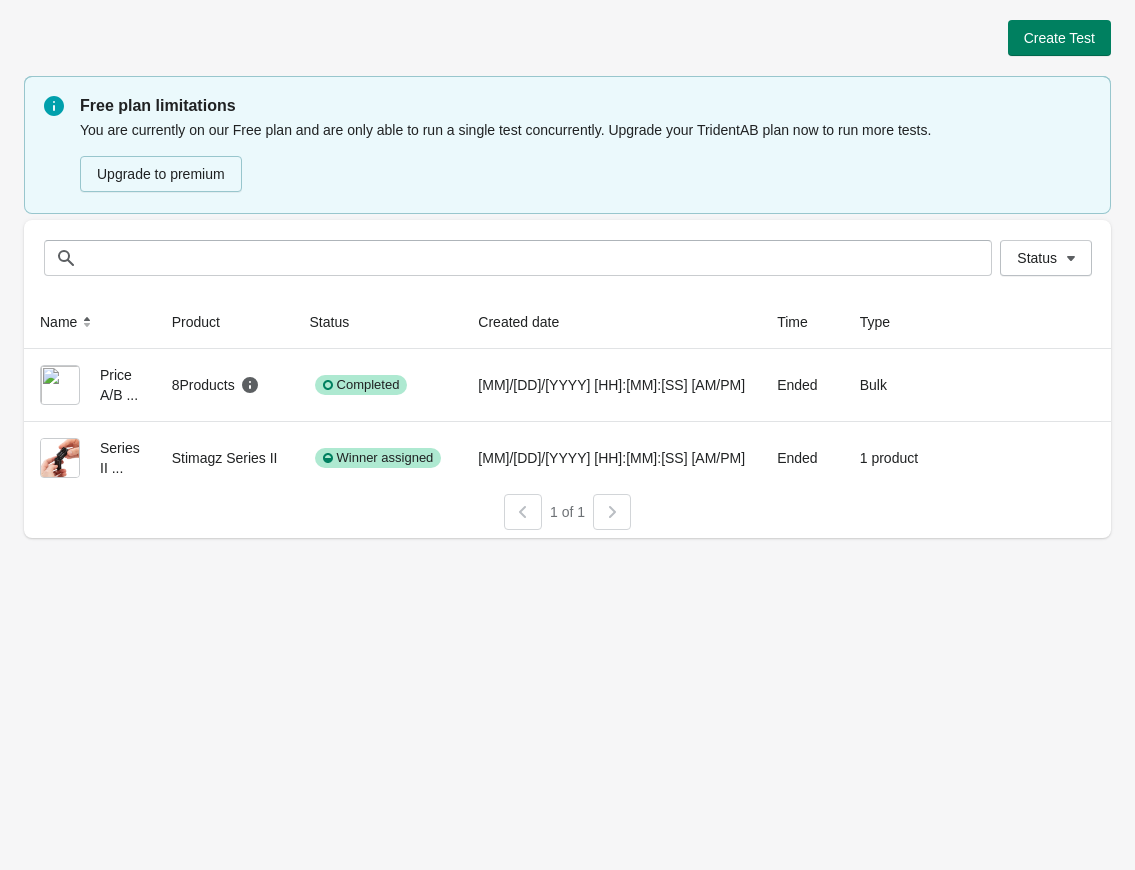 scroll, scrollTop: 0, scrollLeft: 0, axis: both 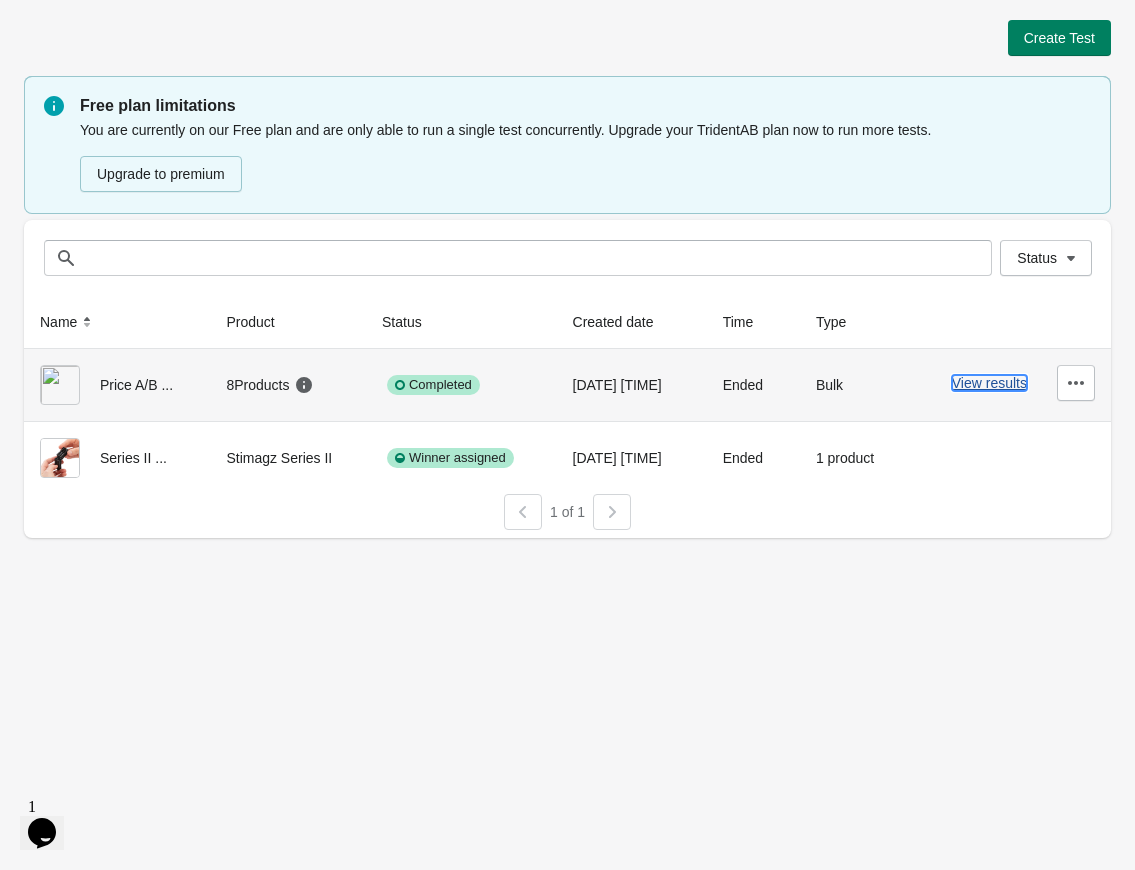 click on "View results" at bounding box center [989, 383] 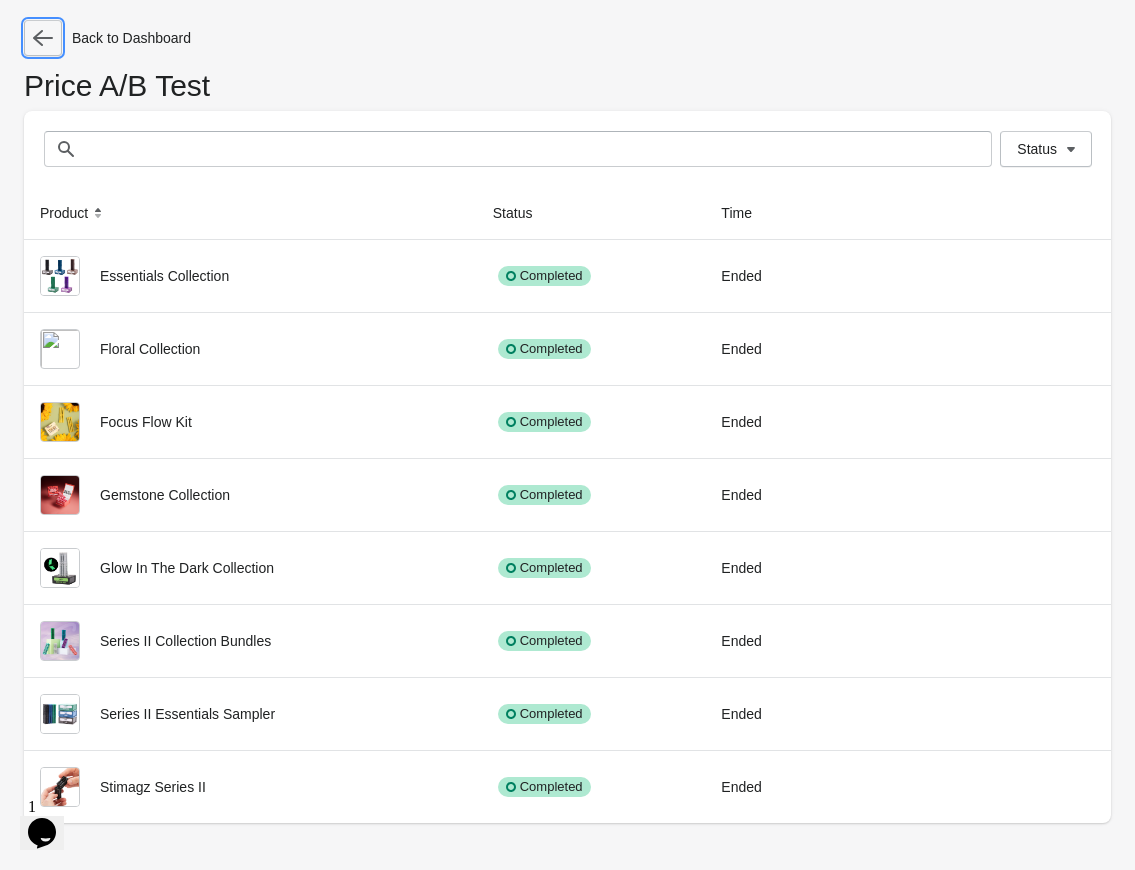 click 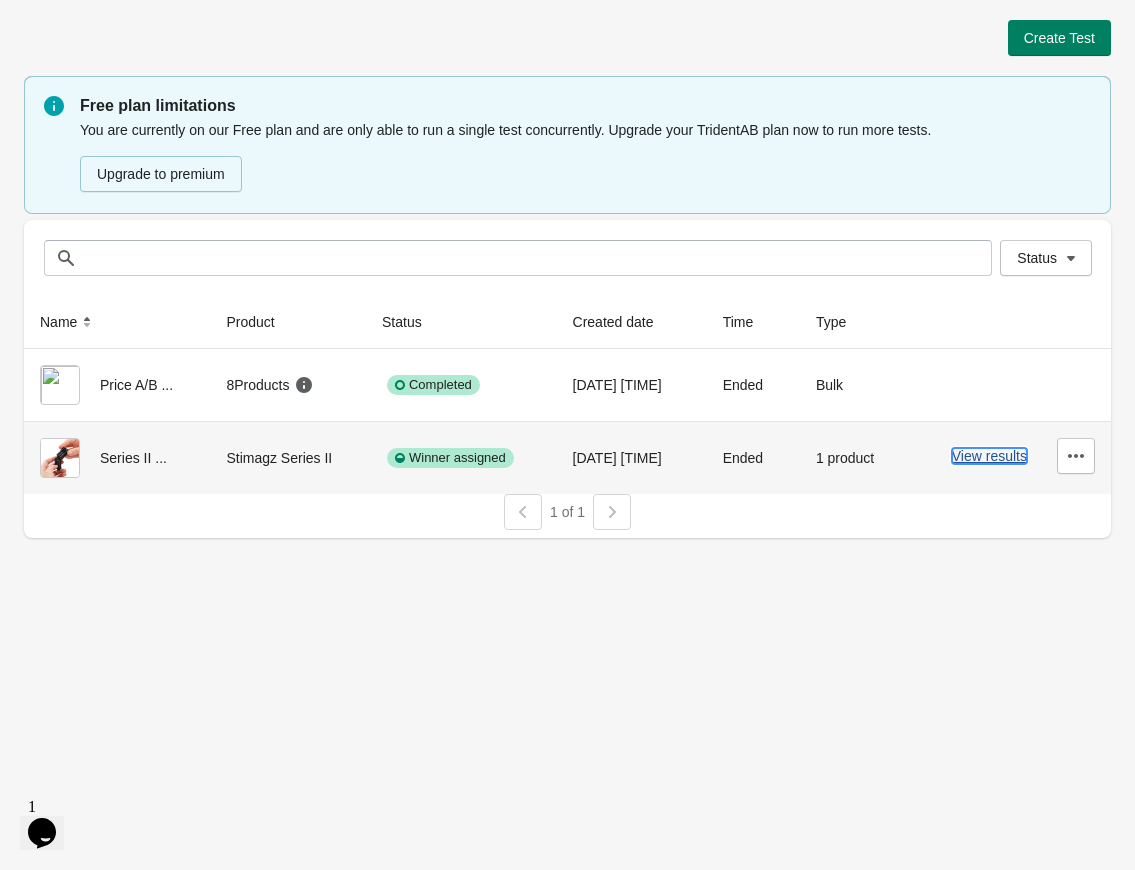 click on "View results" at bounding box center [989, 456] 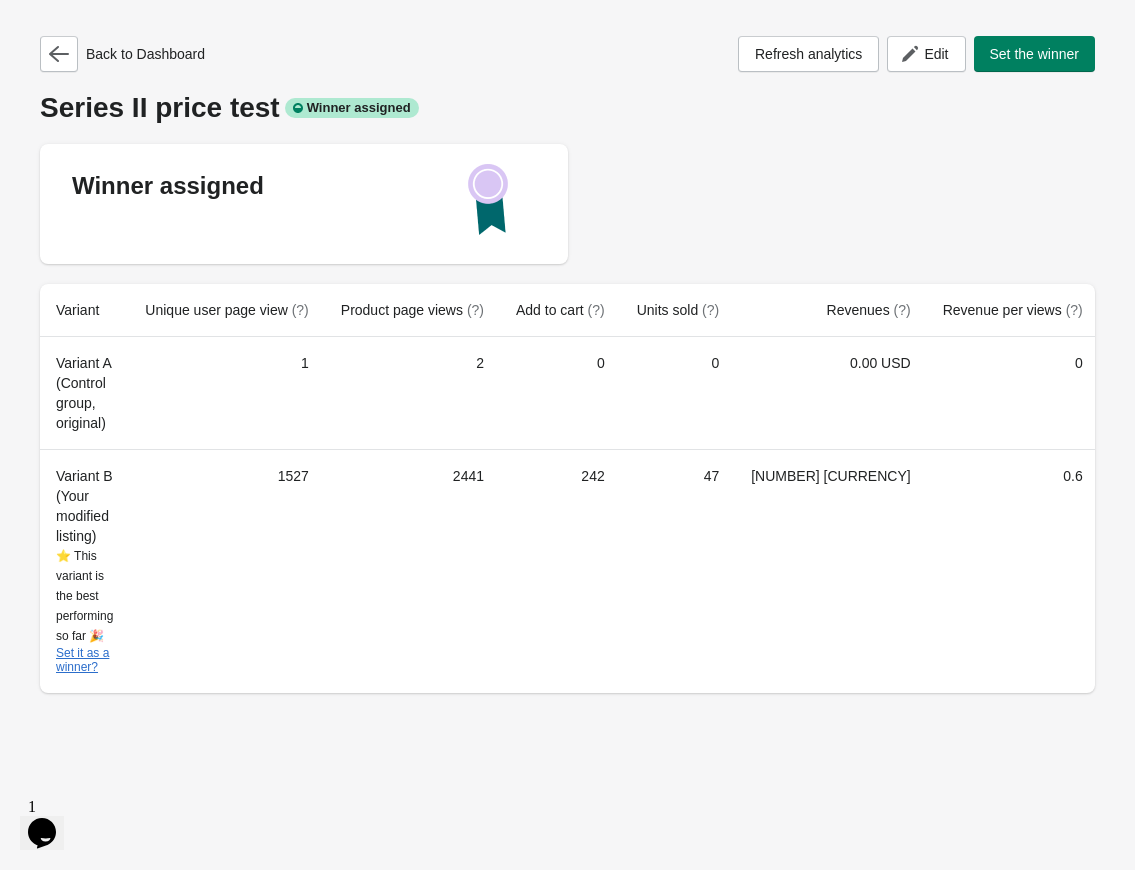 click on "Opens Chat This icon Opens the chat window." 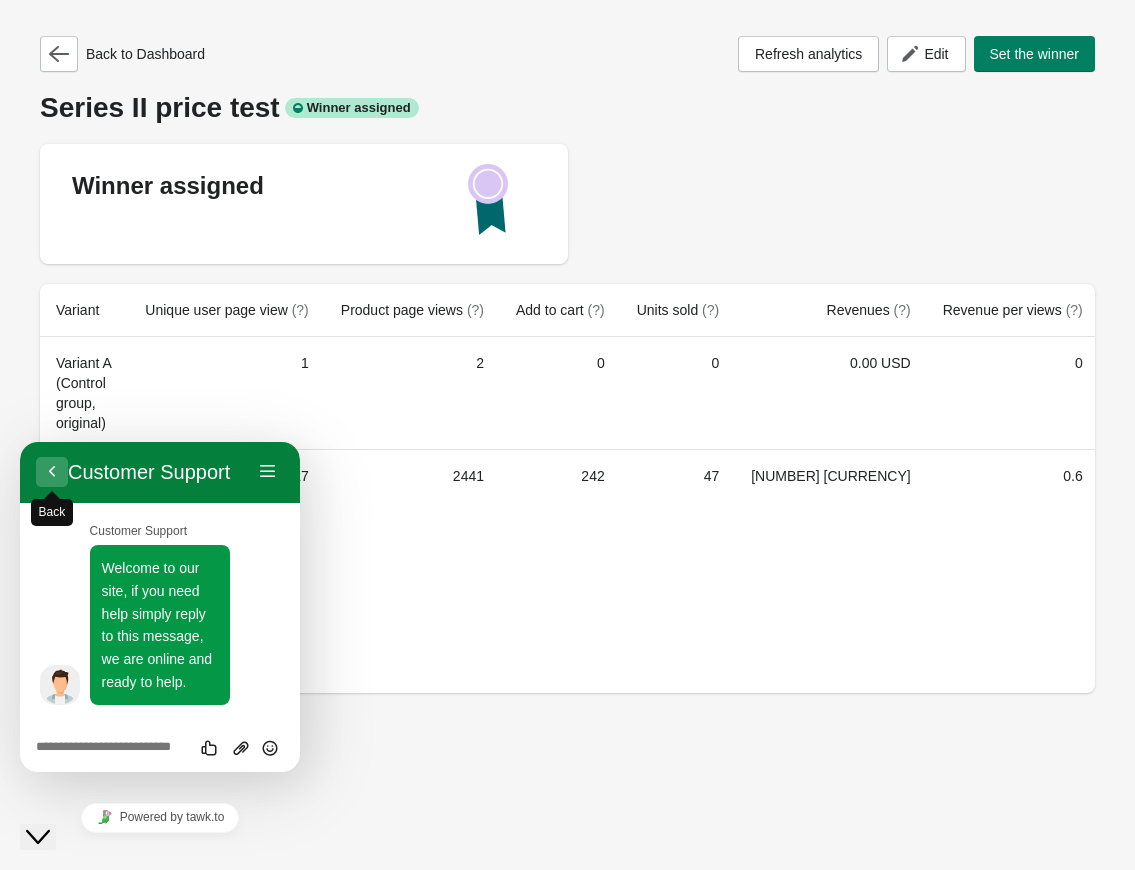 click on "Back" at bounding box center (52, 472) 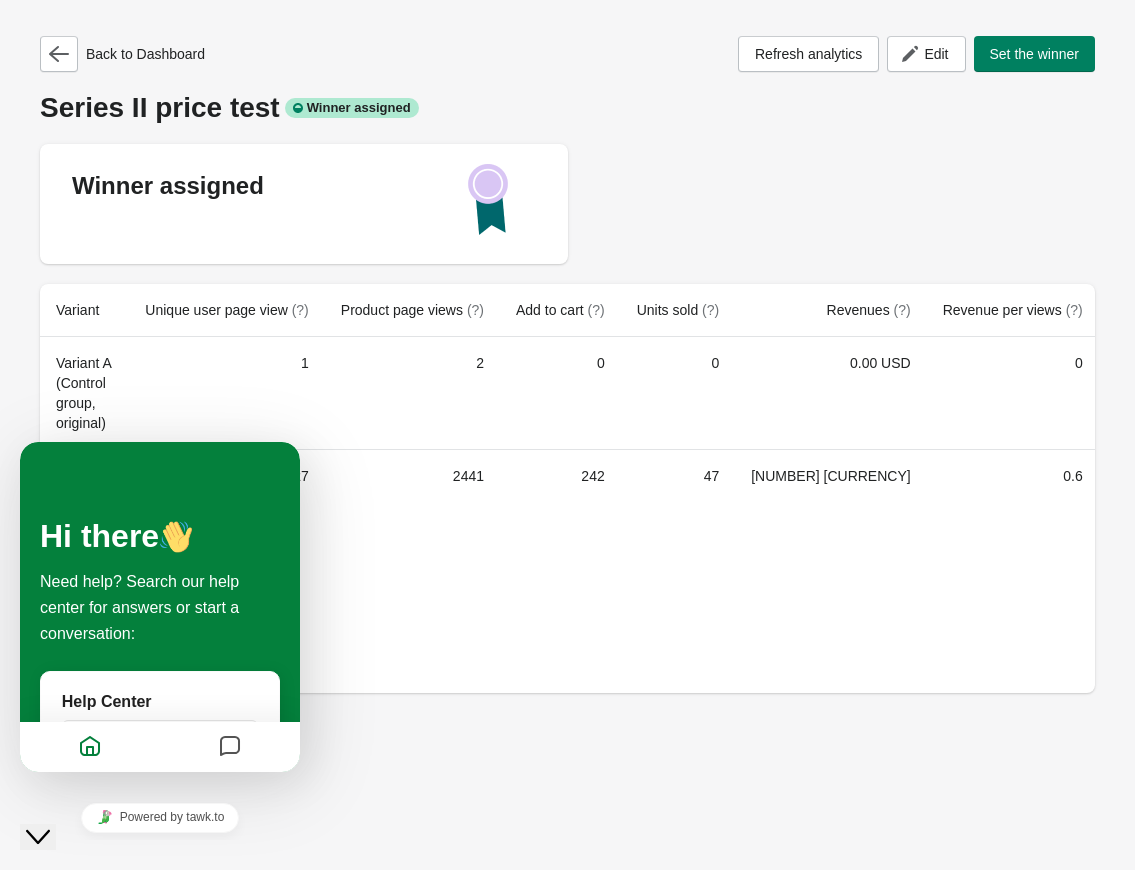 click on "Back to Dashboard Refresh analytics Edit Set the winner Series II price test     Winner assigned  Winner assigned  Variant Unique user page view   (?) Product page views   (?) Add to cart   (?) Units sold   (?) Revenues   (?) Revenue per views   (?) Variant A (Control group, original) 1 2 0 0 0.00 USD 0 Variant B (Your modified listing) ⭐ This variant is the best performing so far 🎉  Set it as a winner? 1527 2441 242 47 1475.90 USD 0.6" at bounding box center (567, 435) 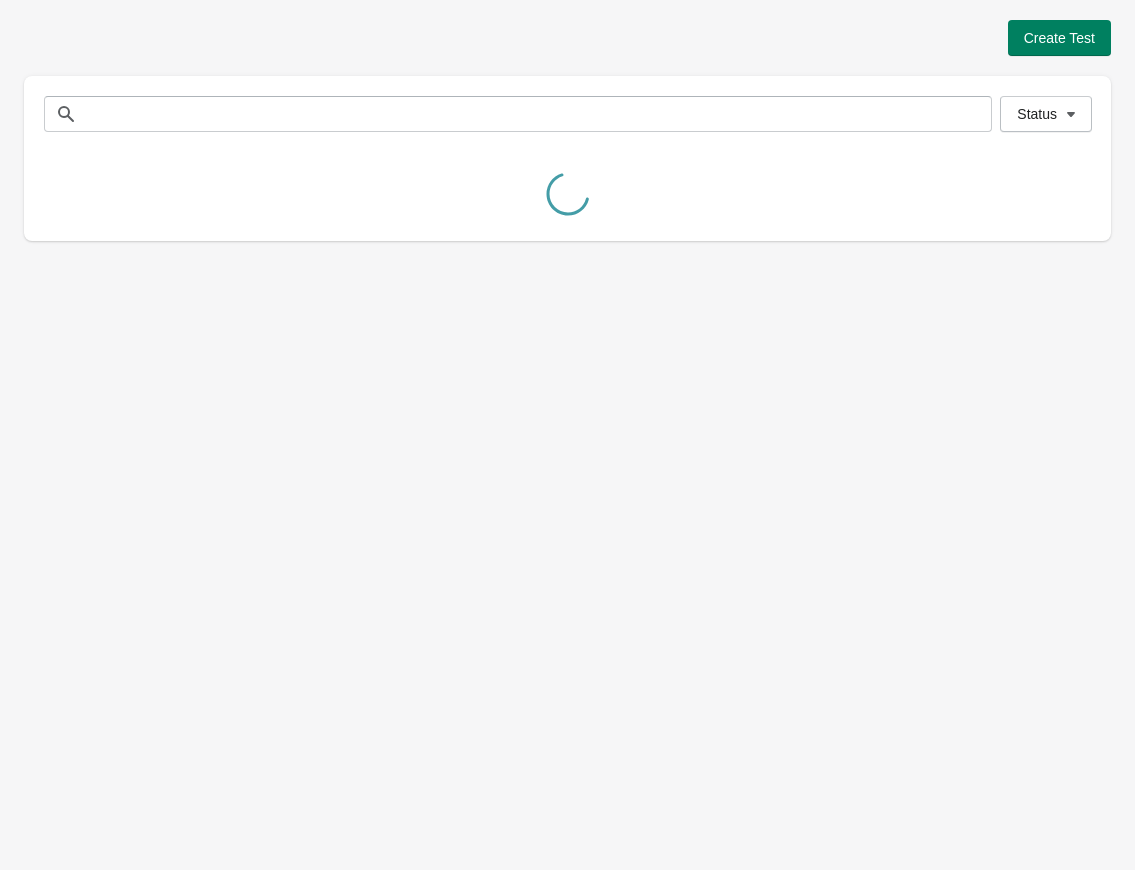 scroll, scrollTop: 0, scrollLeft: 0, axis: both 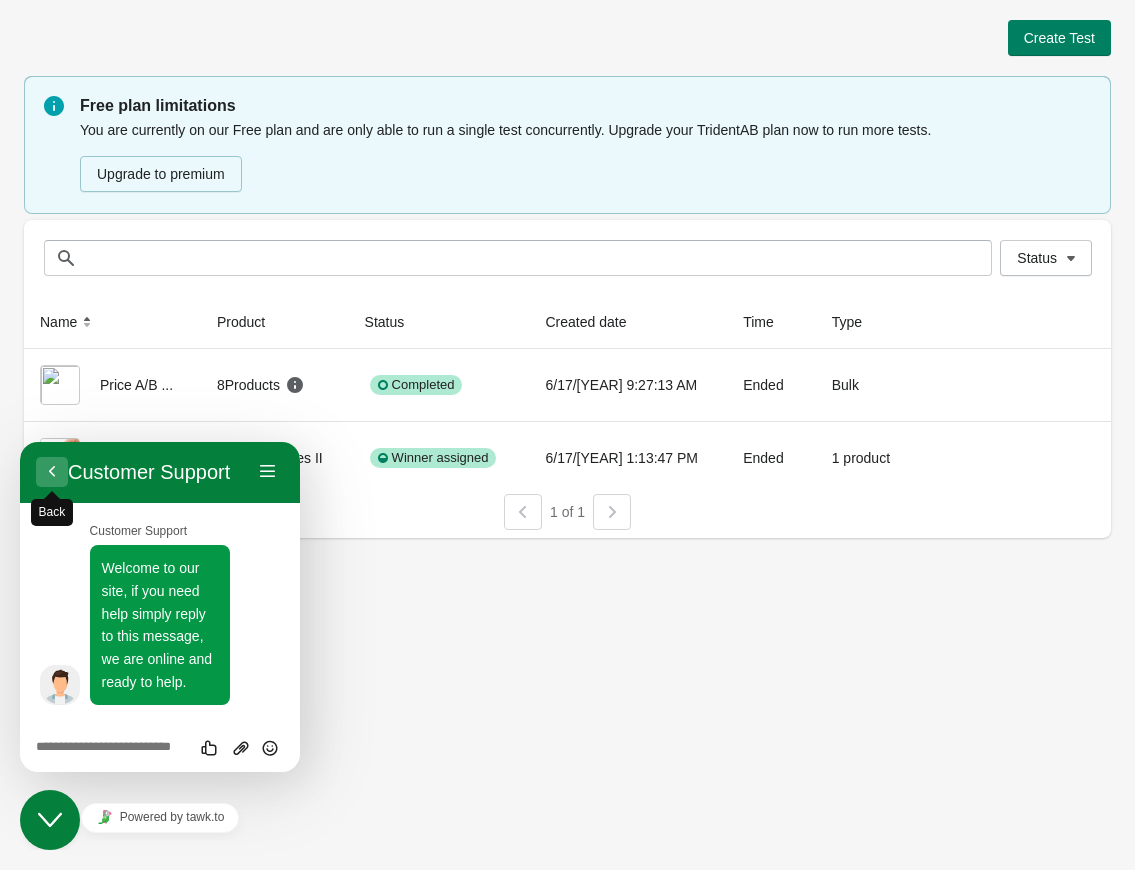 click on "Back" at bounding box center (52, 472) 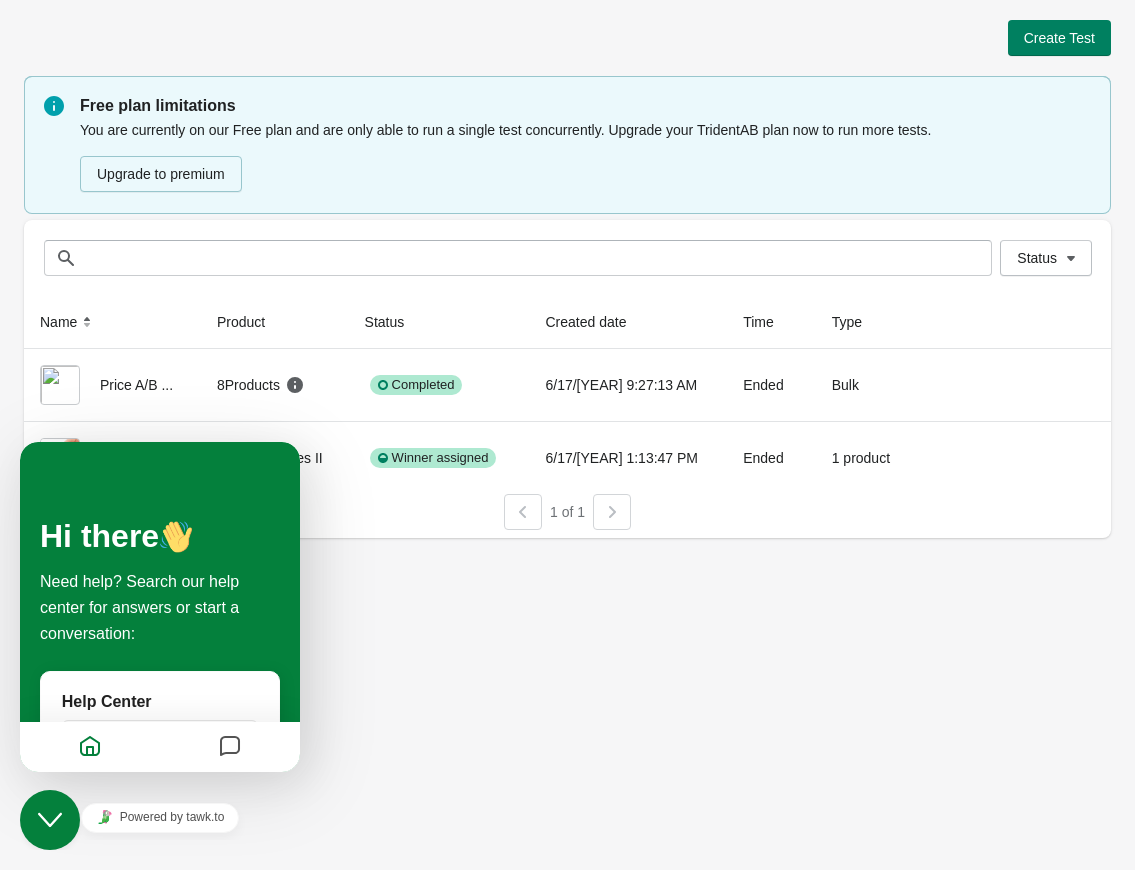 click on "Create Test Free plan limitations You are currently on our Free plan and are only able to run a single test concurrently. Upgrade your TridentAB plan now to run more tests. Upgrade to premium Status Status Name Product Status Created date Time Type Price A/B ... 8 Products Completed 6/17/[YEAR] 9:27:13 AM Ended Bulk View results Series II ... Stimagz Series II Winner assigned 6/17/[YEAR] 1:13:47 PM Ended 1 product View results 1 of 1" at bounding box center (567, 435) 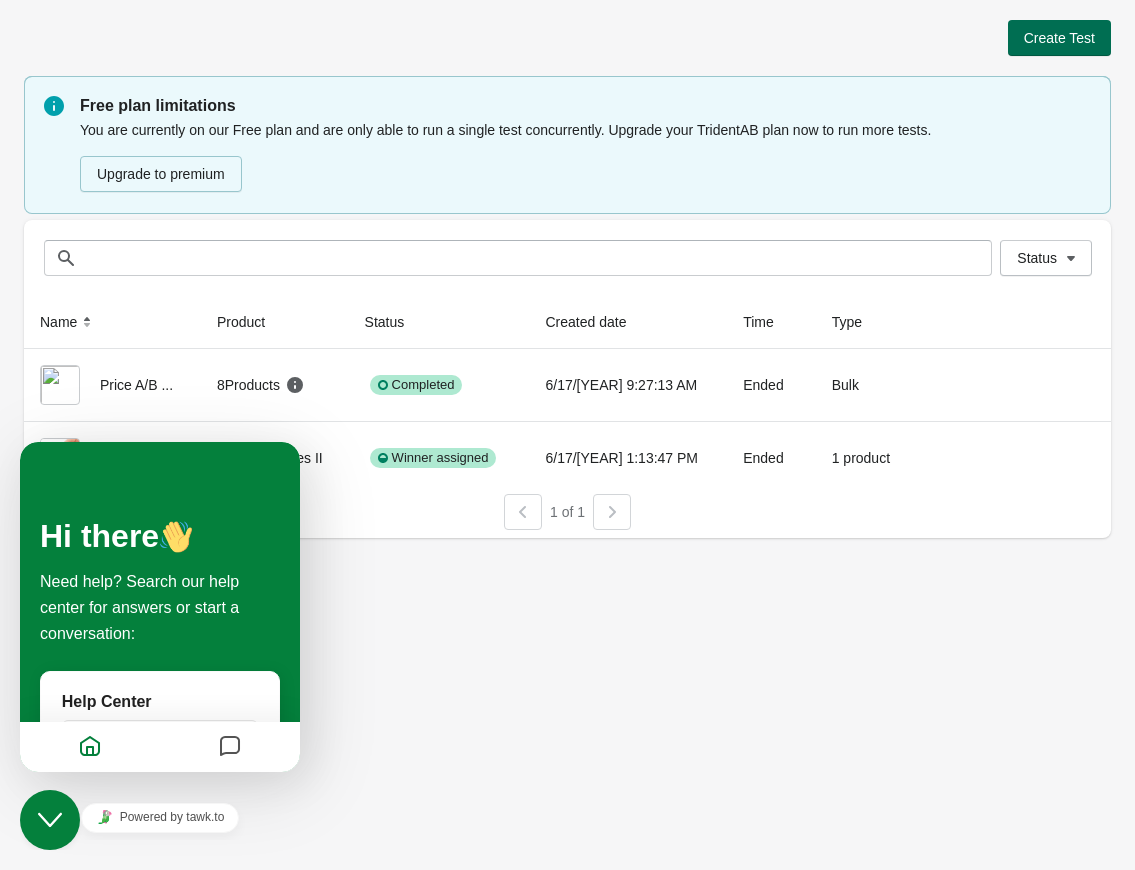 click on "Create Test" at bounding box center [1059, 38] 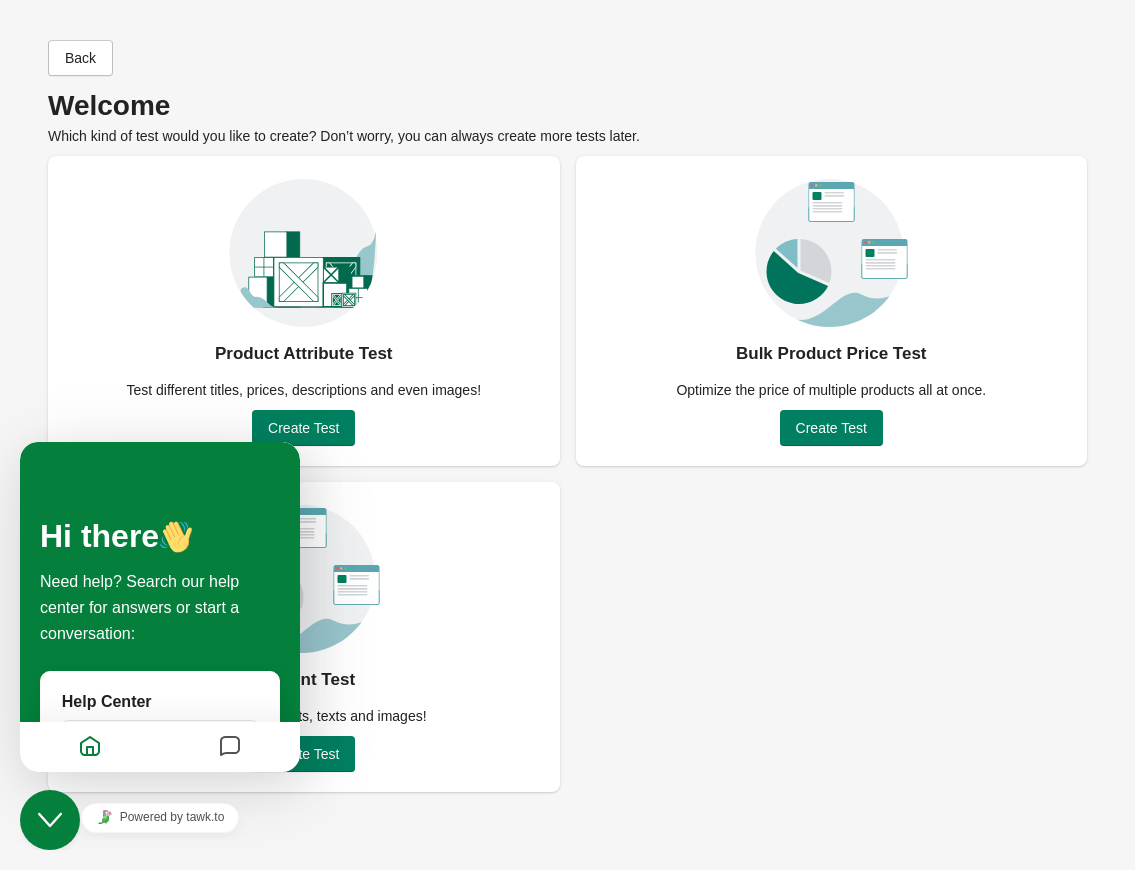 click on "Close Chat This icon closes the chat window." 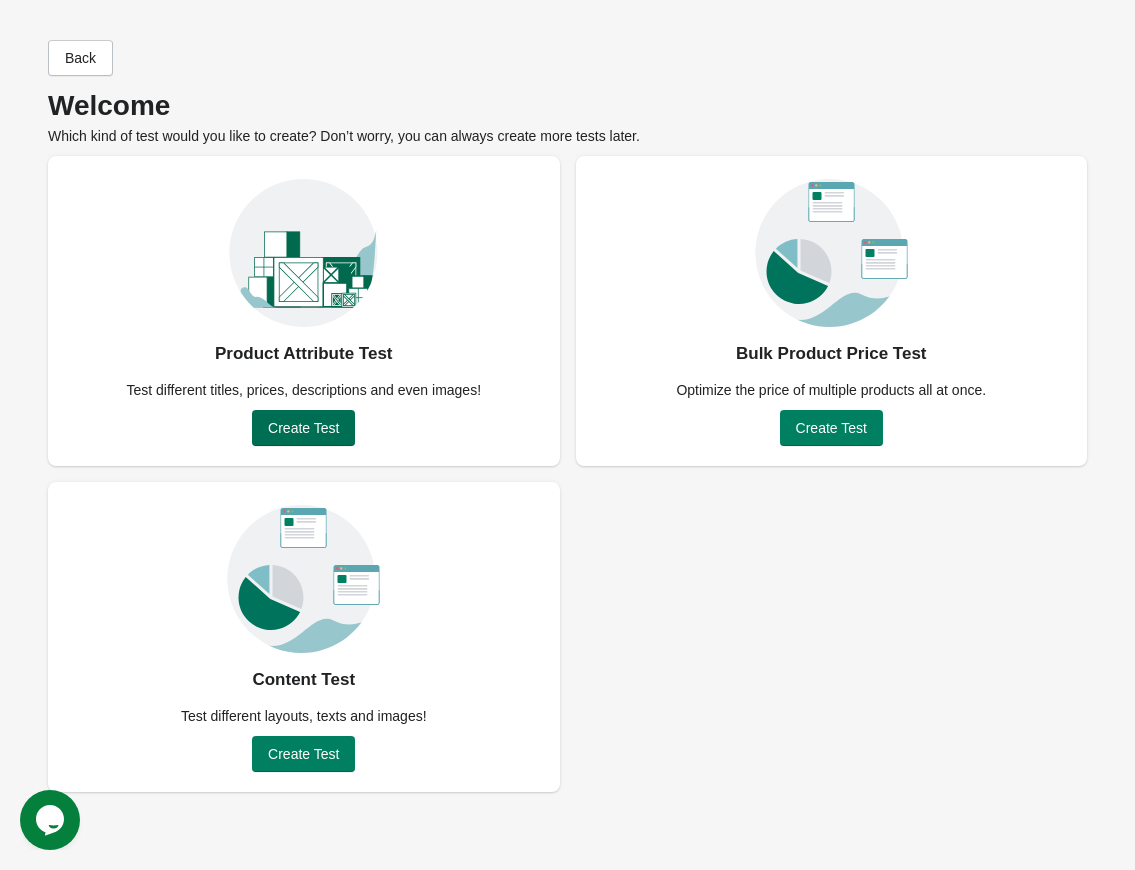 click on "Create Test" at bounding box center [303, 428] 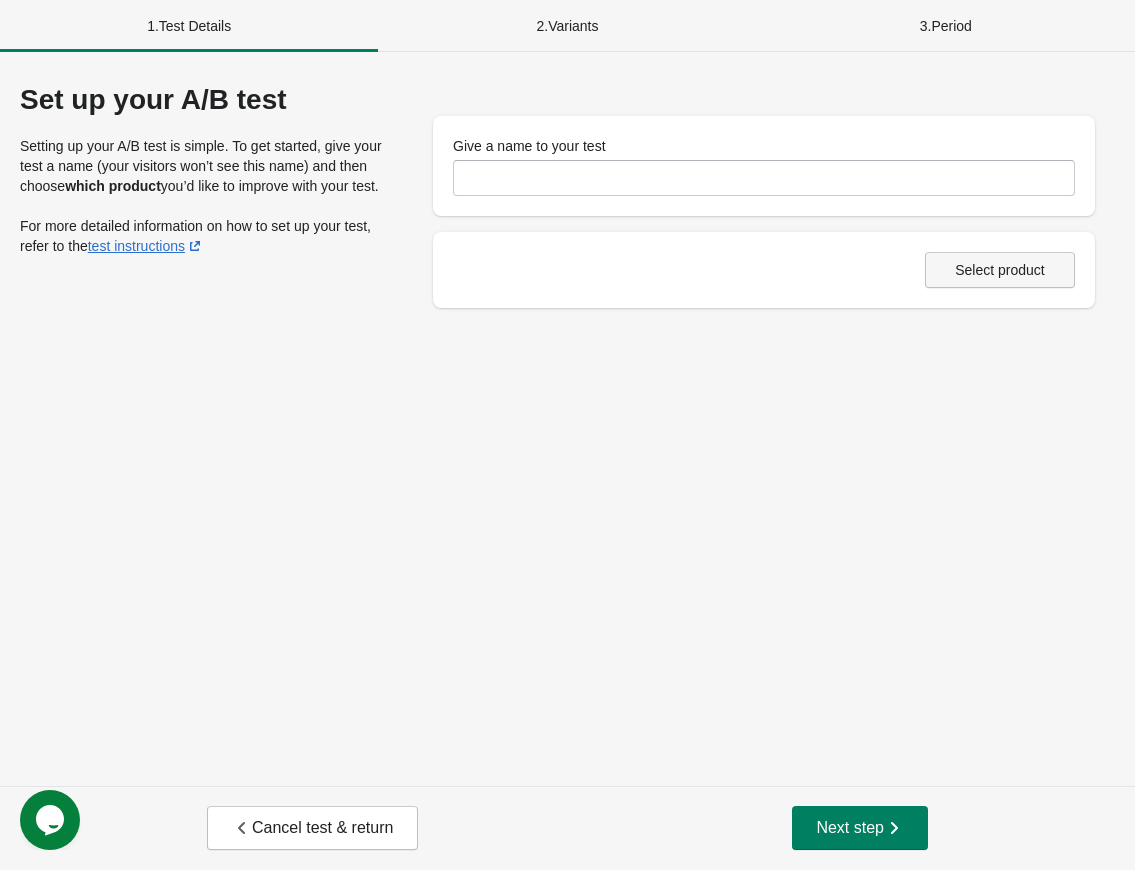 click on "Select product" at bounding box center [1000, 270] 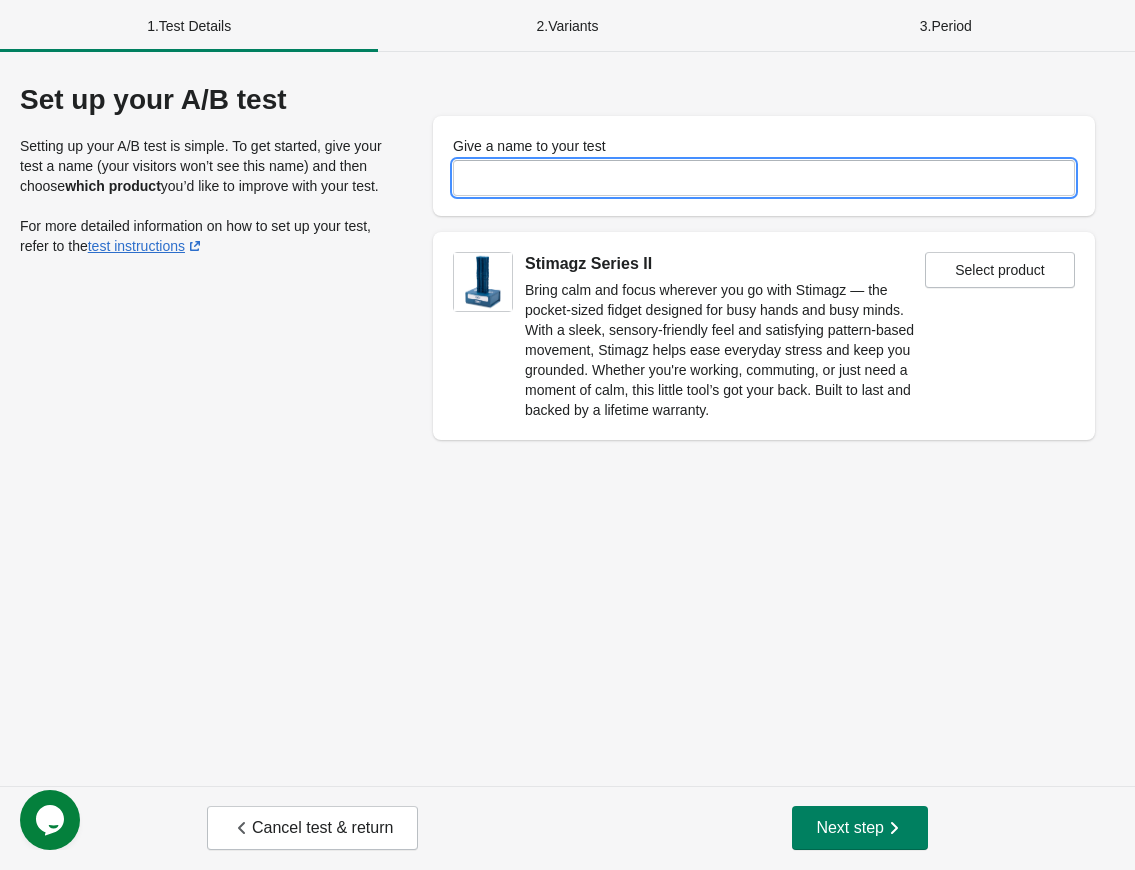 click on "Give a name to your test" at bounding box center [764, 178] 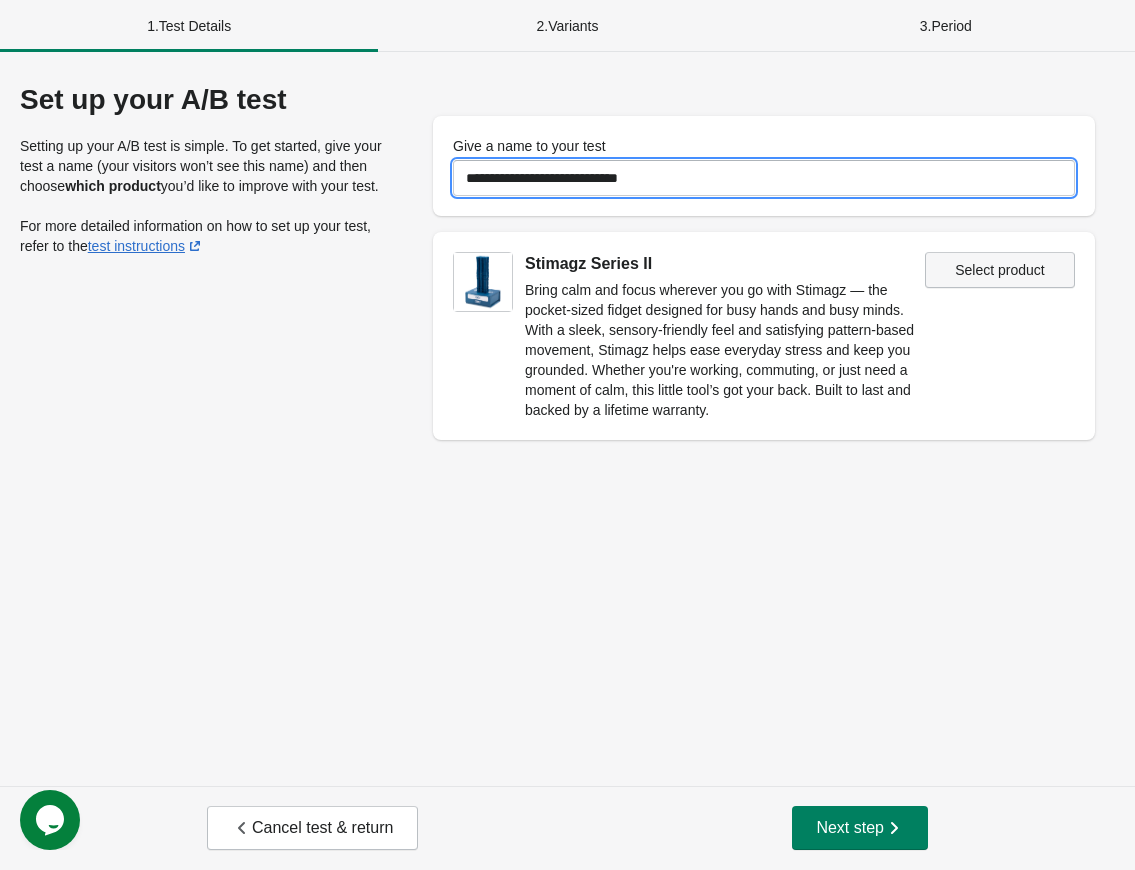 type on "**********" 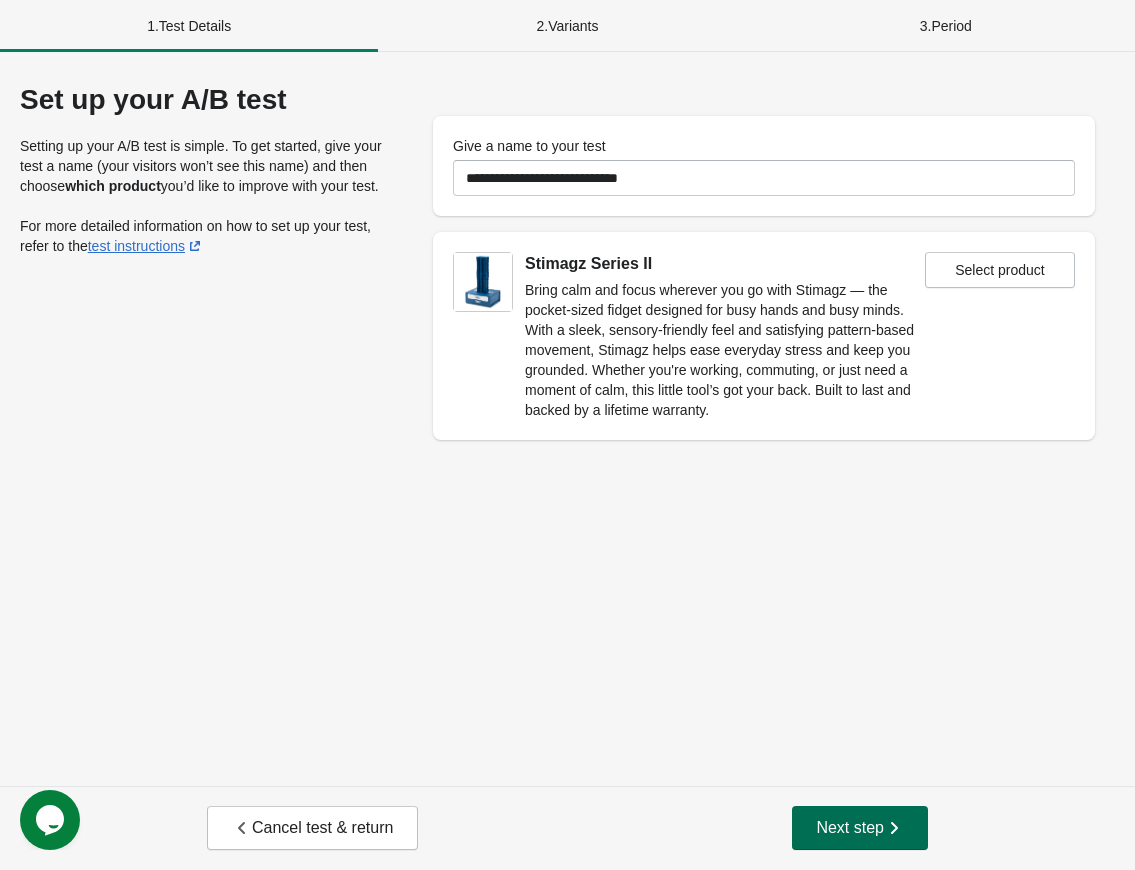 click on "Next step" at bounding box center [860, 828] 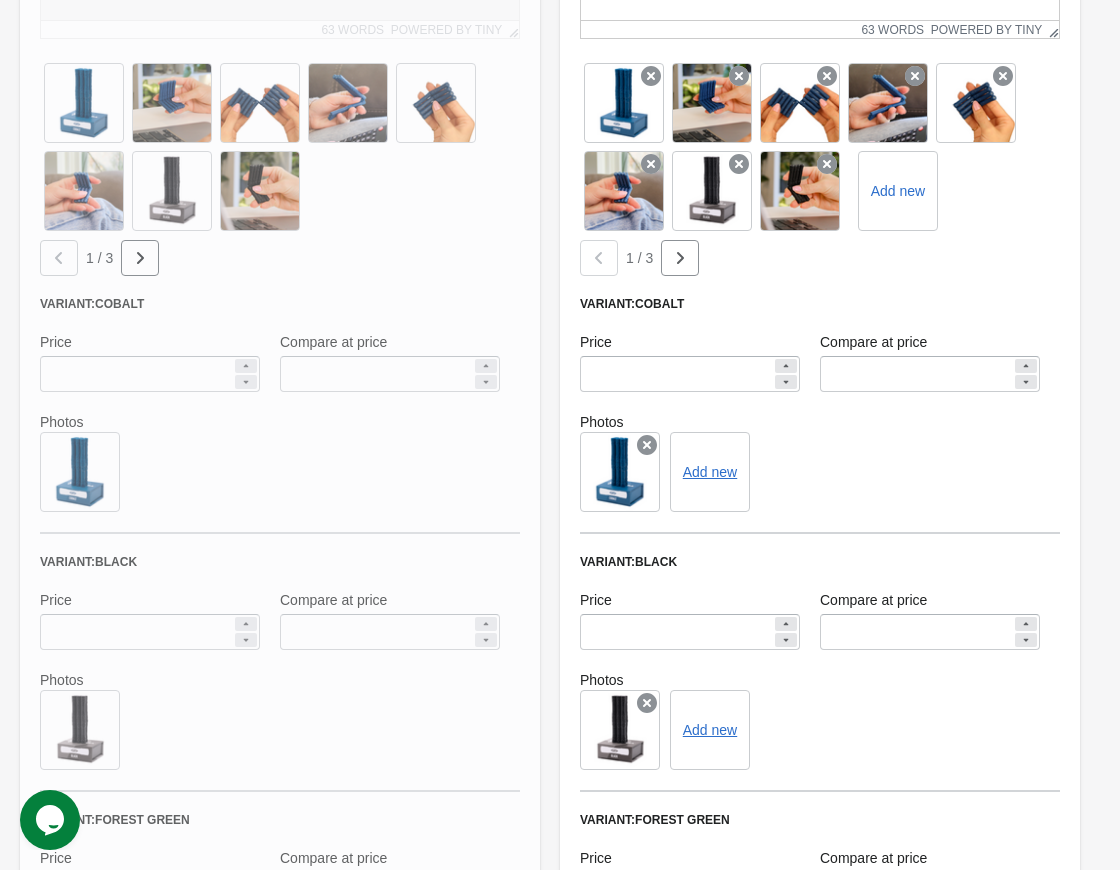 scroll, scrollTop: 700, scrollLeft: 0, axis: vertical 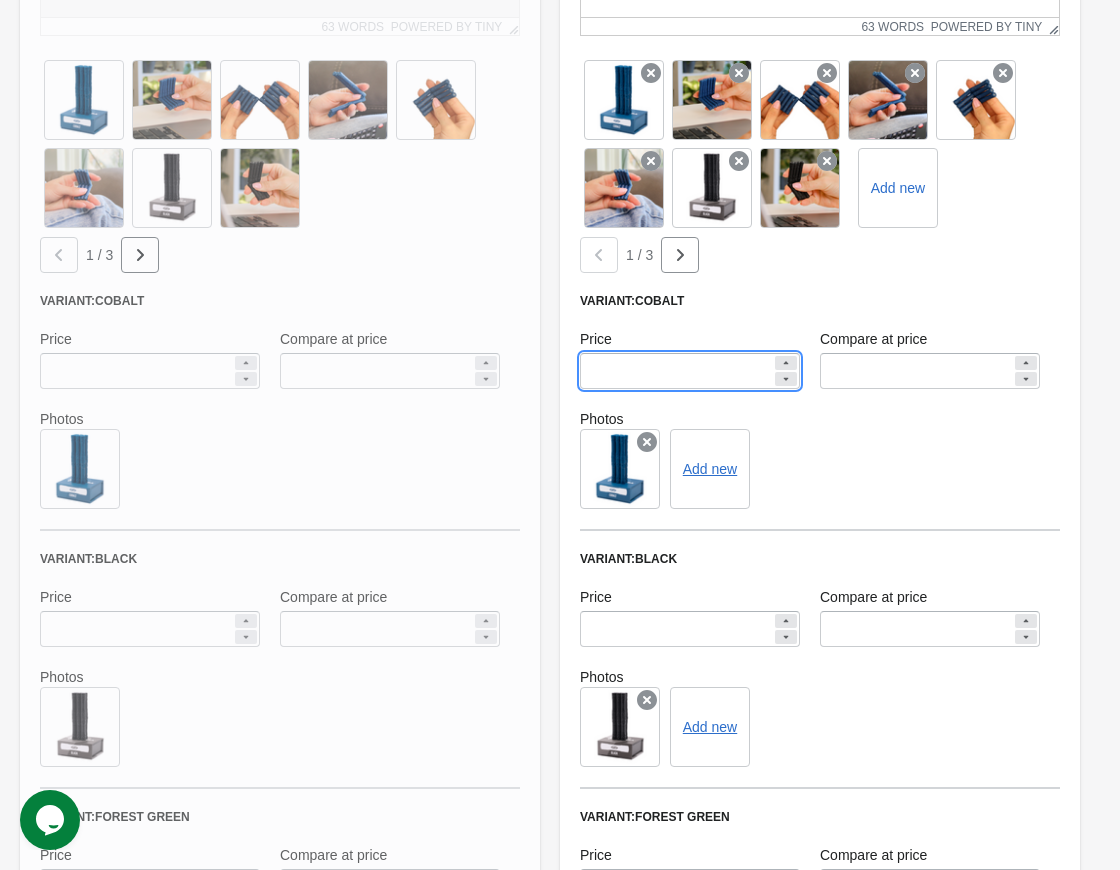 drag, startPoint x: 609, startPoint y: 367, endPoint x: 588, endPoint y: 370, distance: 21.213203 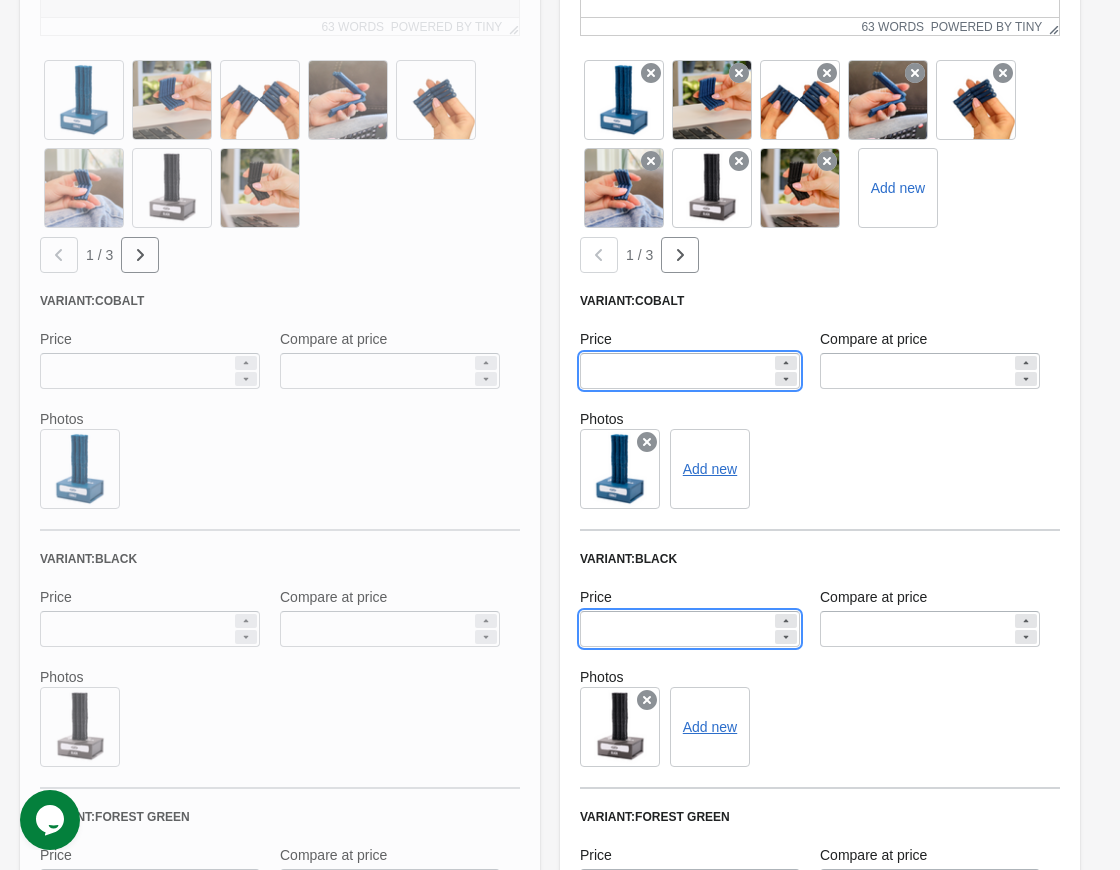 drag, startPoint x: 502, startPoint y: 620, endPoint x: 481, endPoint y: 620, distance: 21 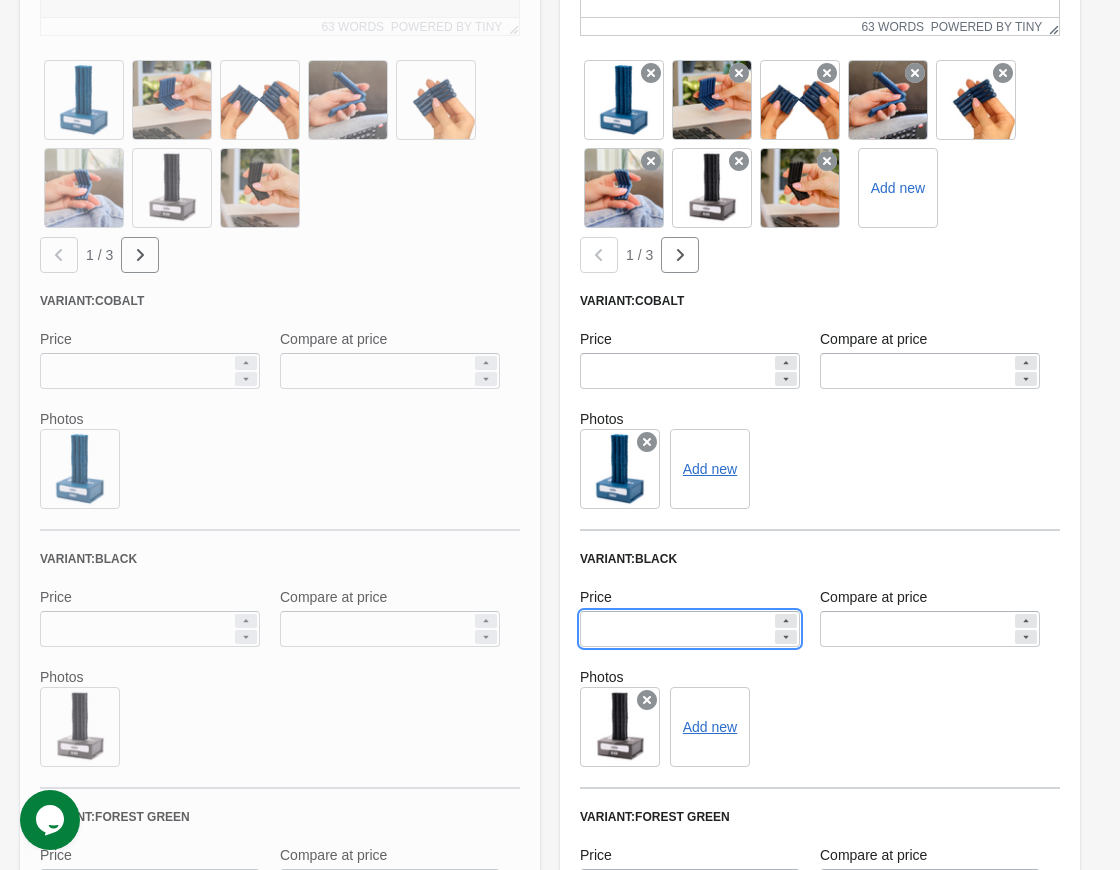 paste 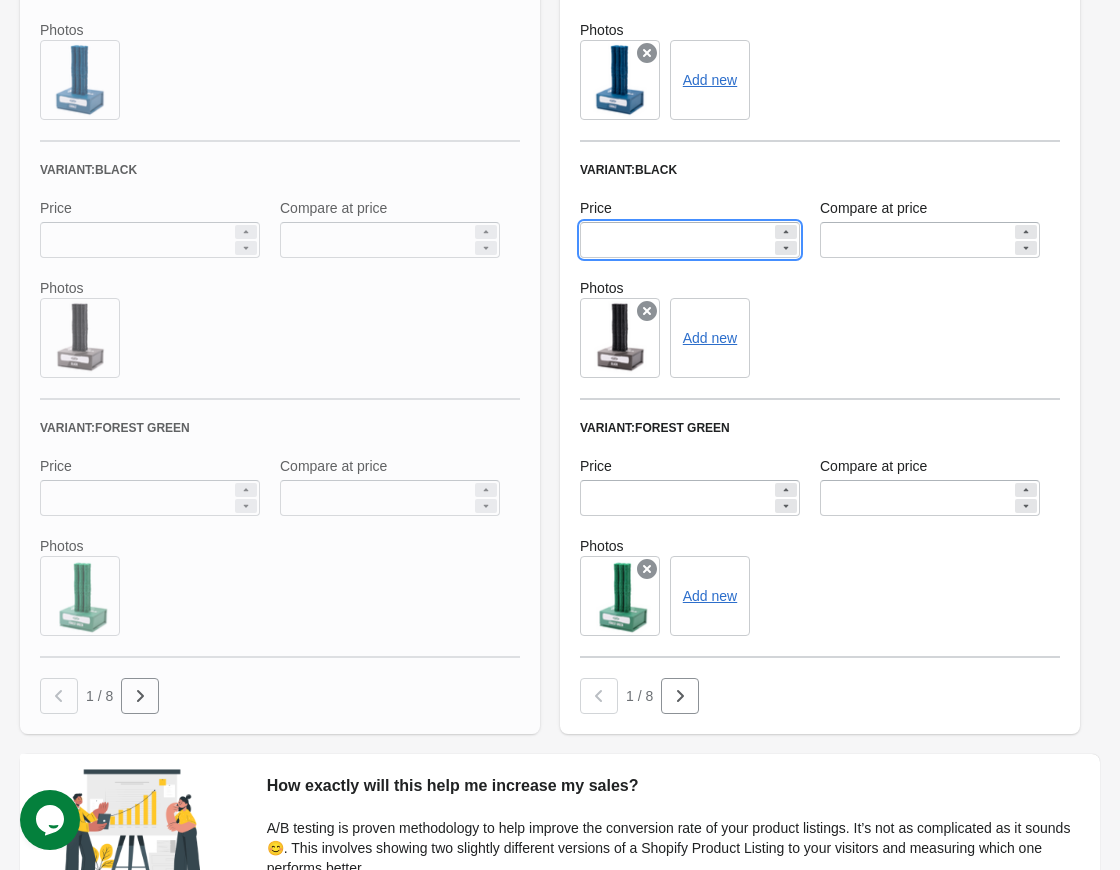 scroll, scrollTop: 1100, scrollLeft: 0, axis: vertical 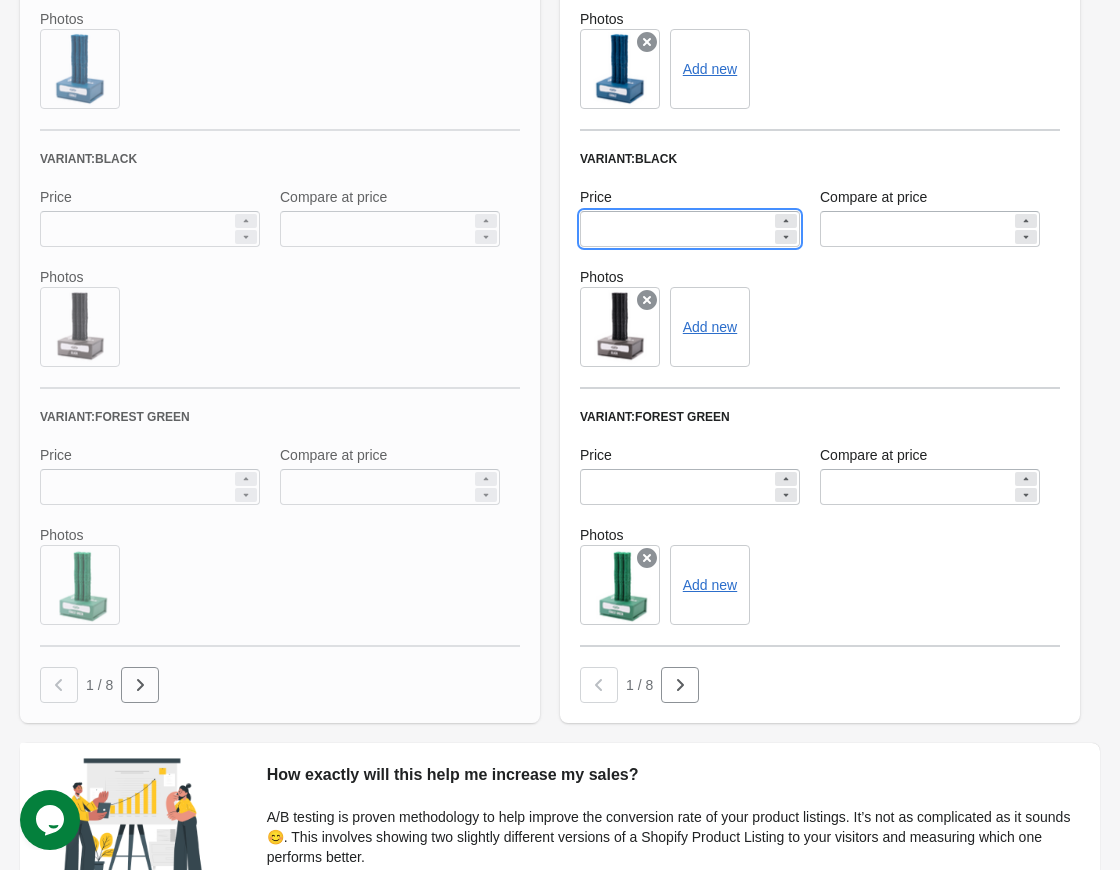 type on "*****" 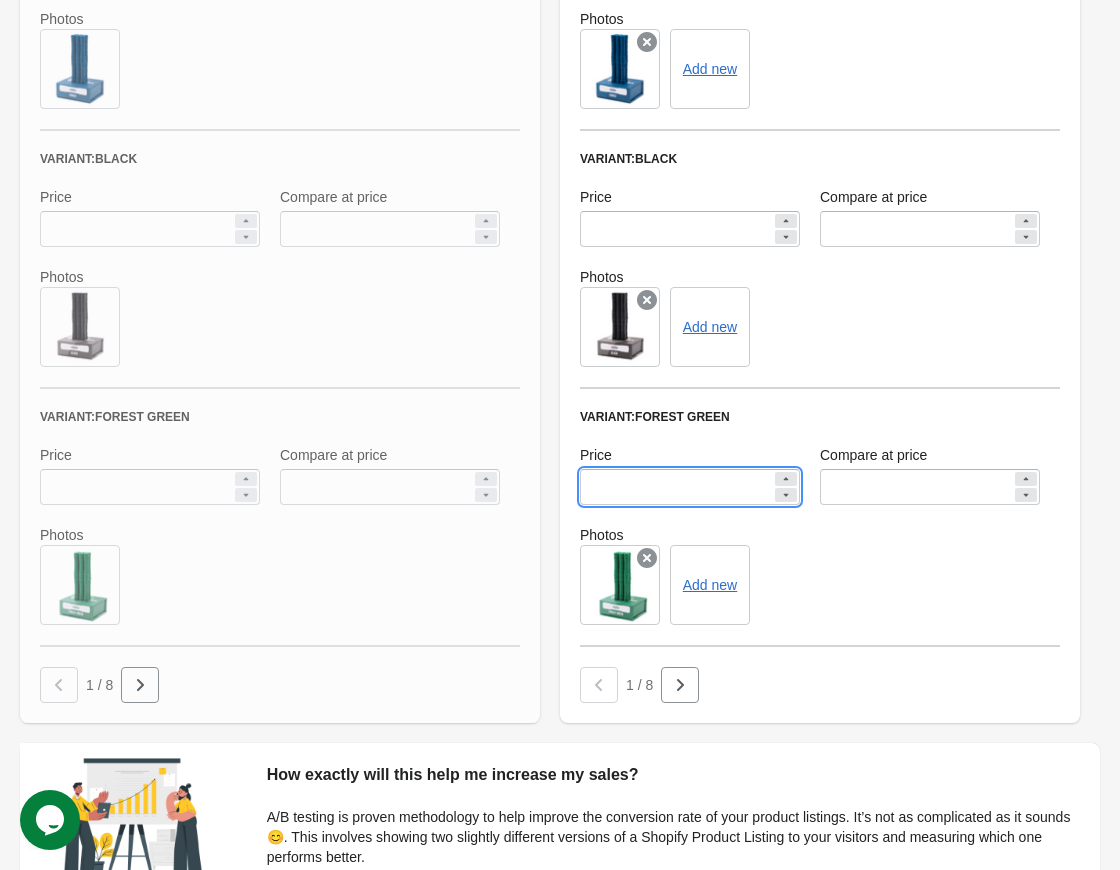 drag, startPoint x: 657, startPoint y: 488, endPoint x: 464, endPoint y: 490, distance: 193.01036 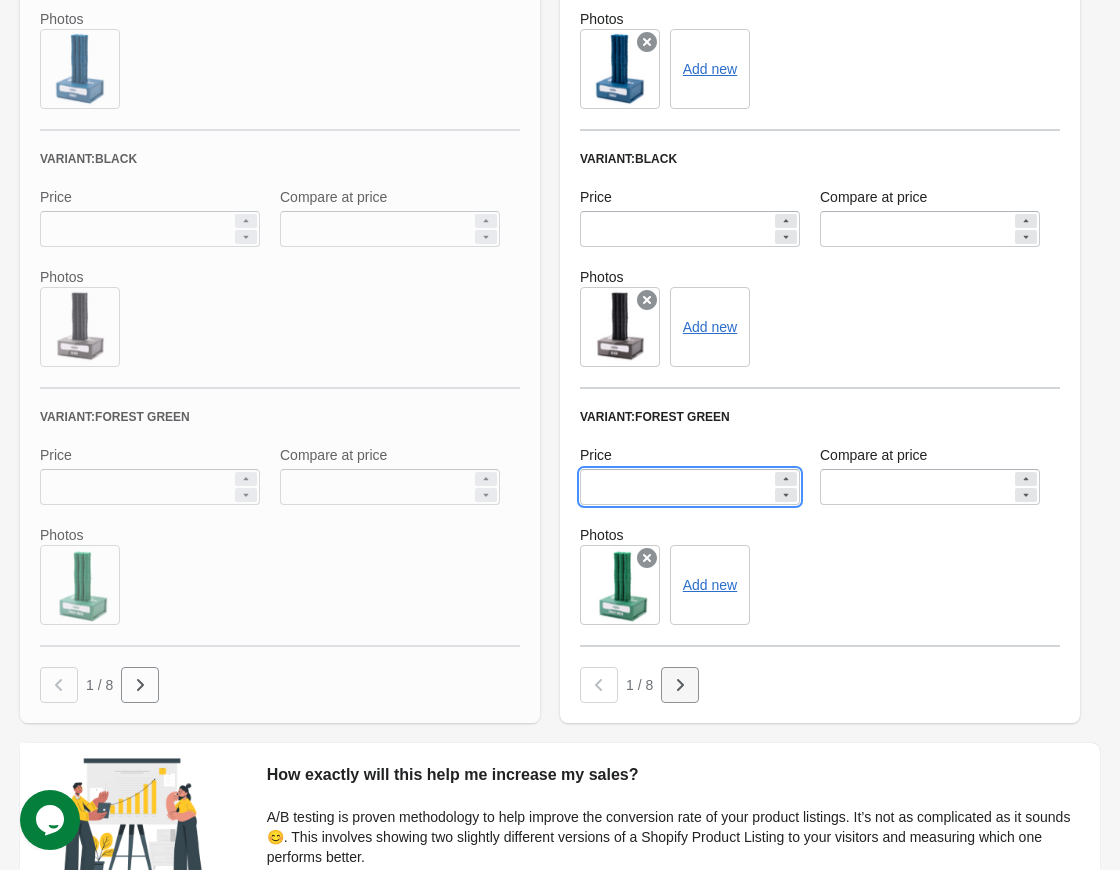 type on "*****" 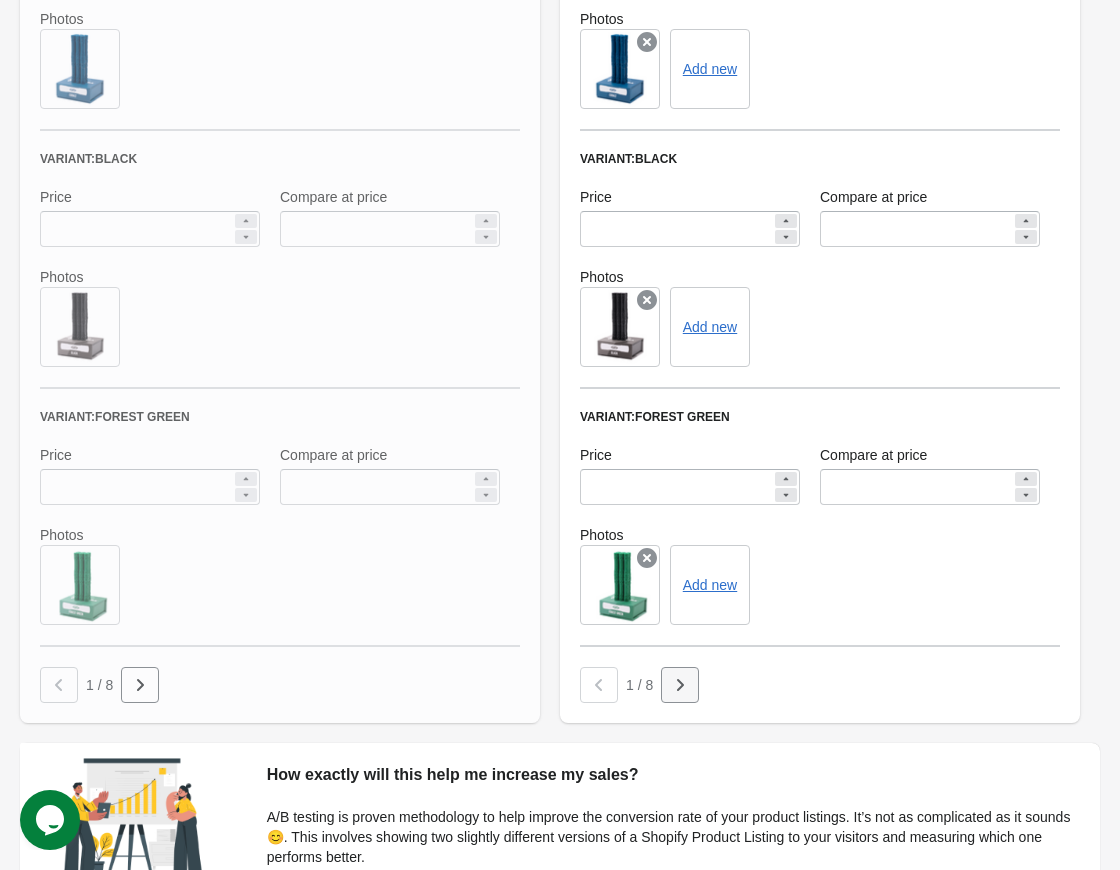 click 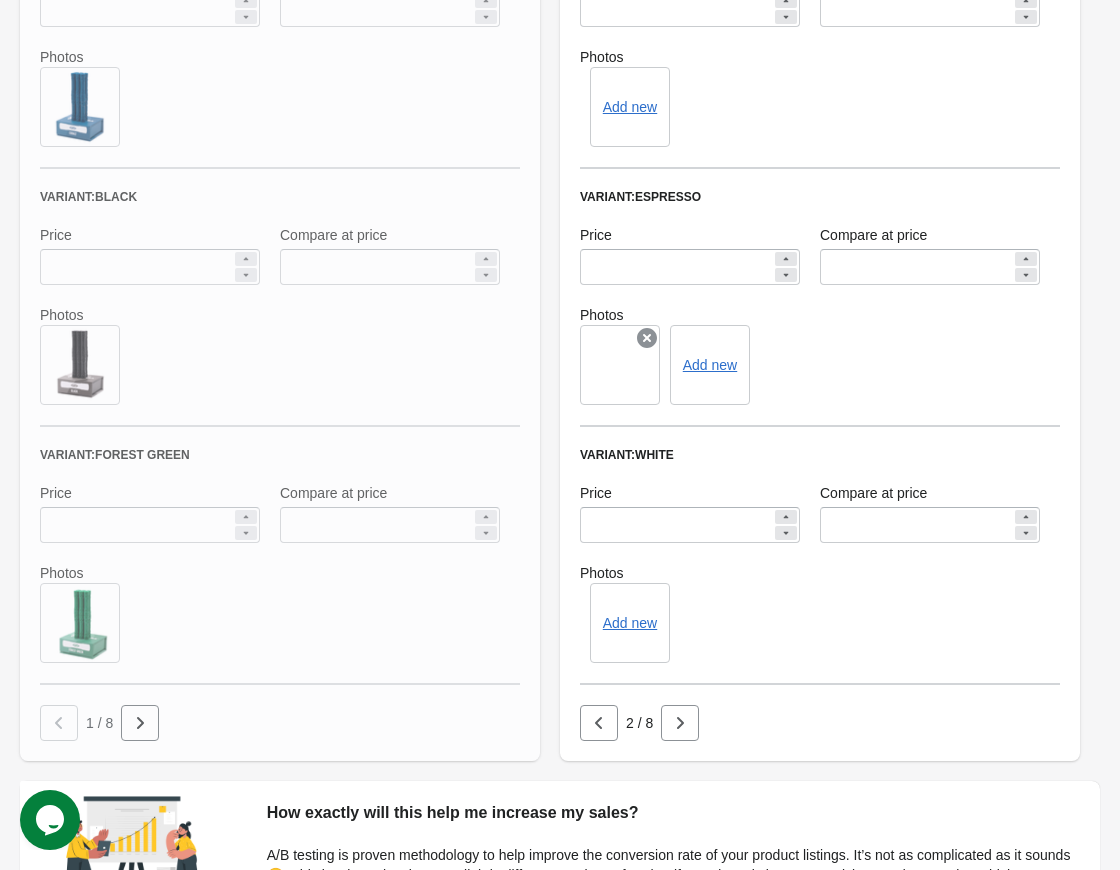 scroll, scrollTop: 1000, scrollLeft: 0, axis: vertical 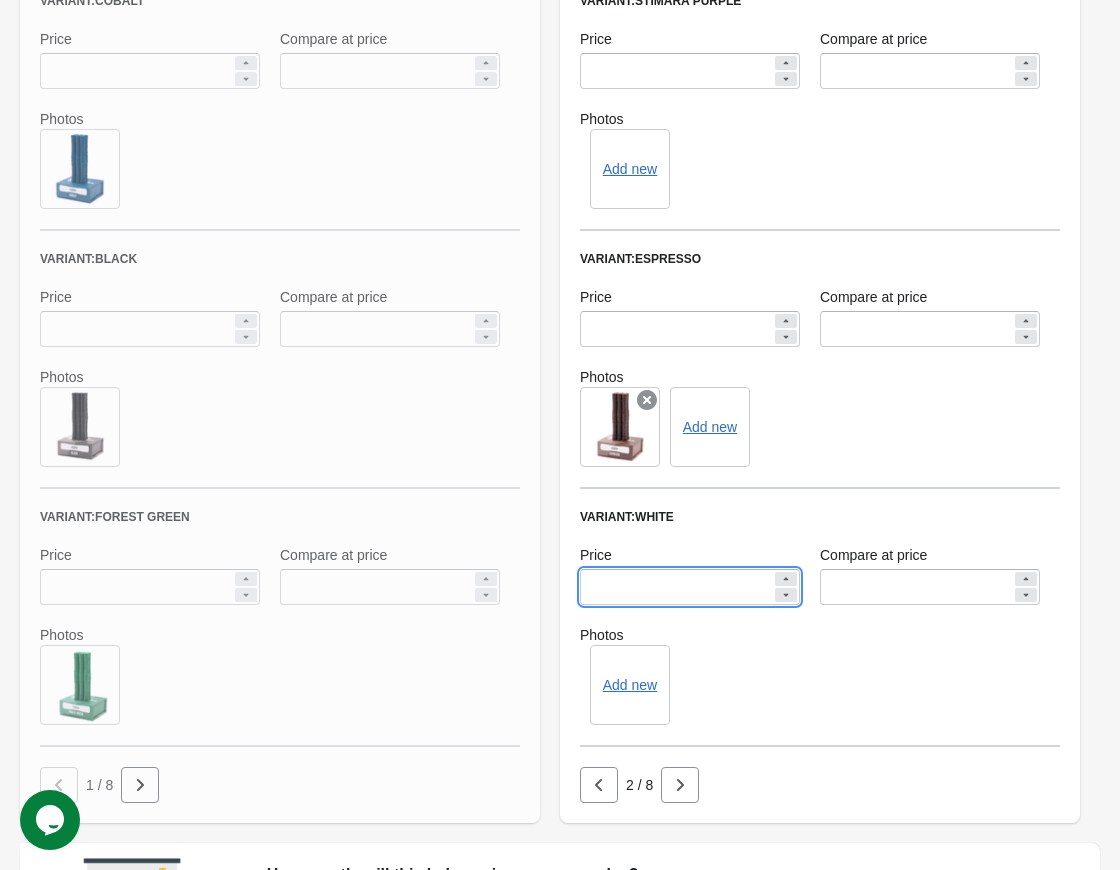 drag, startPoint x: 648, startPoint y: 592, endPoint x: 508, endPoint y: 596, distance: 140.05713 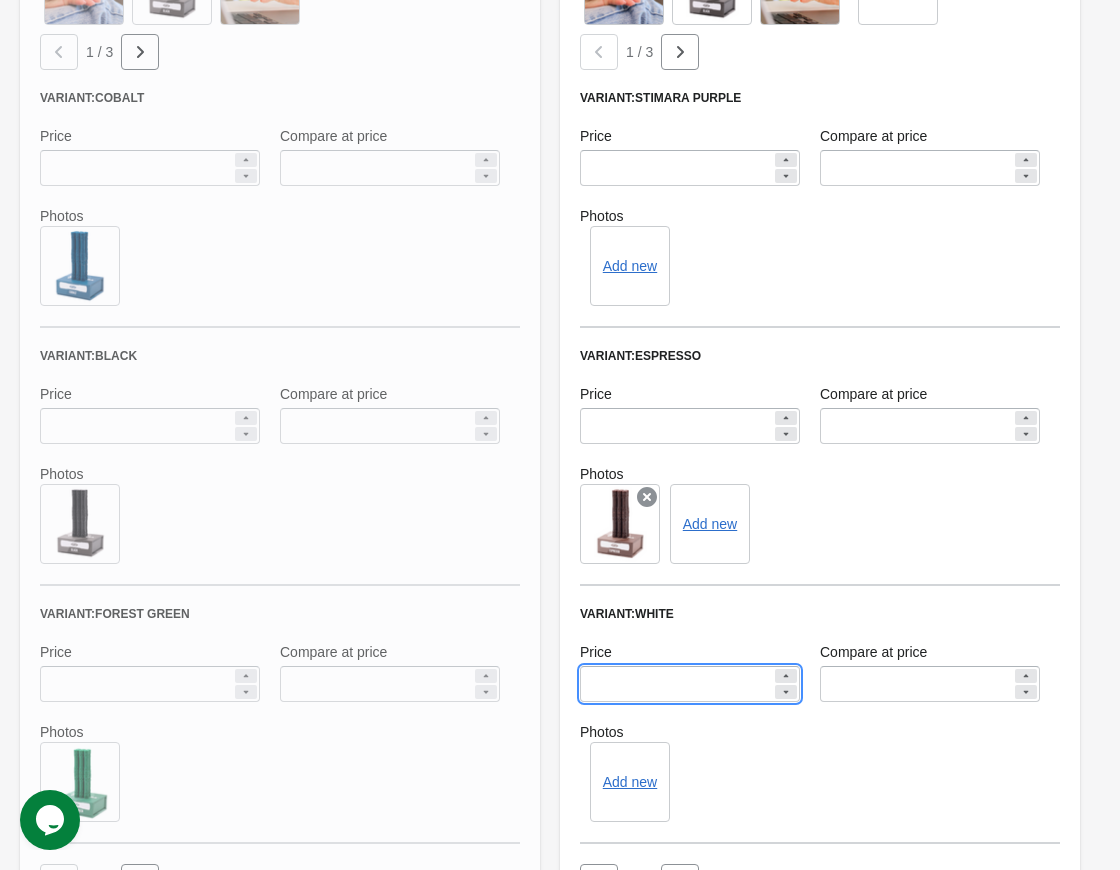 scroll, scrollTop: 900, scrollLeft: 0, axis: vertical 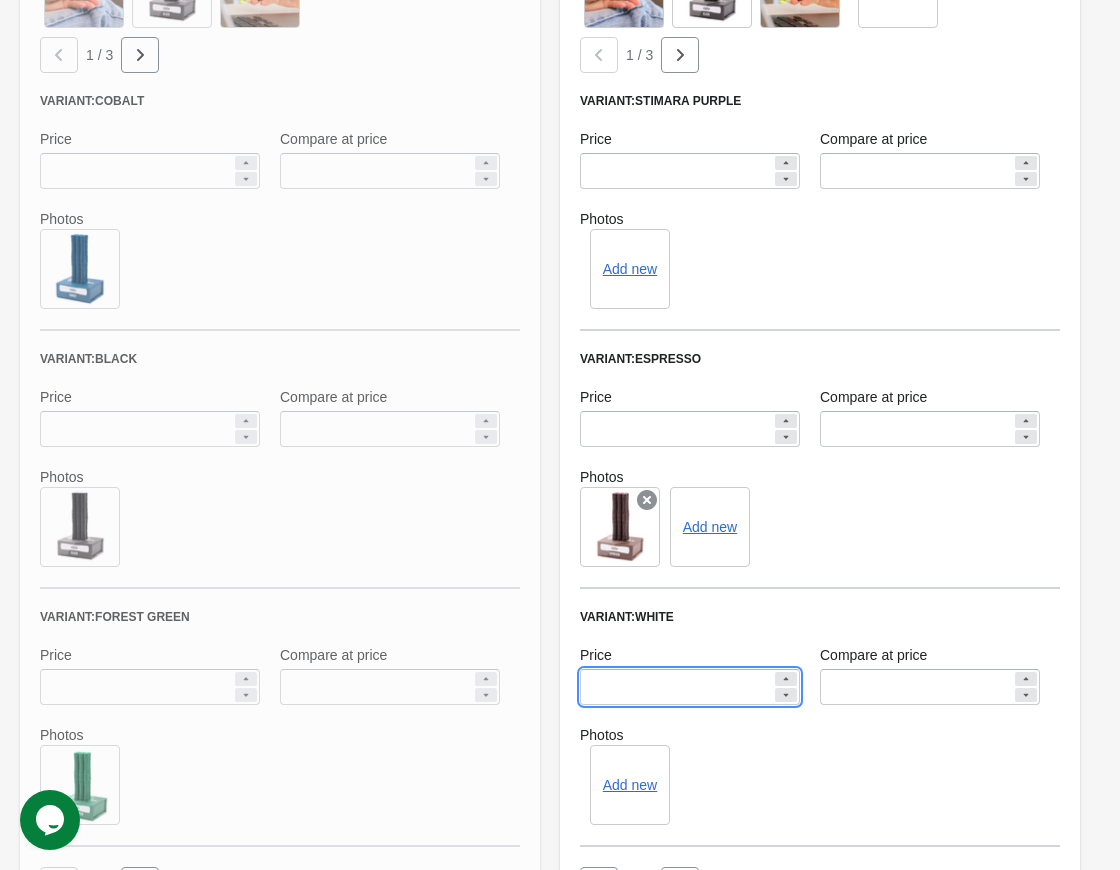 type on "**" 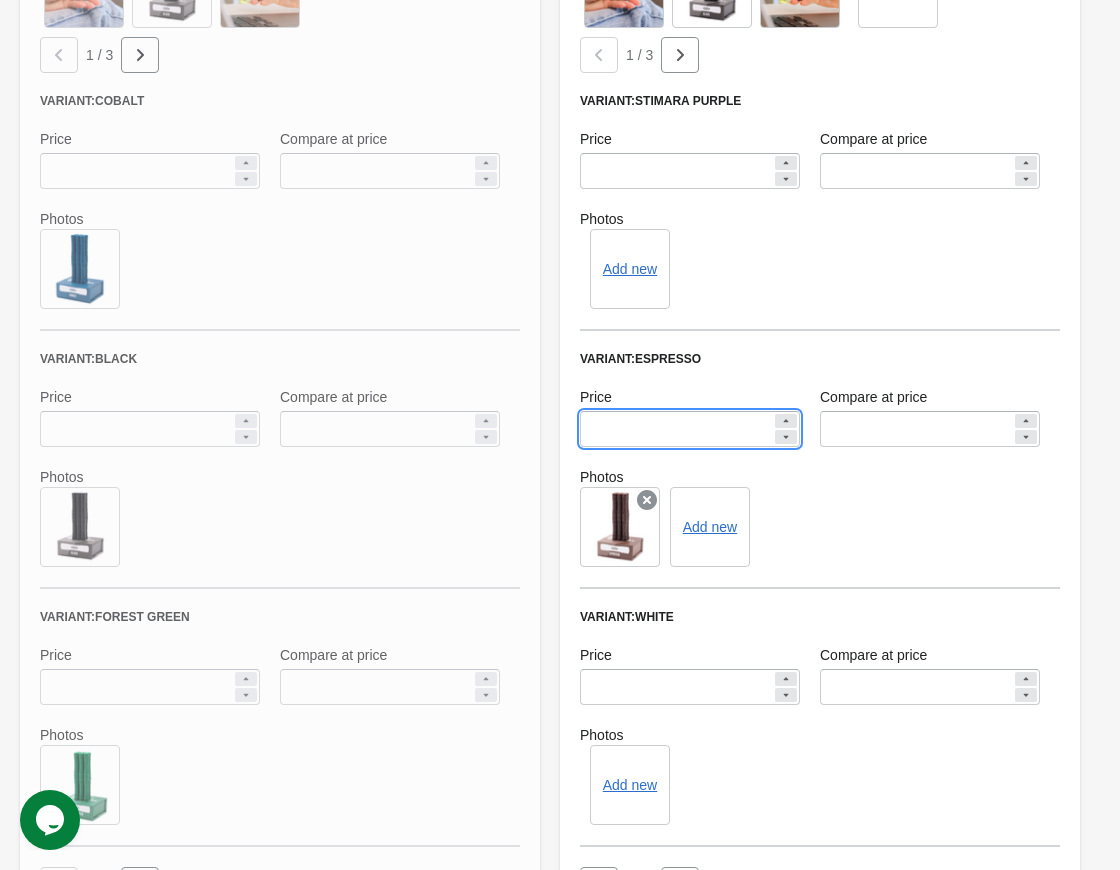 drag, startPoint x: 613, startPoint y: 430, endPoint x: 496, endPoint y: 429, distance: 117.00427 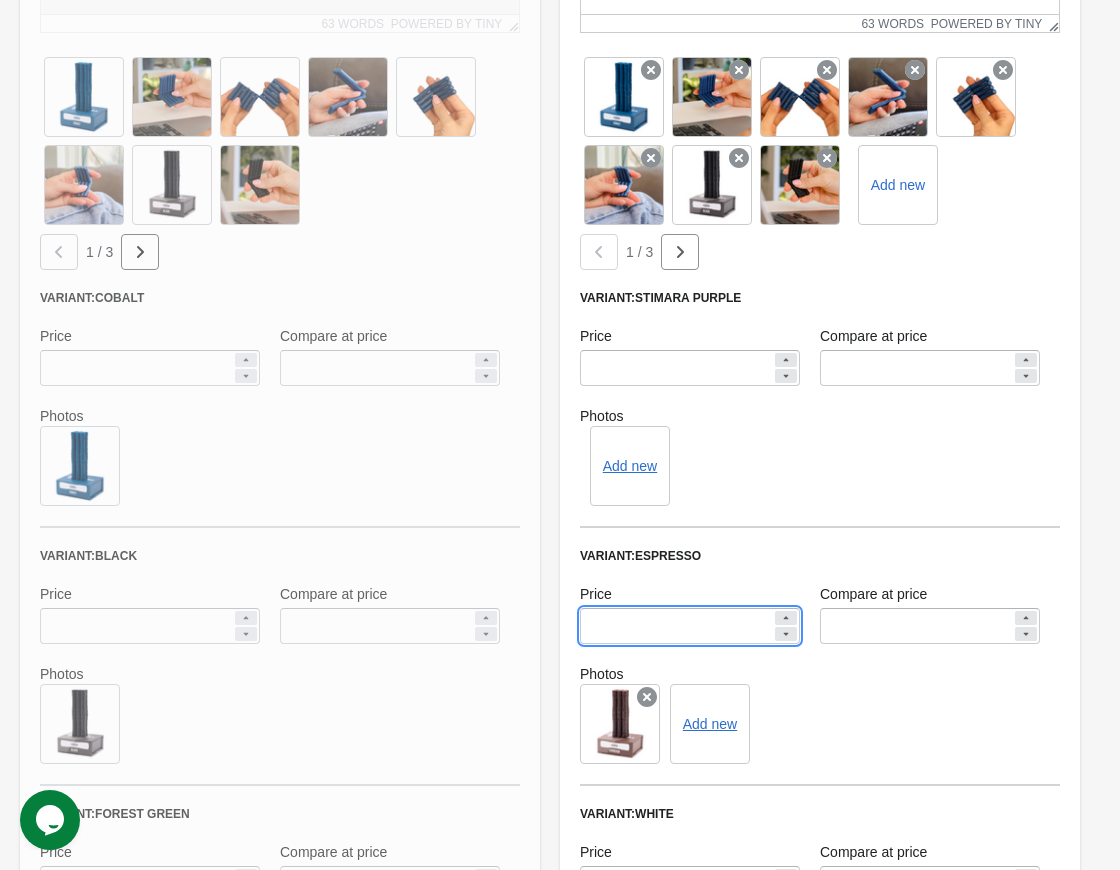 scroll, scrollTop: 700, scrollLeft: 0, axis: vertical 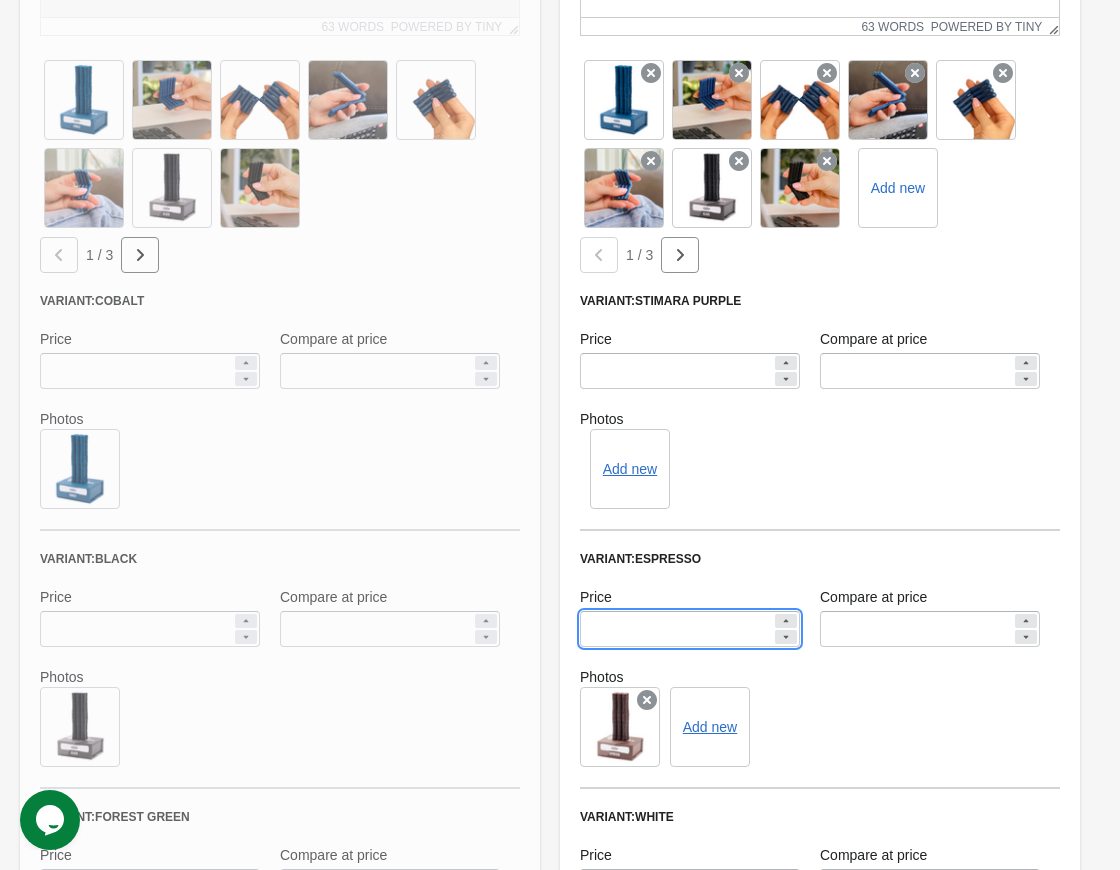 type on "*****" 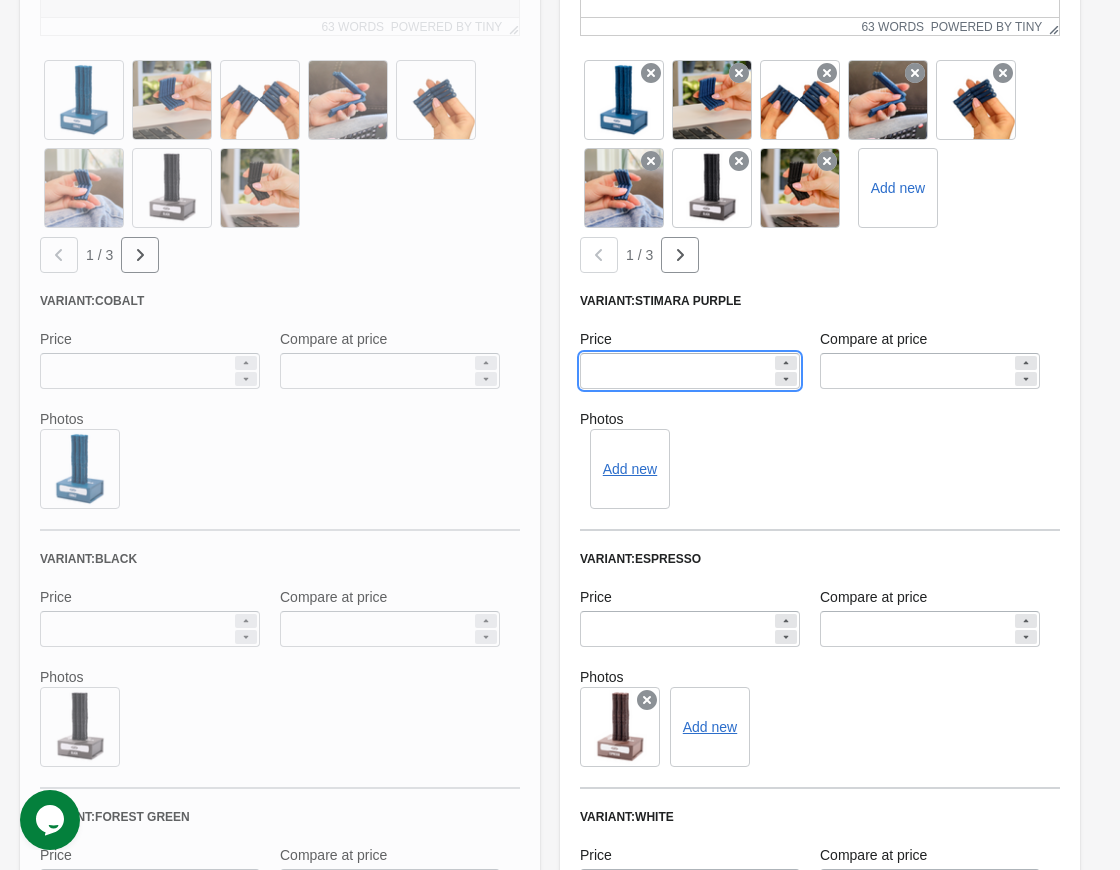 drag, startPoint x: 620, startPoint y: 375, endPoint x: 503, endPoint y: 384, distance: 117.34564 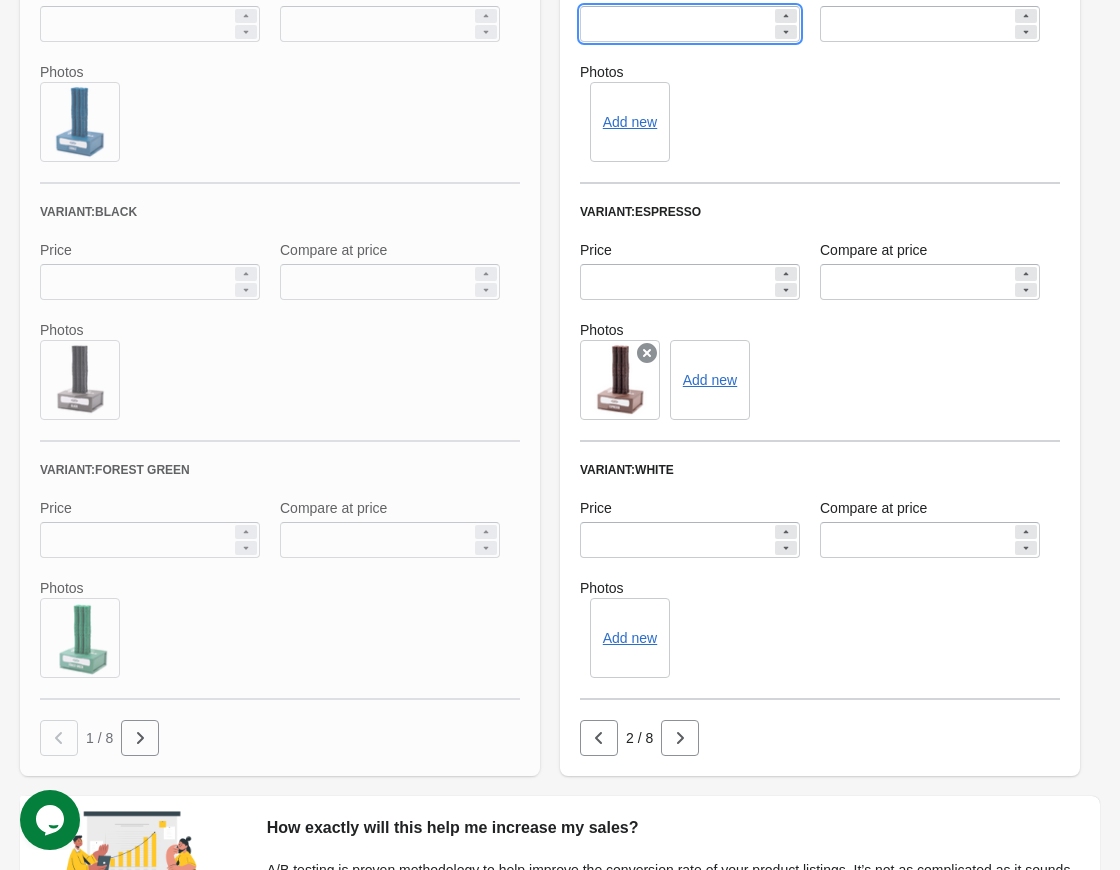 scroll, scrollTop: 1100, scrollLeft: 0, axis: vertical 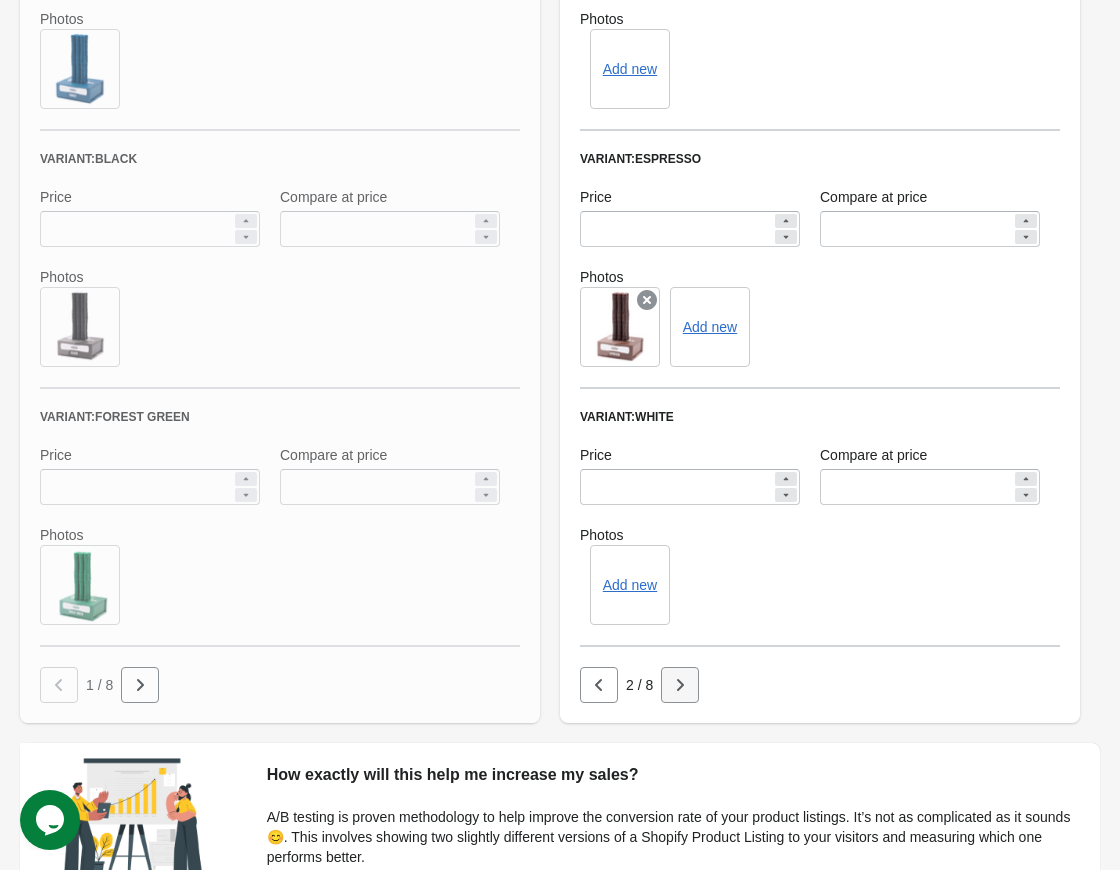 type on "*****" 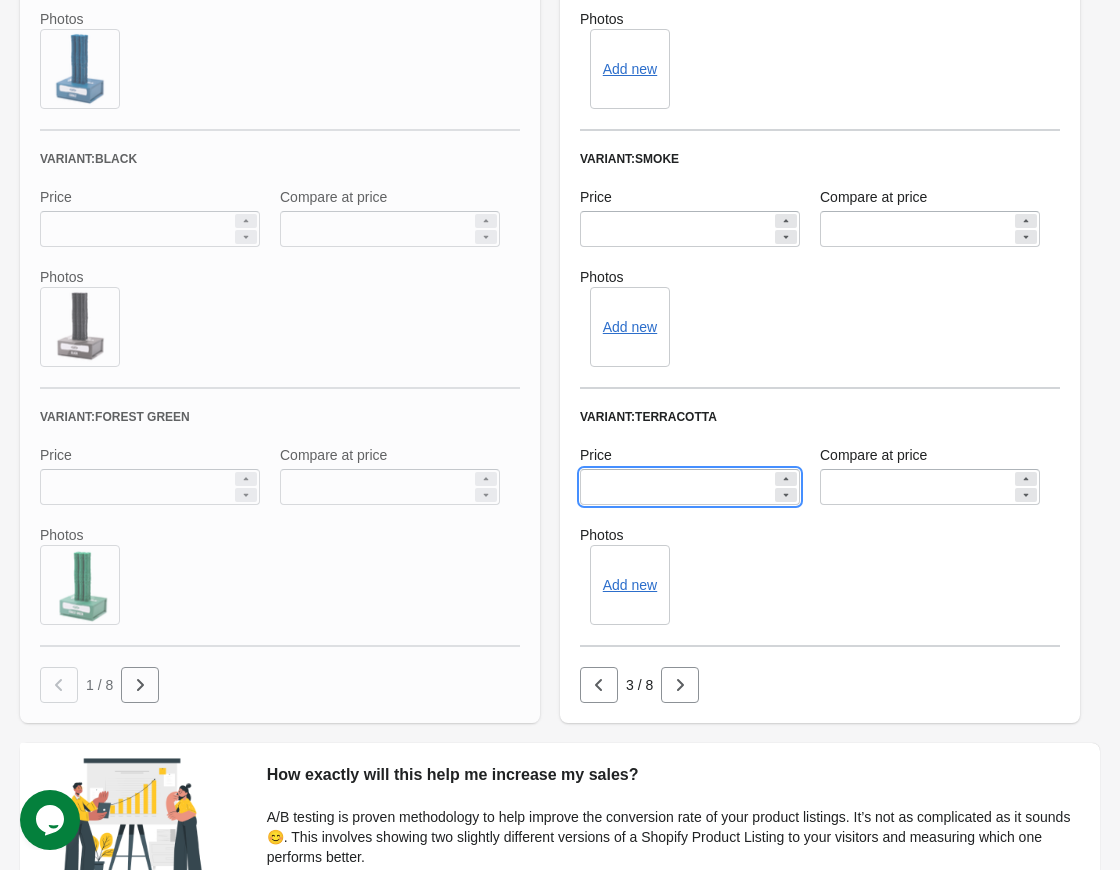 drag, startPoint x: 648, startPoint y: 483, endPoint x: 520, endPoint y: 489, distance: 128.14055 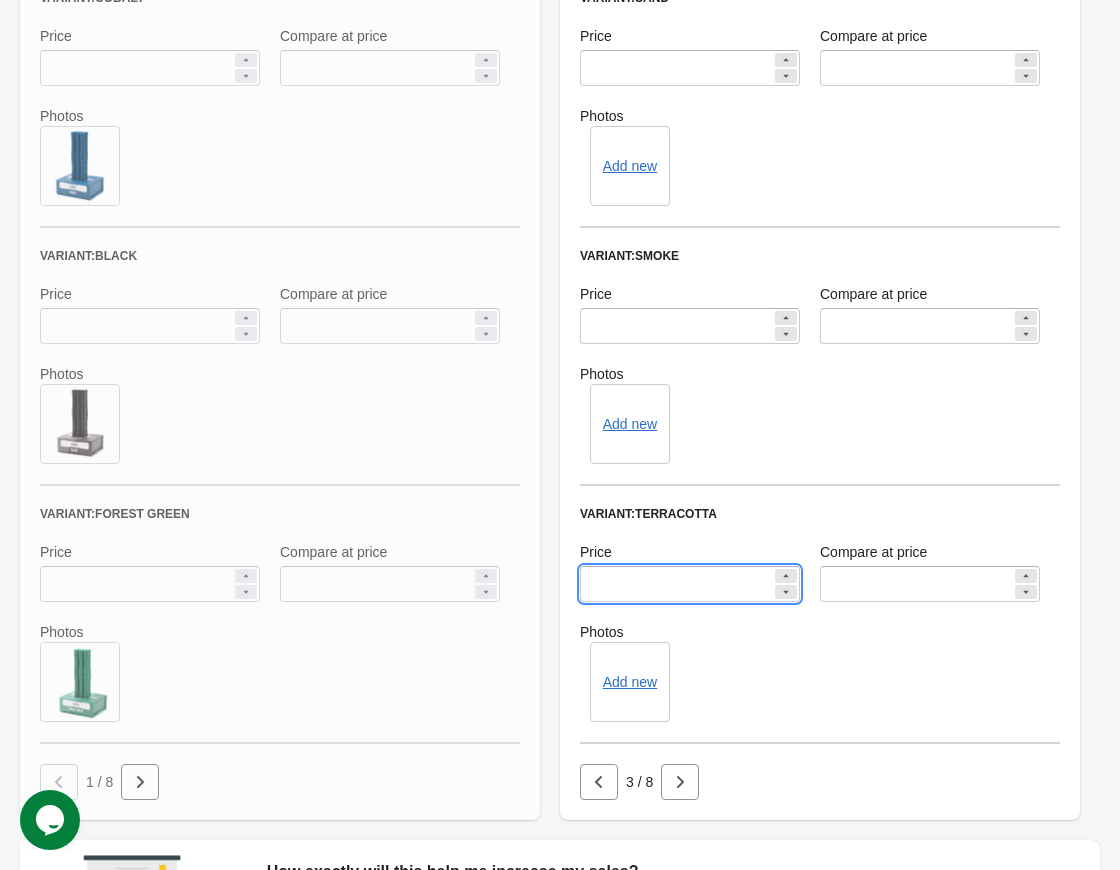 scroll, scrollTop: 1000, scrollLeft: 0, axis: vertical 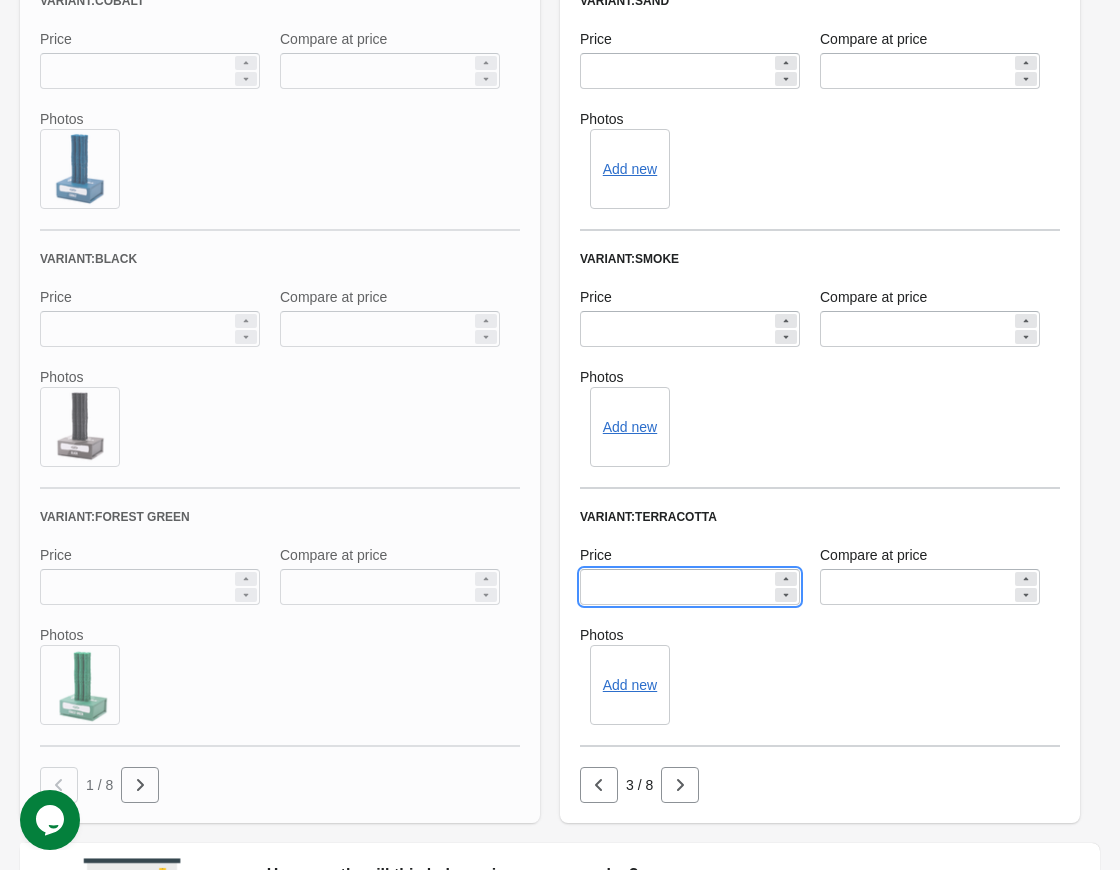 type on "*****" 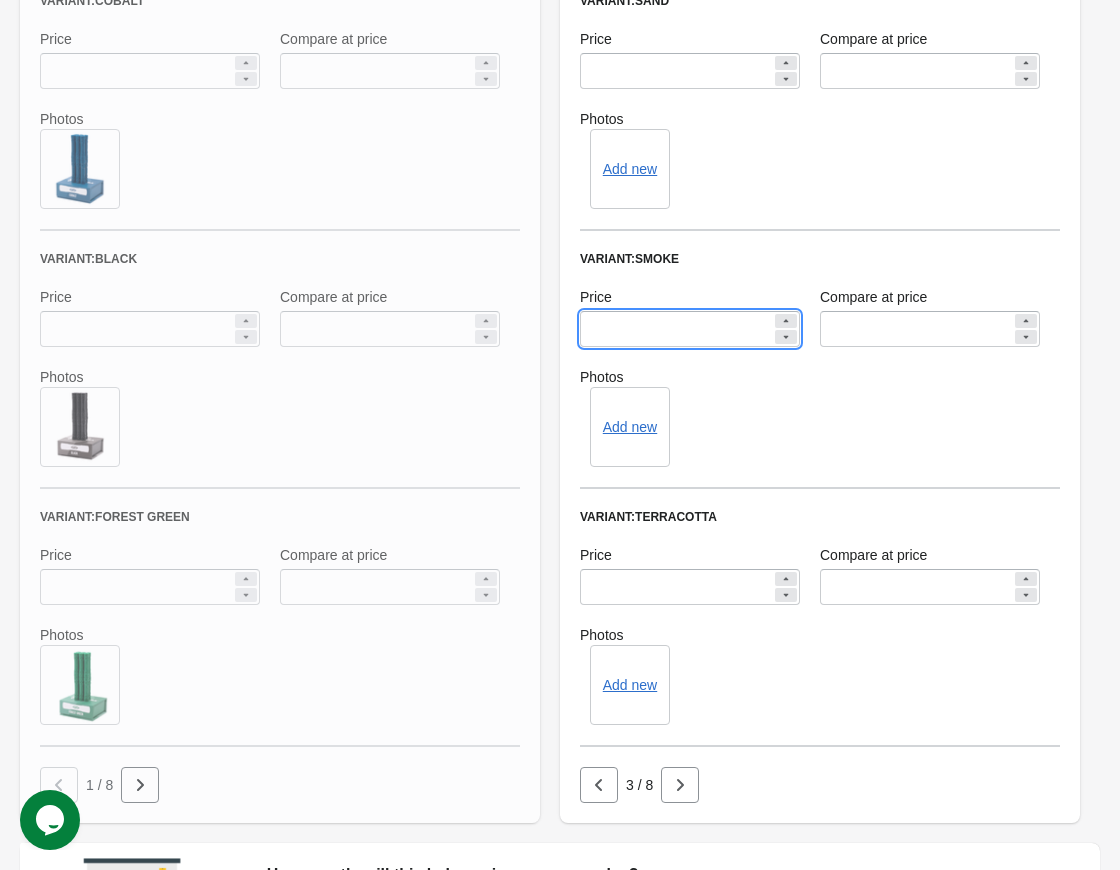 drag, startPoint x: 647, startPoint y: 332, endPoint x: 548, endPoint y: 336, distance: 99.08077 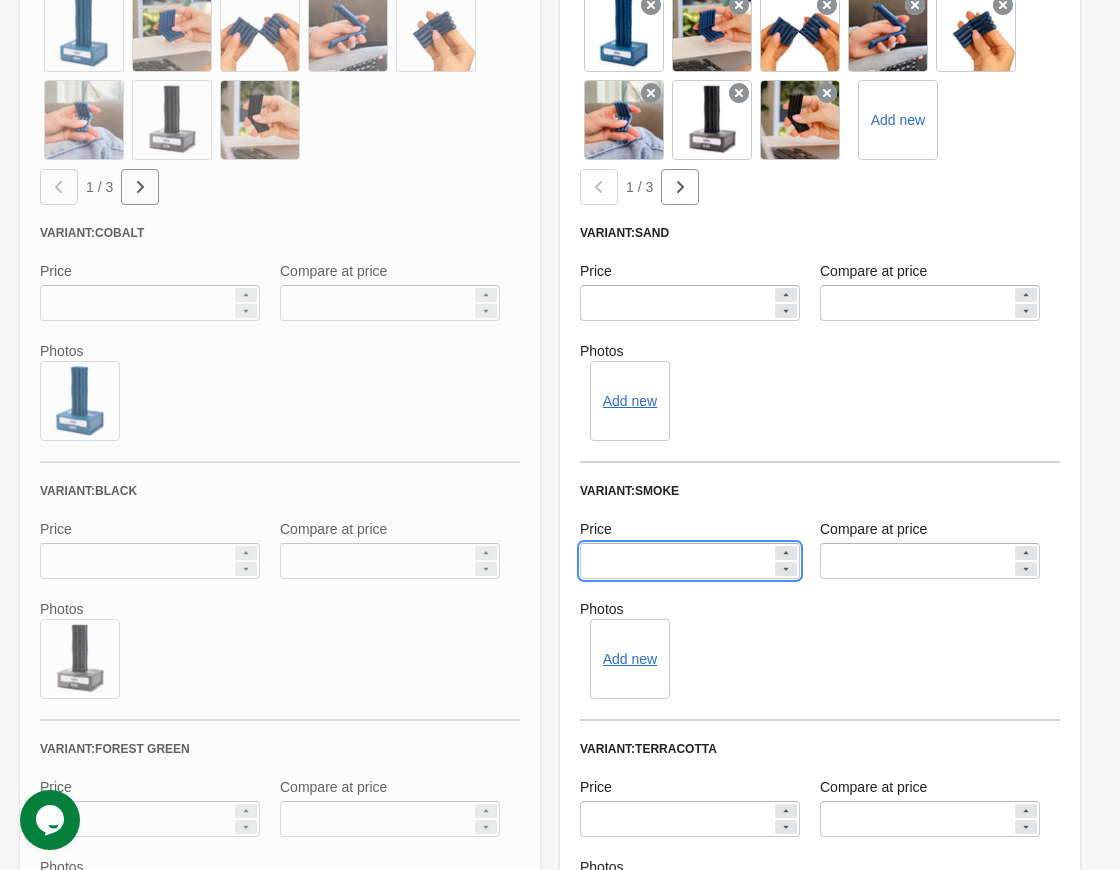 scroll, scrollTop: 700, scrollLeft: 0, axis: vertical 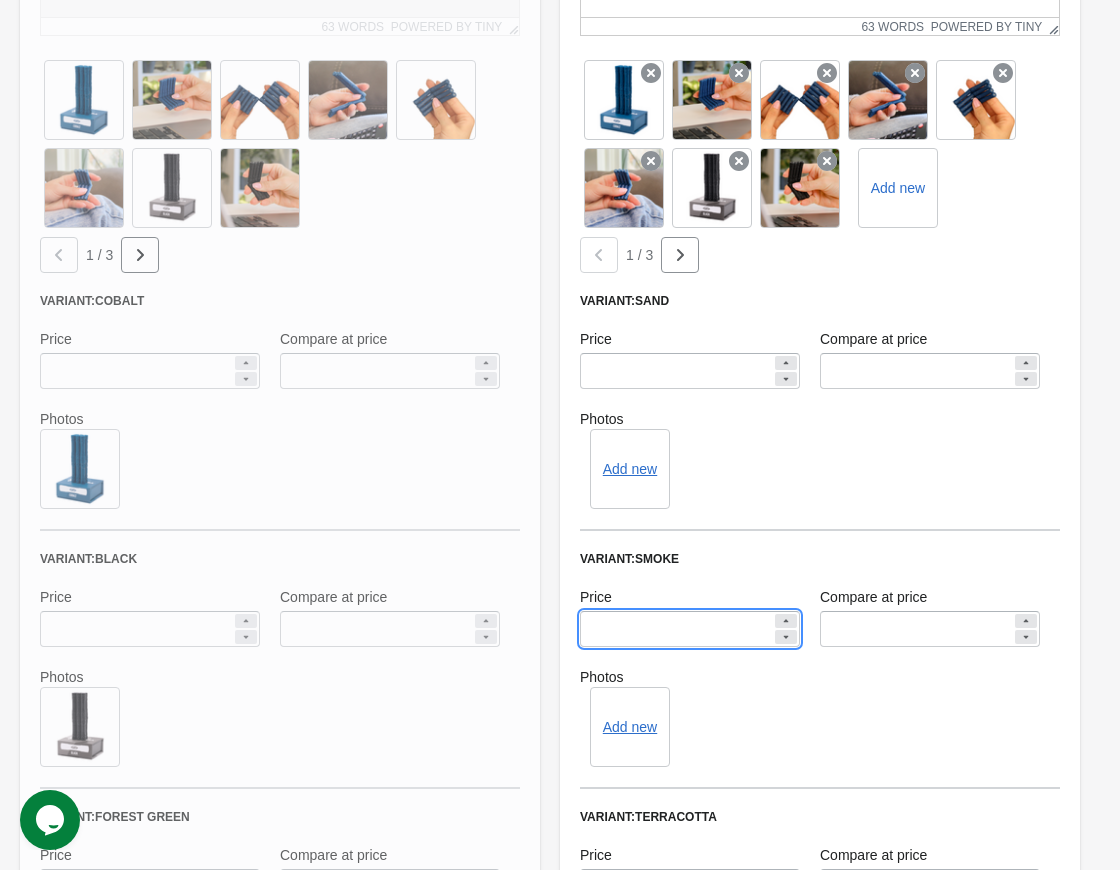 type on "*****" 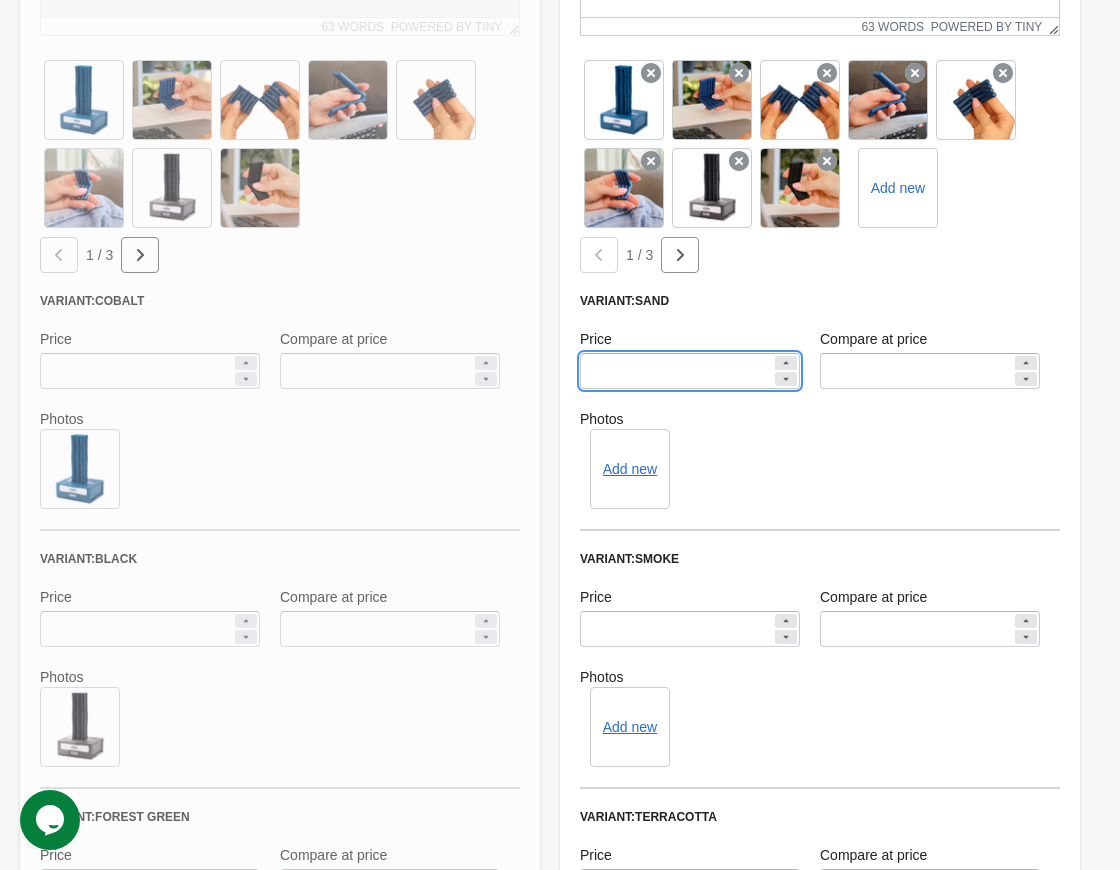 drag, startPoint x: 634, startPoint y: 378, endPoint x: 533, endPoint y: 387, distance: 101.4002 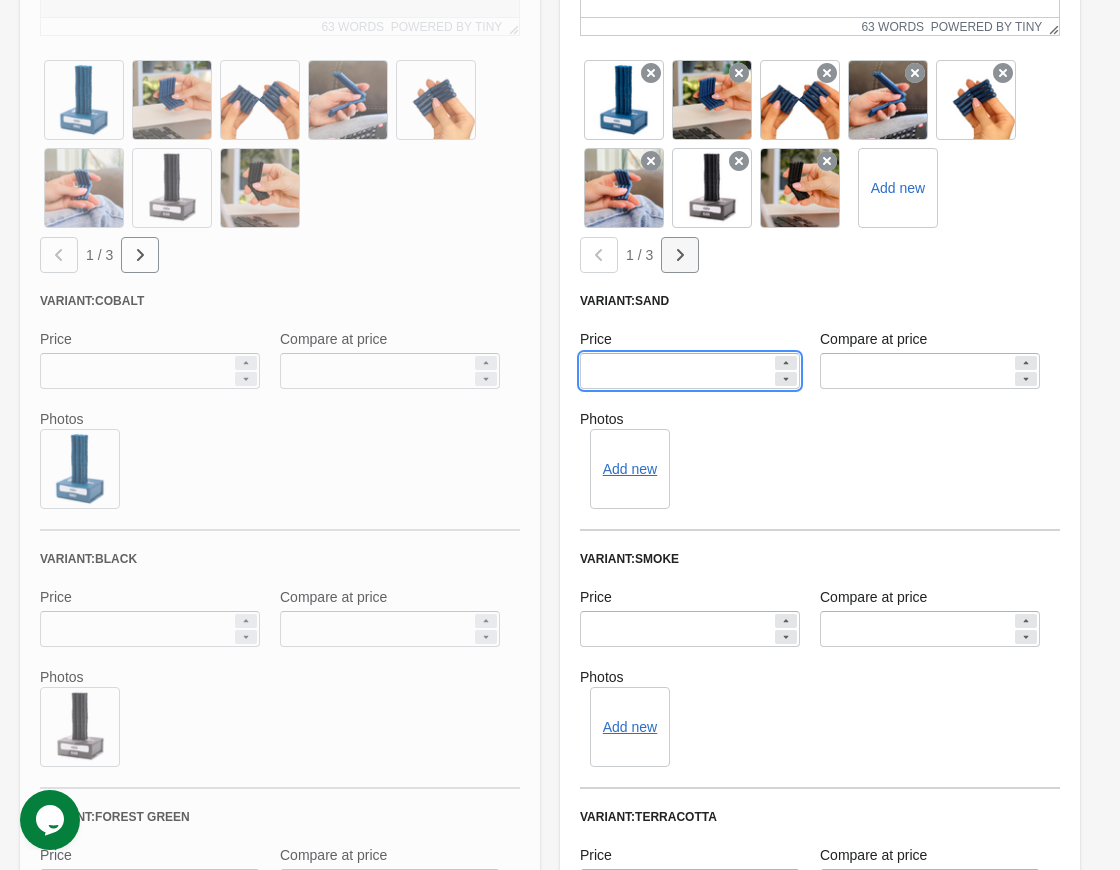 type on "*****" 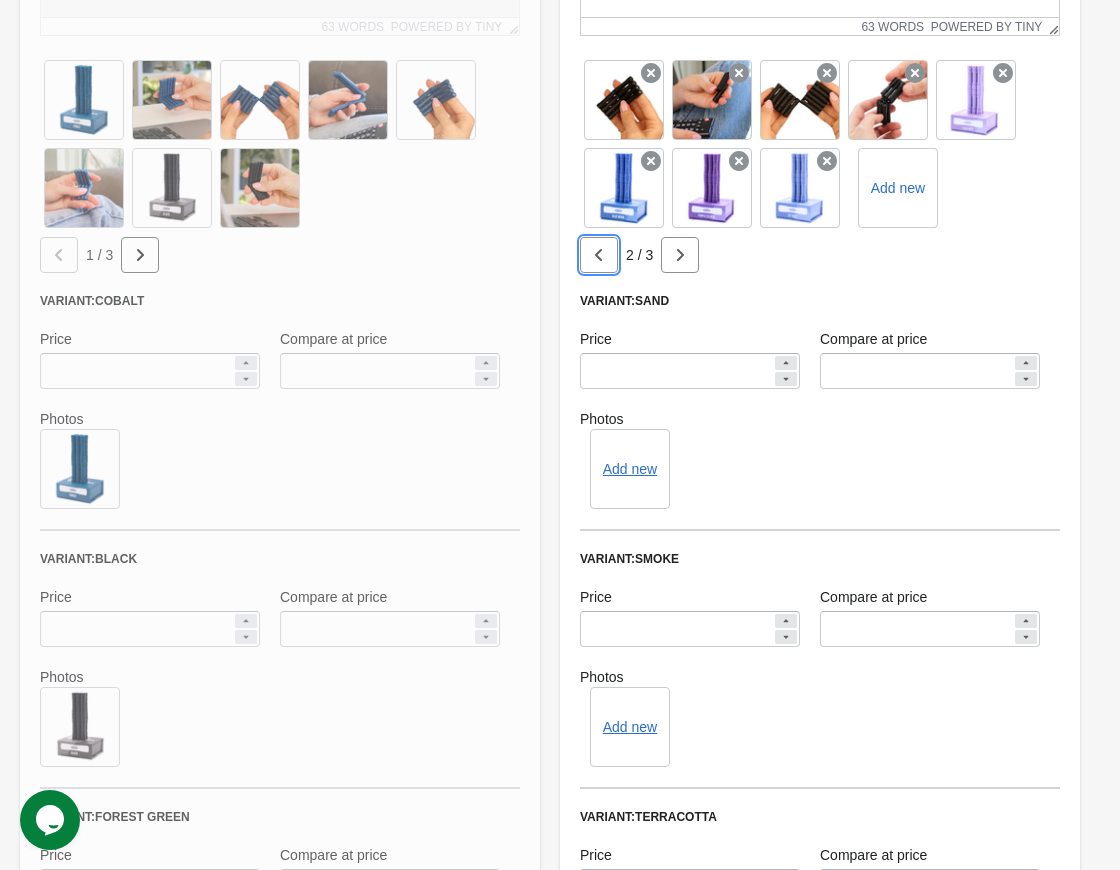 drag, startPoint x: 597, startPoint y: 255, endPoint x: 644, endPoint y: 291, distance: 59.20304 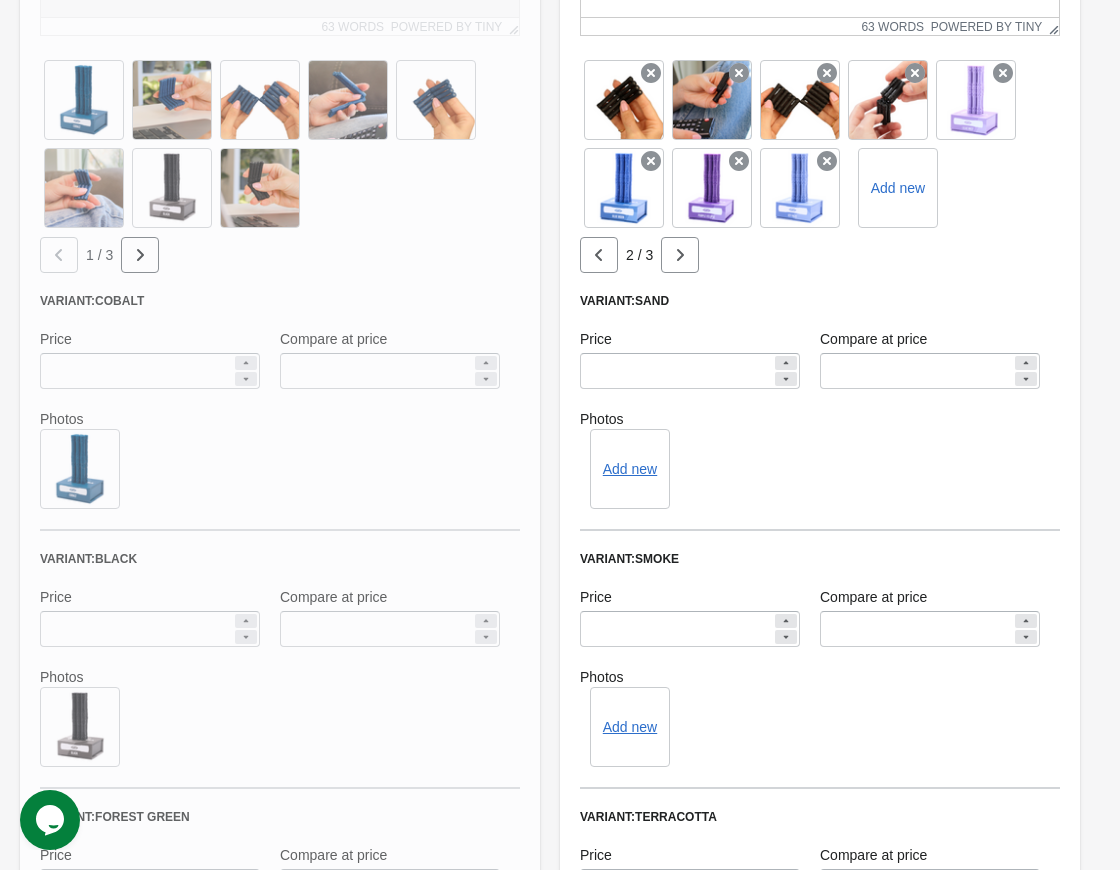 click 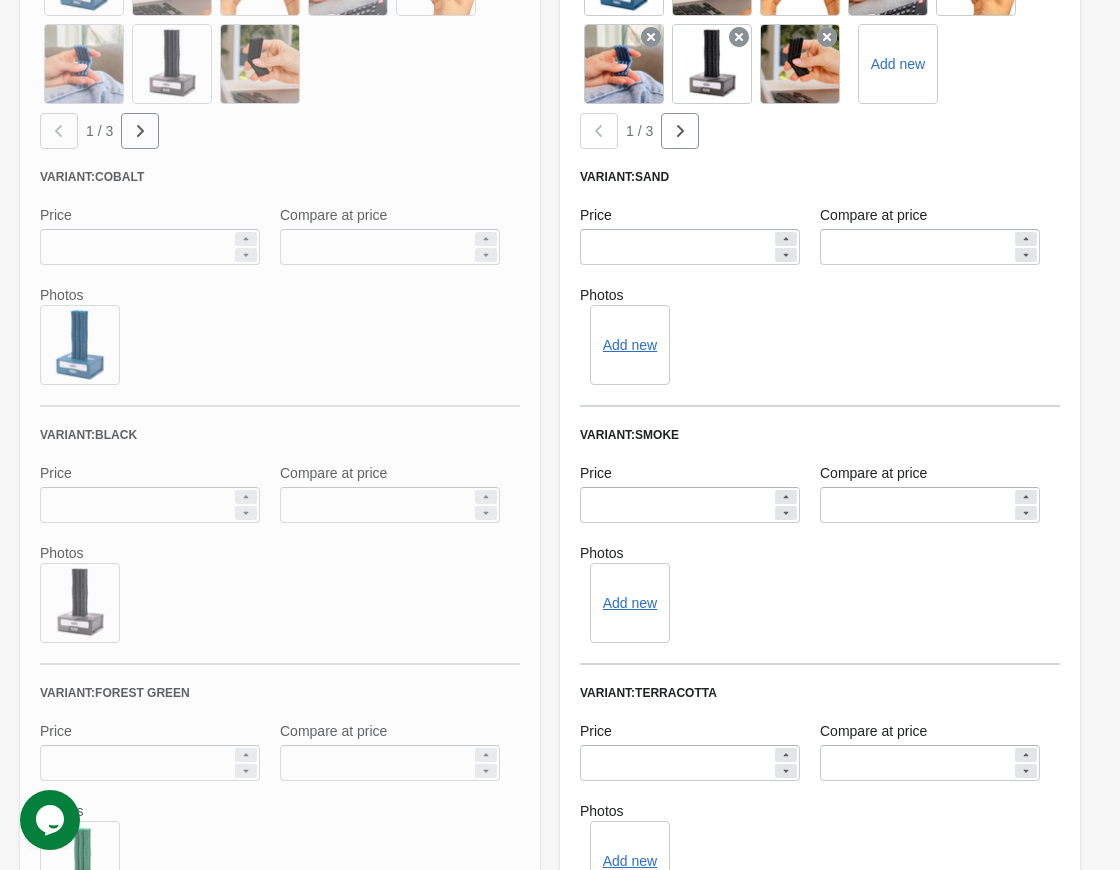 scroll, scrollTop: 1100, scrollLeft: 0, axis: vertical 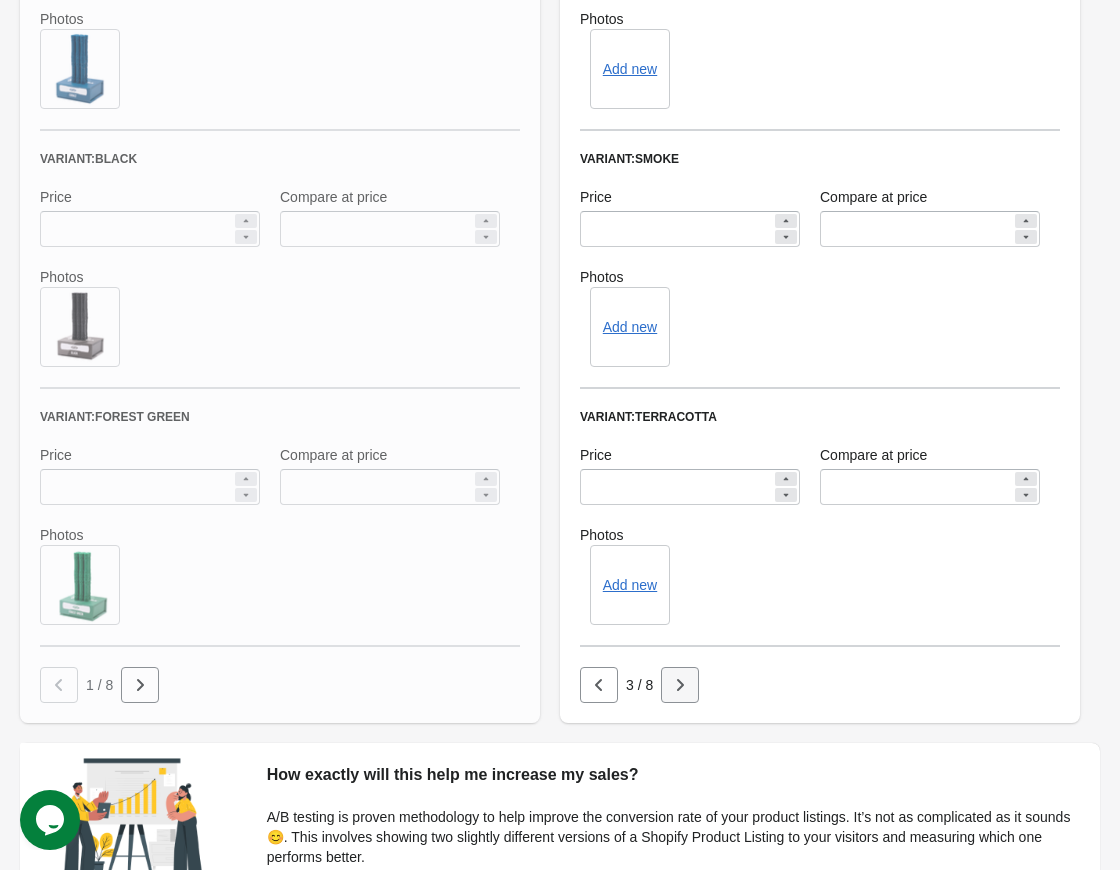 click at bounding box center [140, -145] 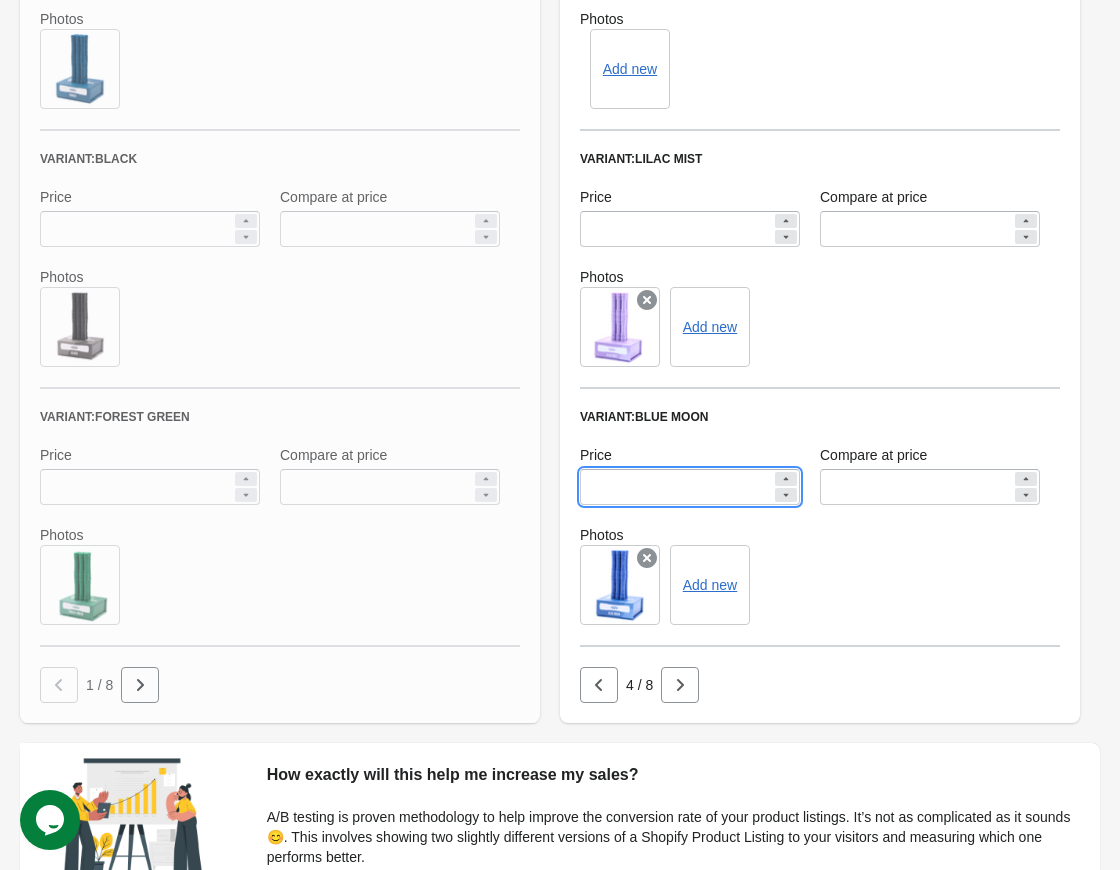drag, startPoint x: 636, startPoint y: 477, endPoint x: 499, endPoint y: 485, distance: 137.23338 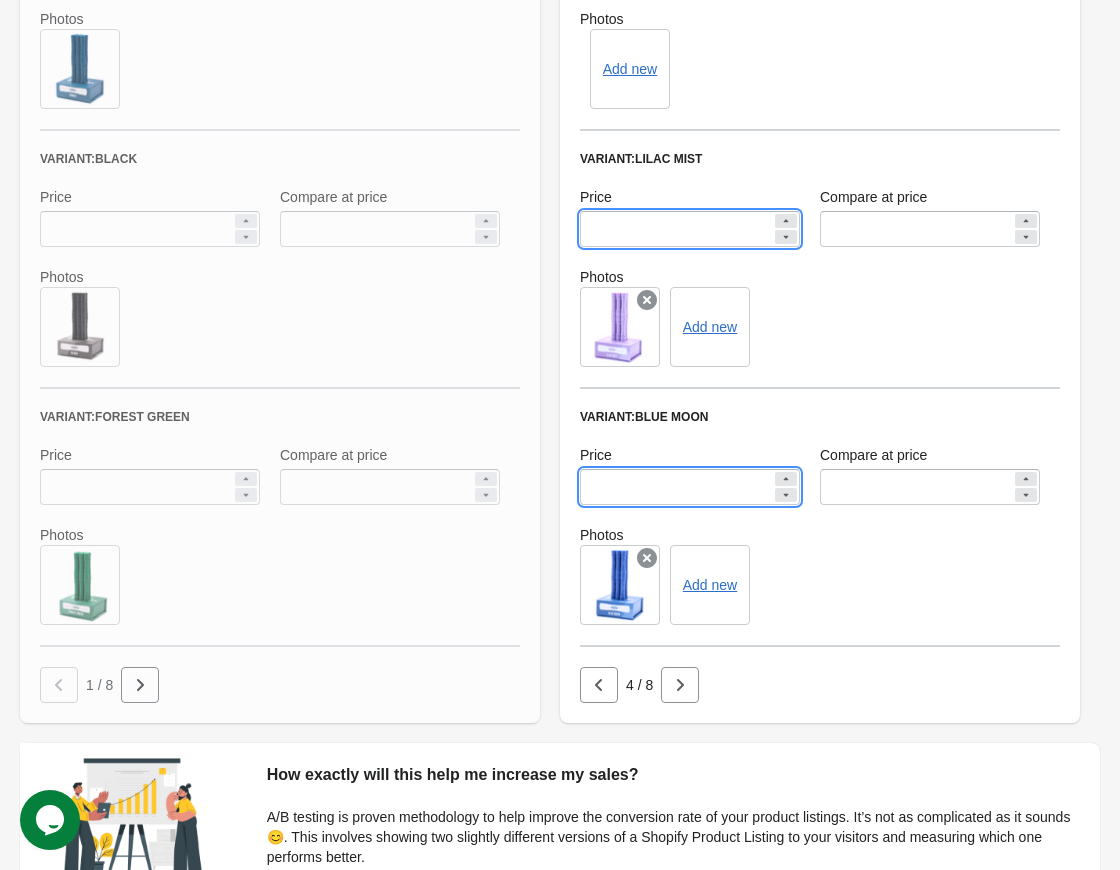 drag, startPoint x: 648, startPoint y: 230, endPoint x: 536, endPoint y: 237, distance: 112.21854 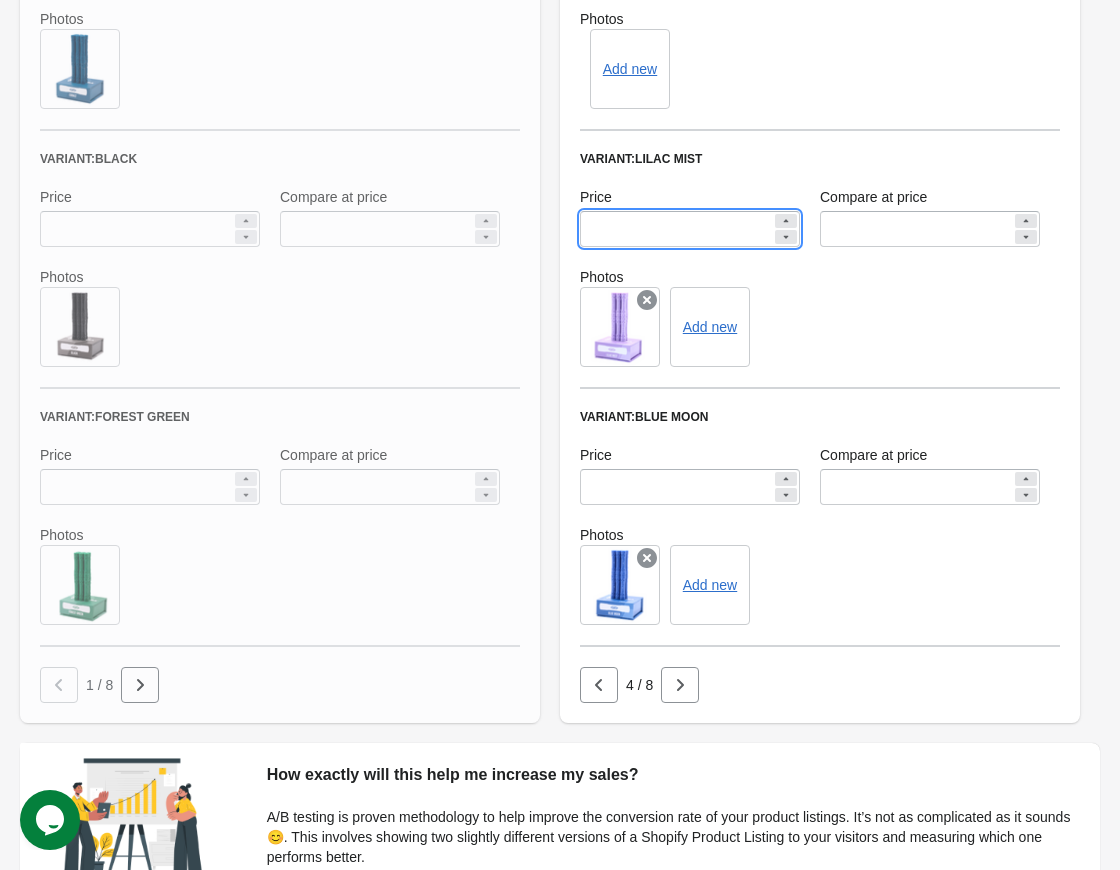 paste 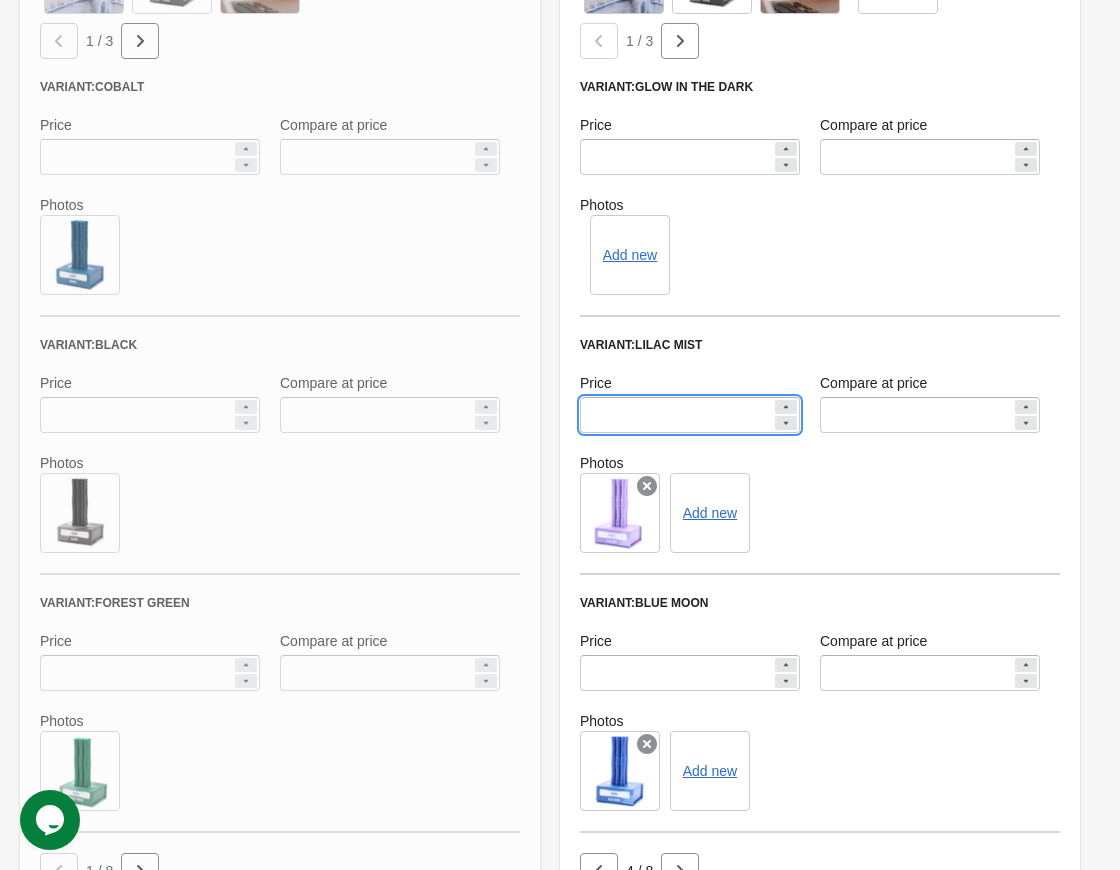 scroll, scrollTop: 900, scrollLeft: 0, axis: vertical 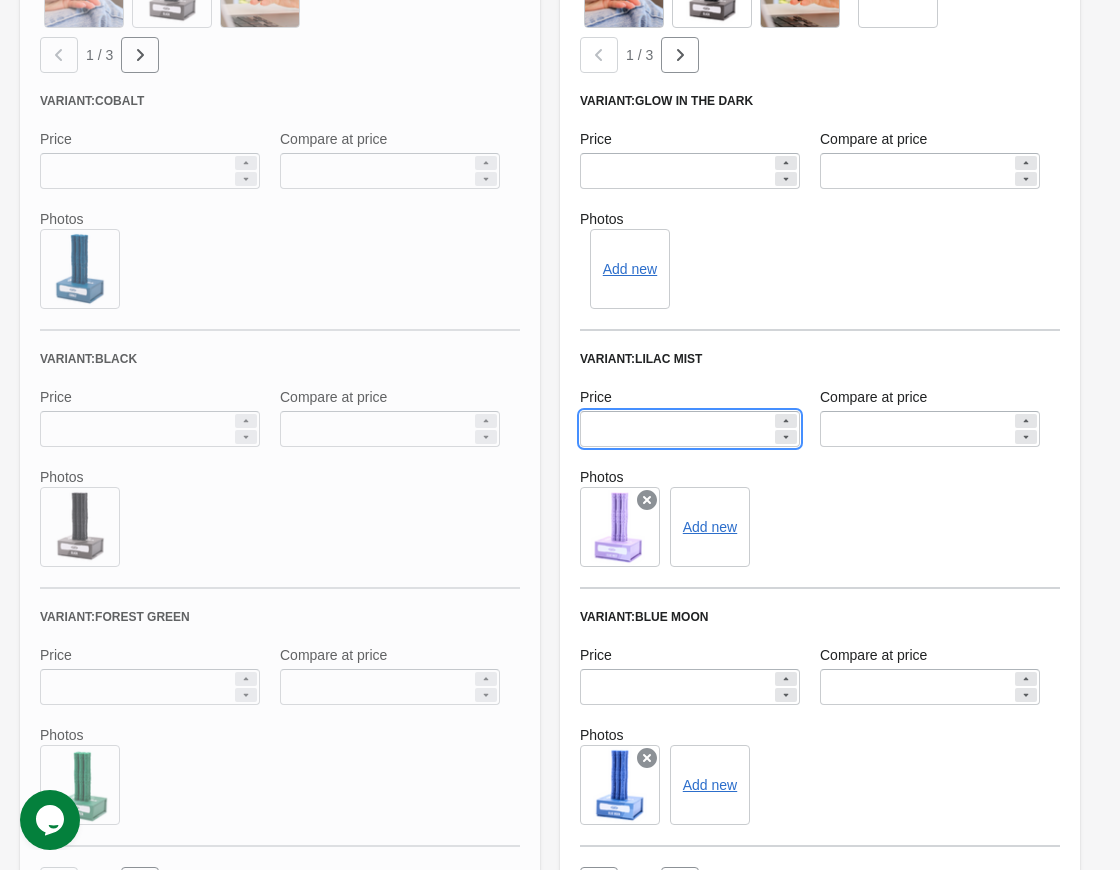 type on "*****" 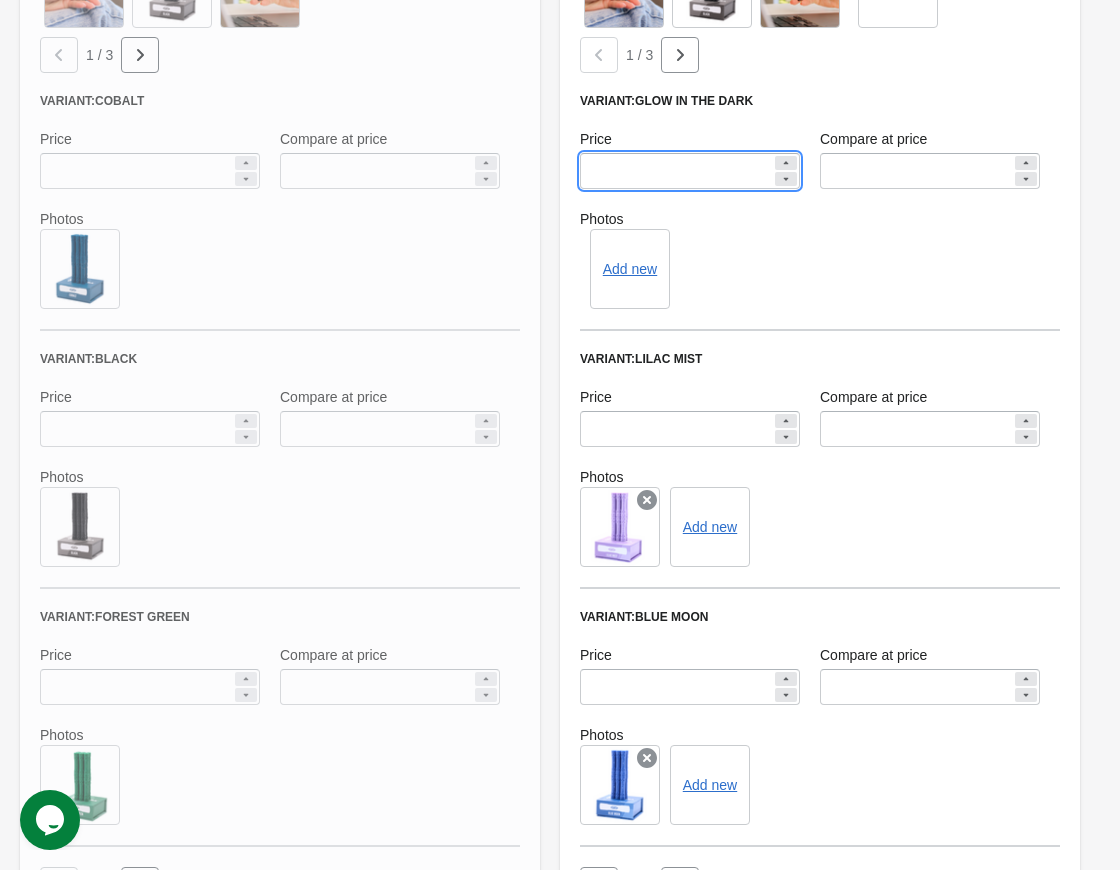 drag, startPoint x: 609, startPoint y: 164, endPoint x: 521, endPoint y: 187, distance: 90.95603 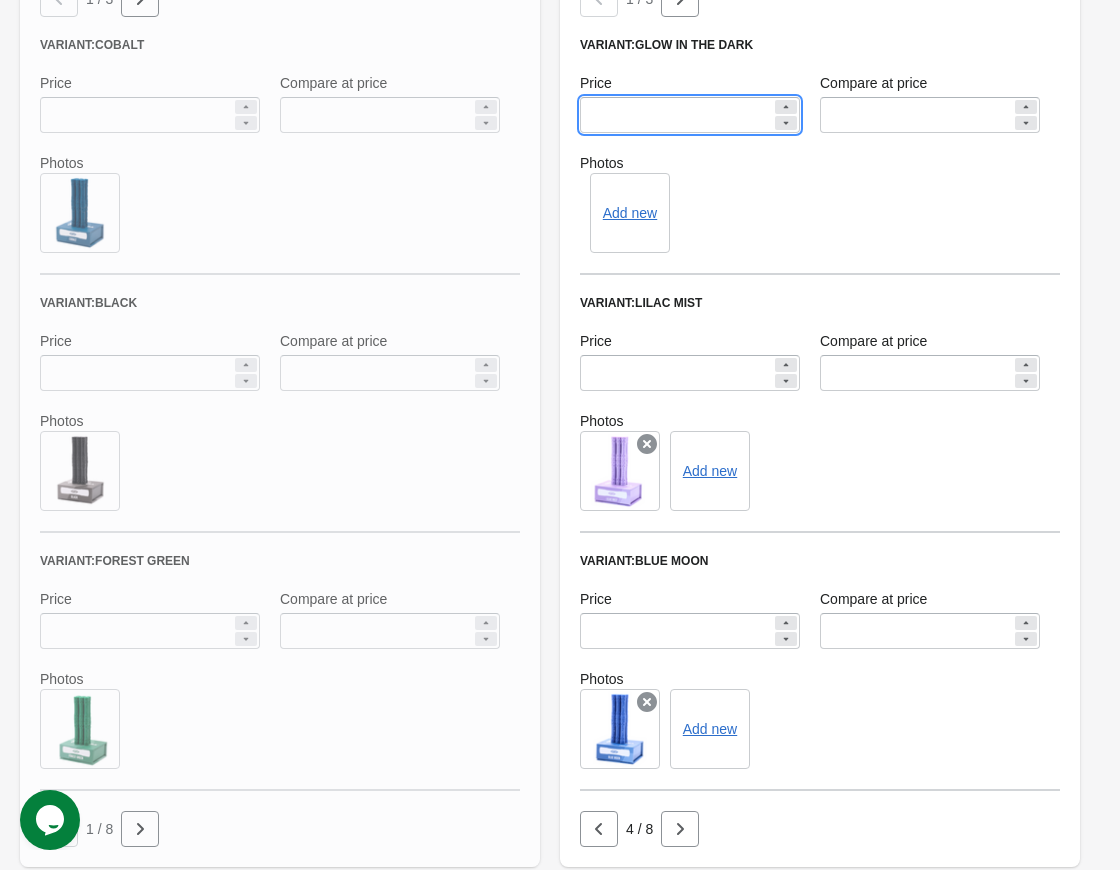 scroll, scrollTop: 1000, scrollLeft: 0, axis: vertical 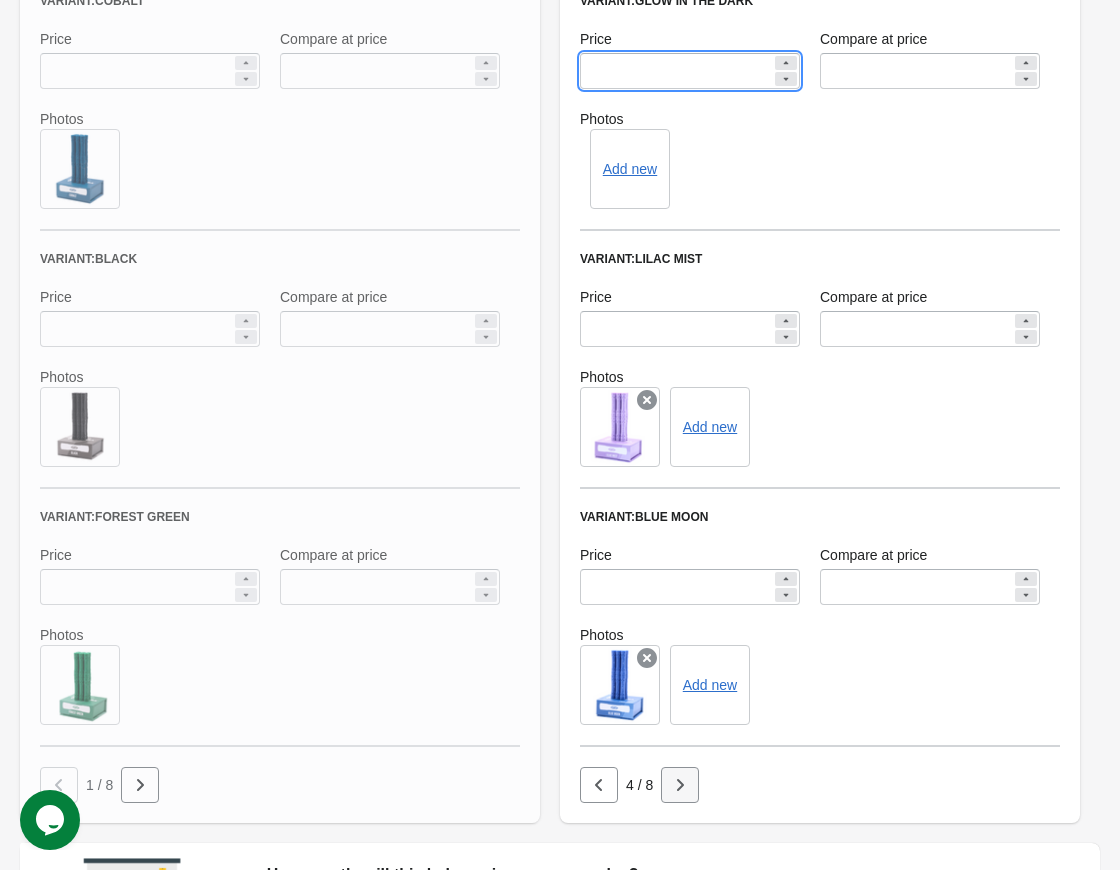 type on "*****" 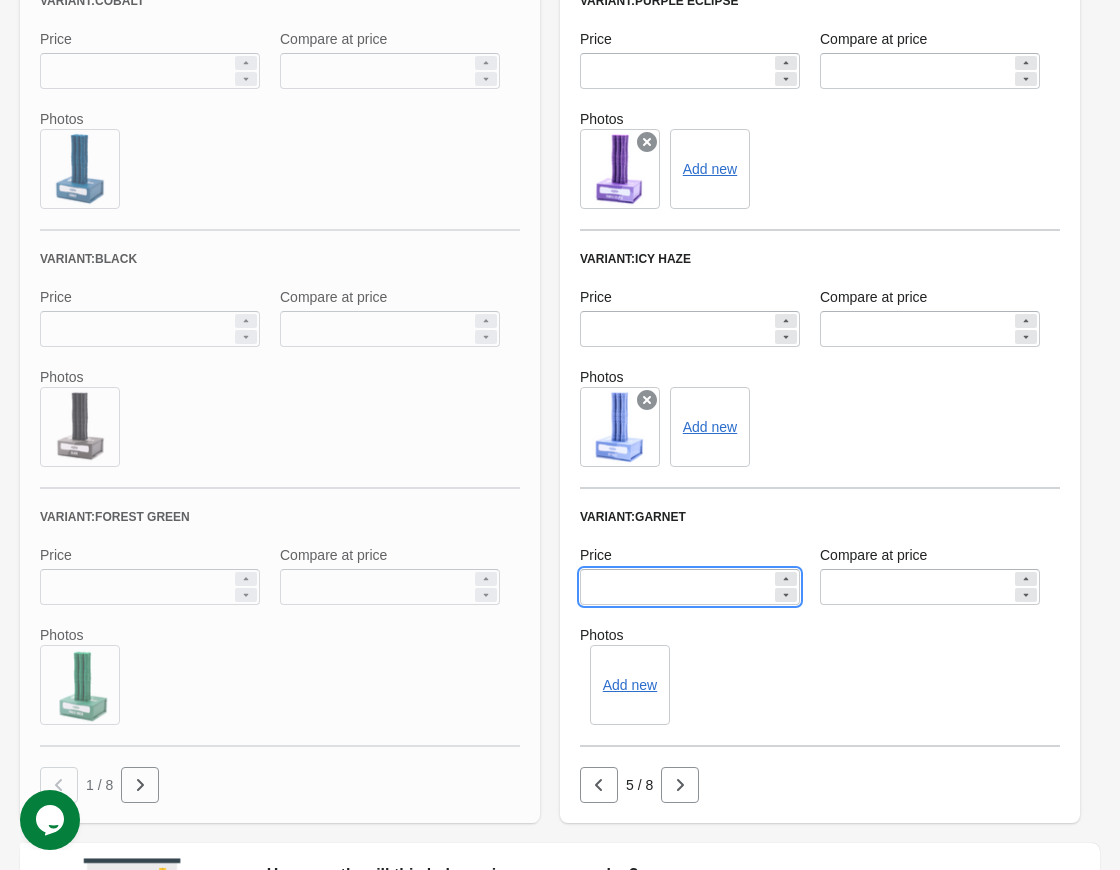 drag, startPoint x: 561, startPoint y: 589, endPoint x: 512, endPoint y: 591, distance: 49.0408 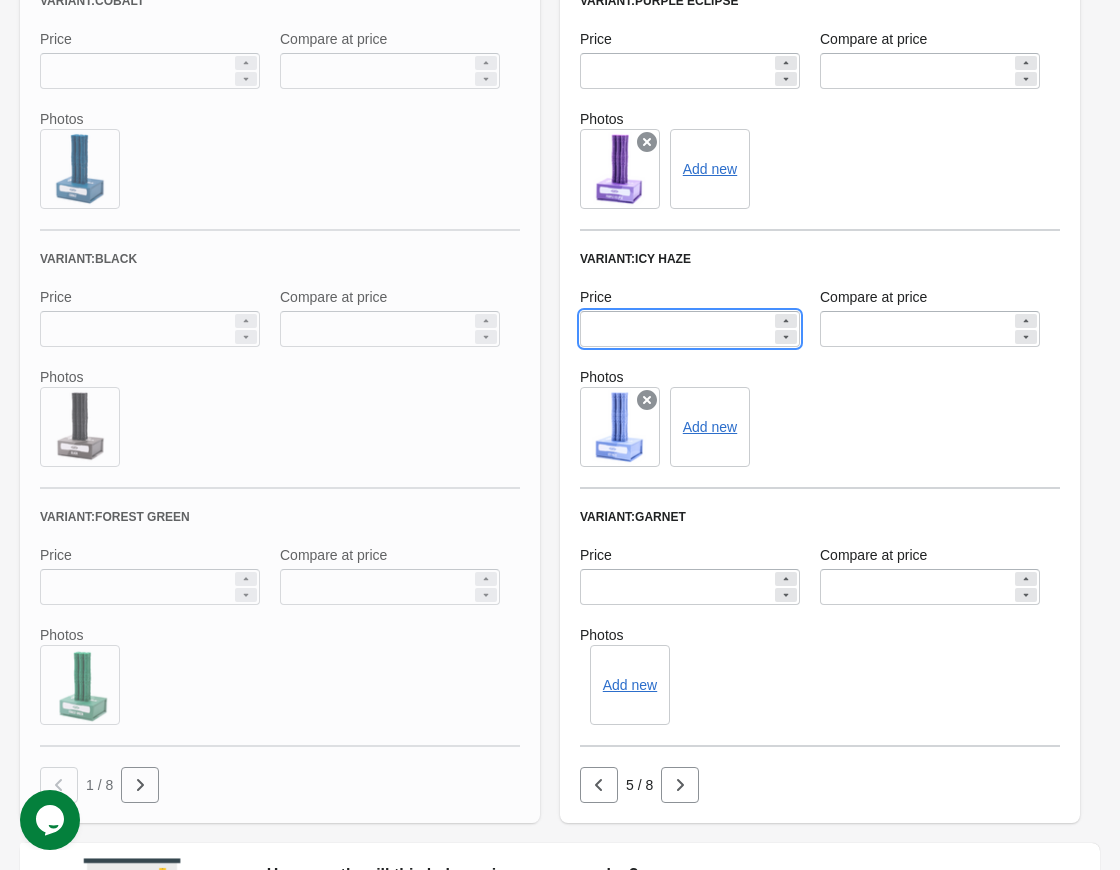 drag, startPoint x: 639, startPoint y: 327, endPoint x: 409, endPoint y: 339, distance: 230.31284 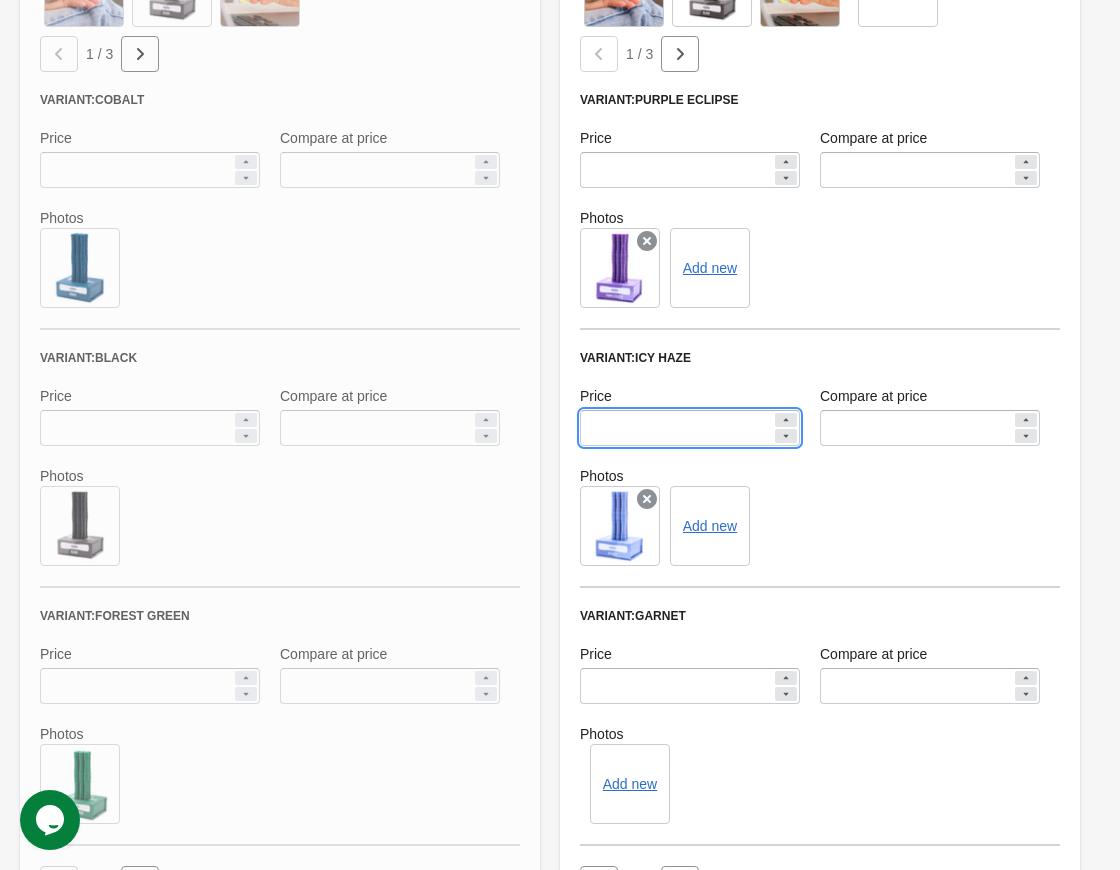 scroll, scrollTop: 900, scrollLeft: 0, axis: vertical 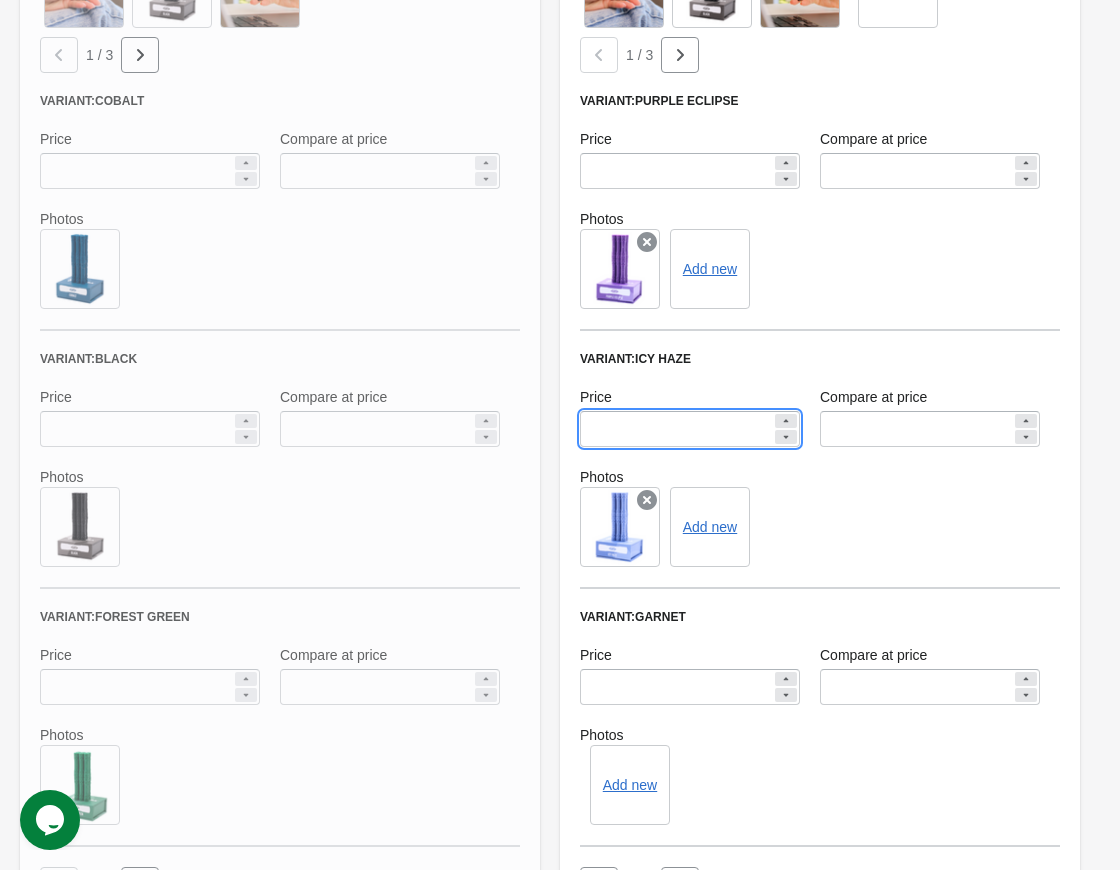 type on "*****" 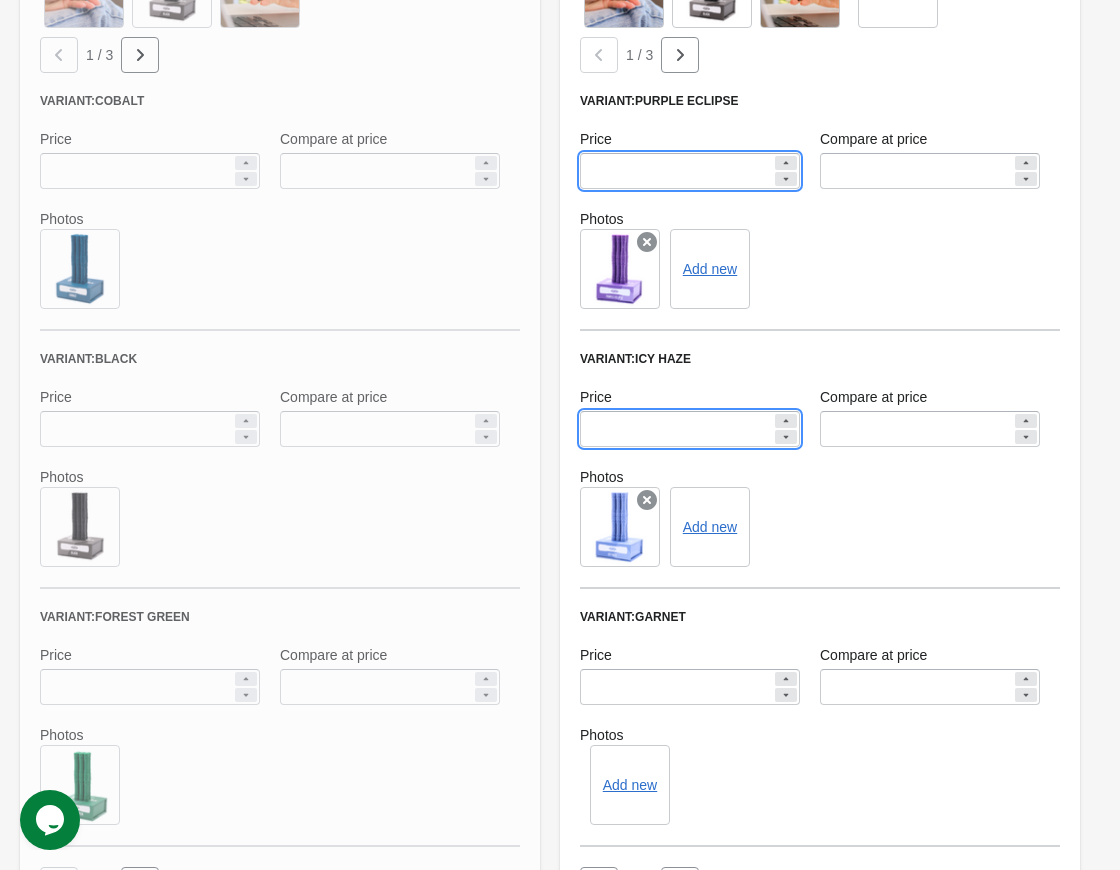 drag, startPoint x: 651, startPoint y: 167, endPoint x: 465, endPoint y: 173, distance: 186.09676 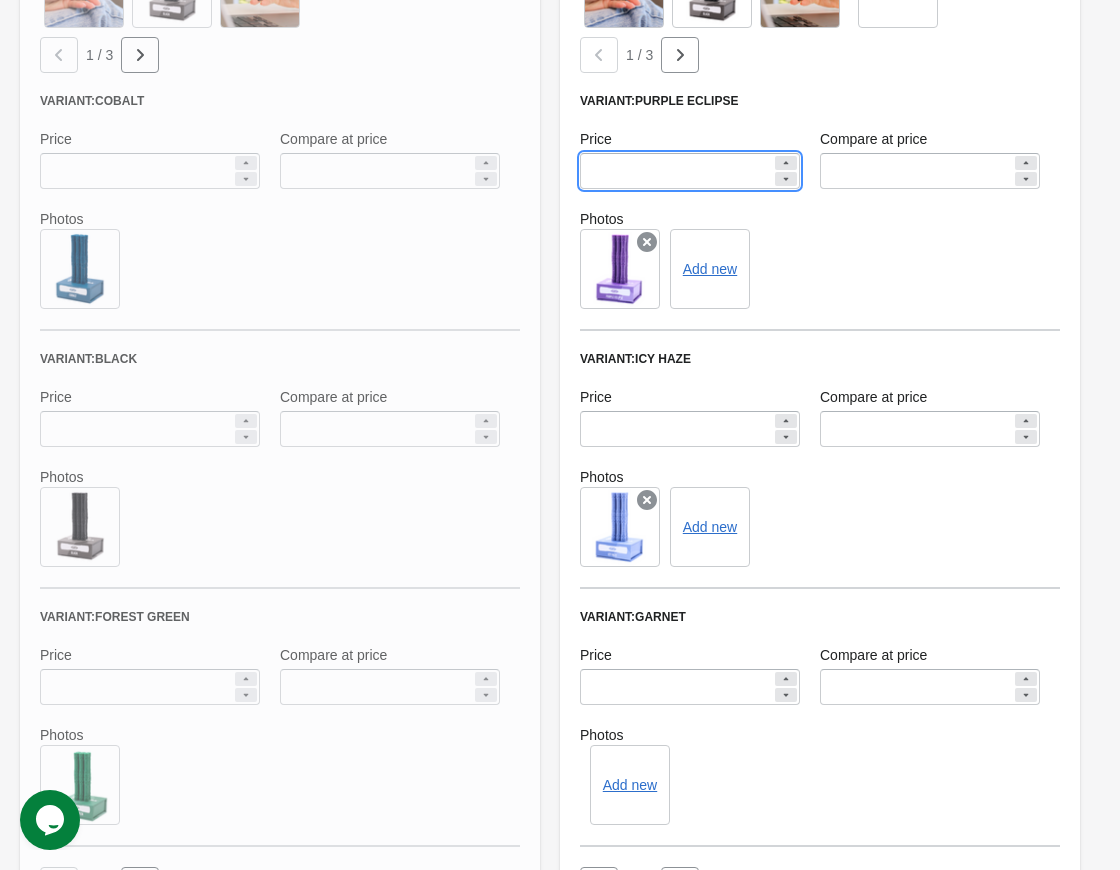 paste 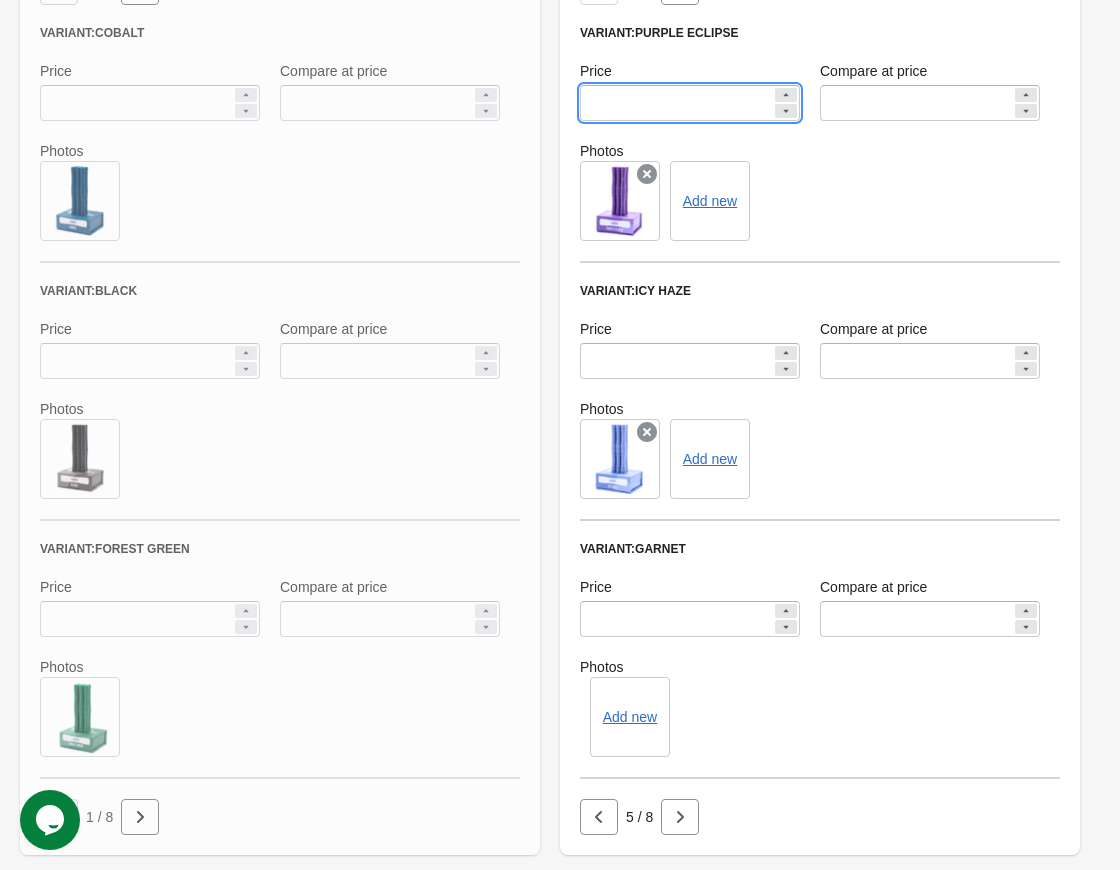scroll, scrollTop: 1000, scrollLeft: 0, axis: vertical 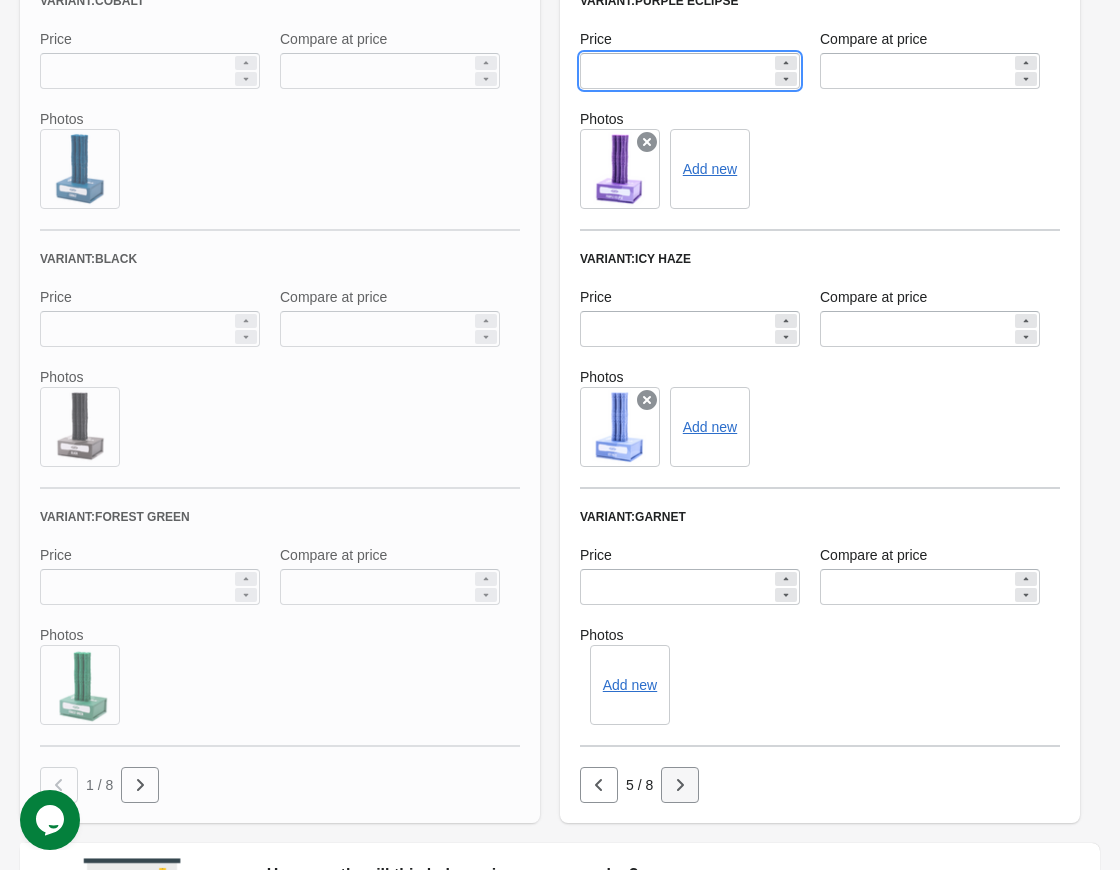 type on "*****" 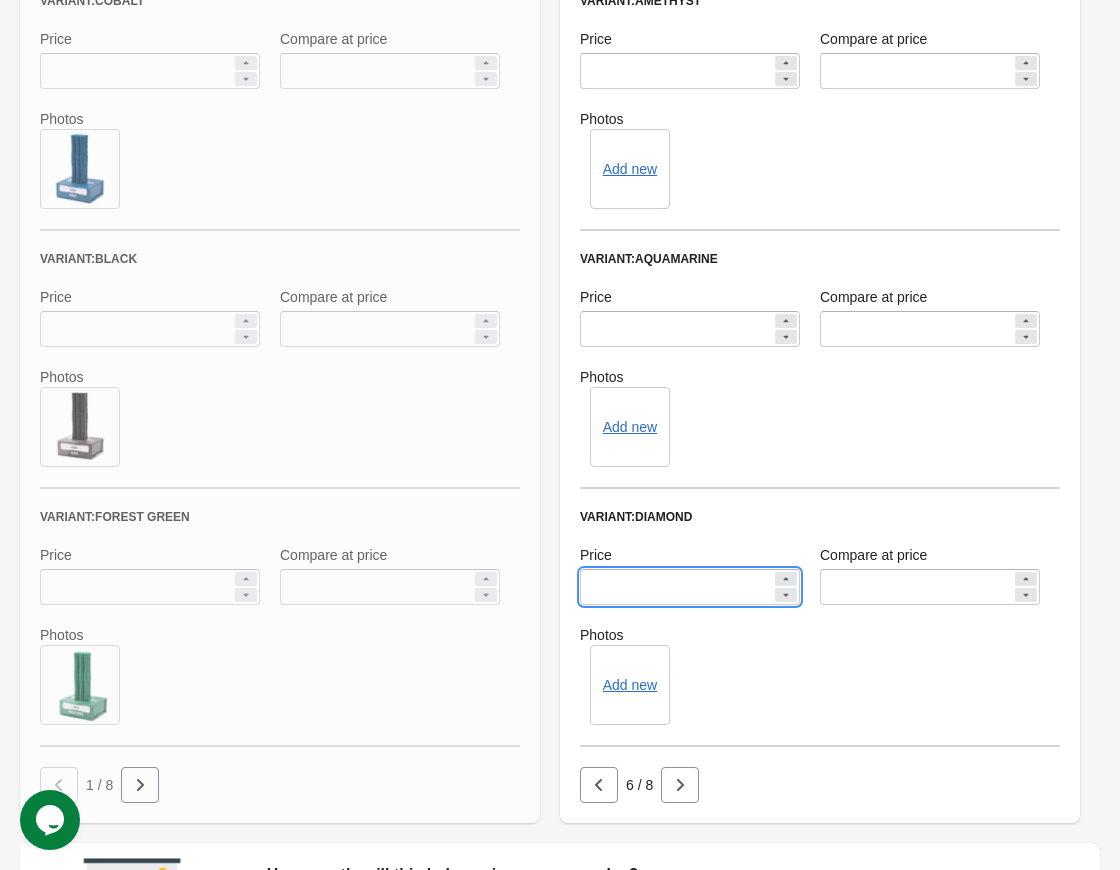 drag, startPoint x: 593, startPoint y: 583, endPoint x: 512, endPoint y: 587, distance: 81.09871 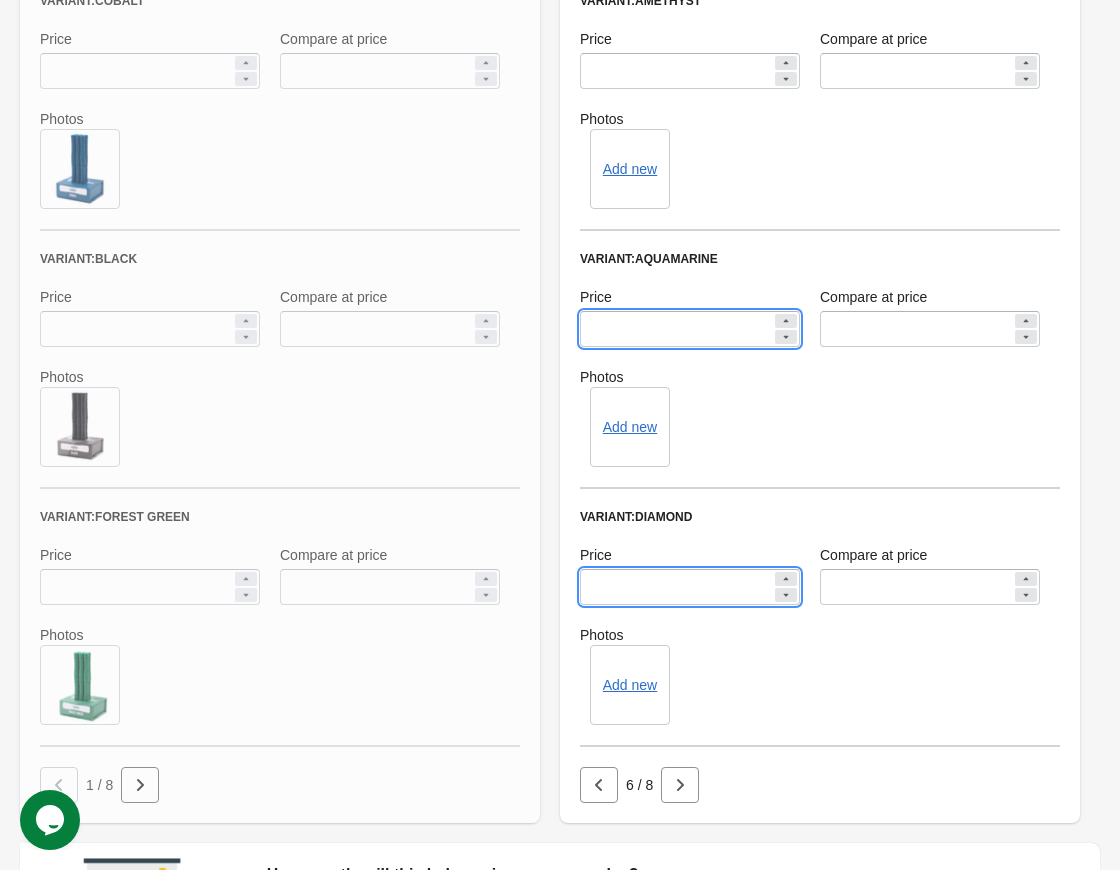 drag, startPoint x: 517, startPoint y: 322, endPoint x: 481, endPoint y: 322, distance: 36 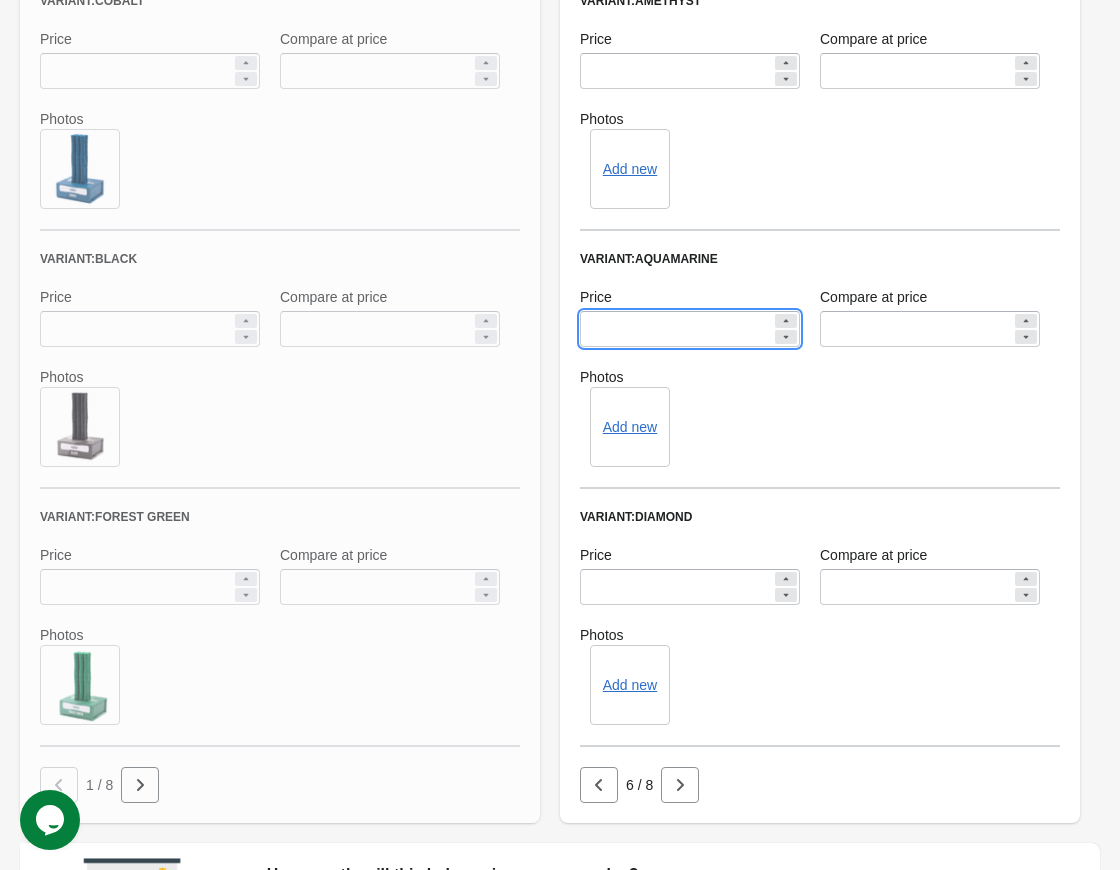 paste 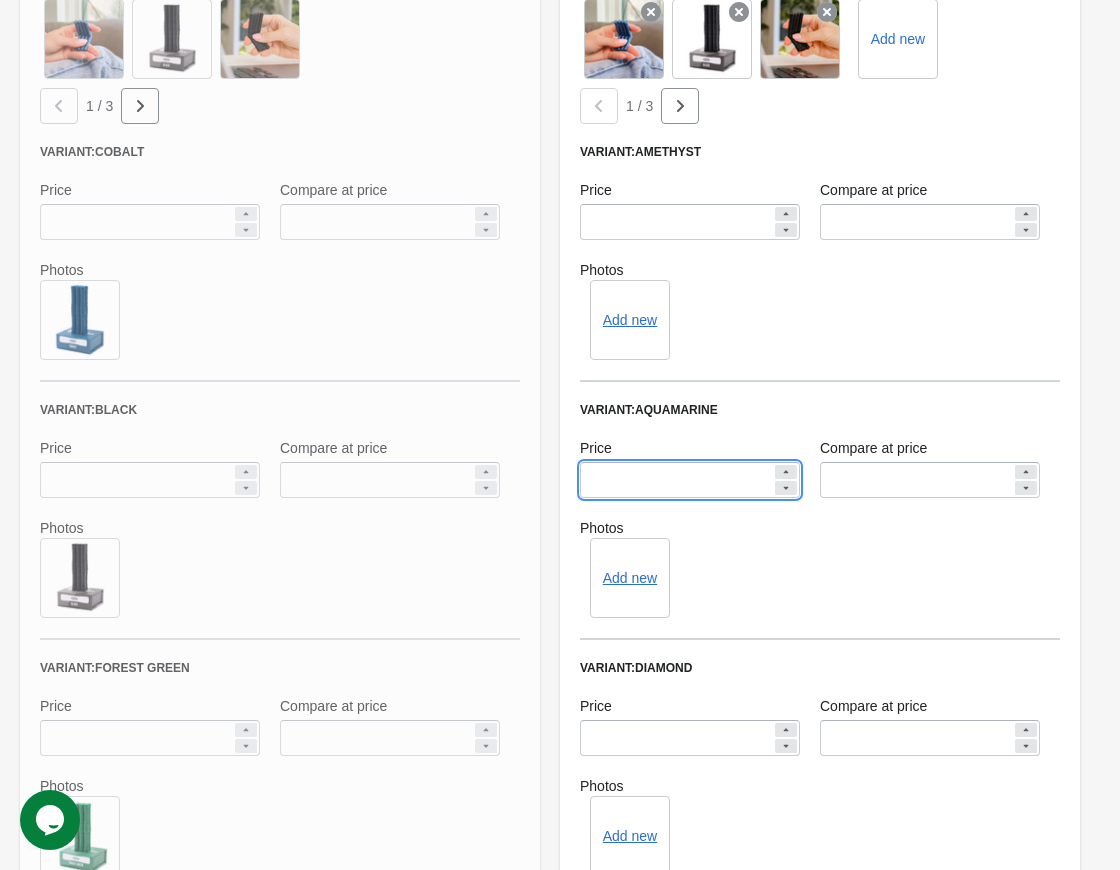 scroll, scrollTop: 800, scrollLeft: 0, axis: vertical 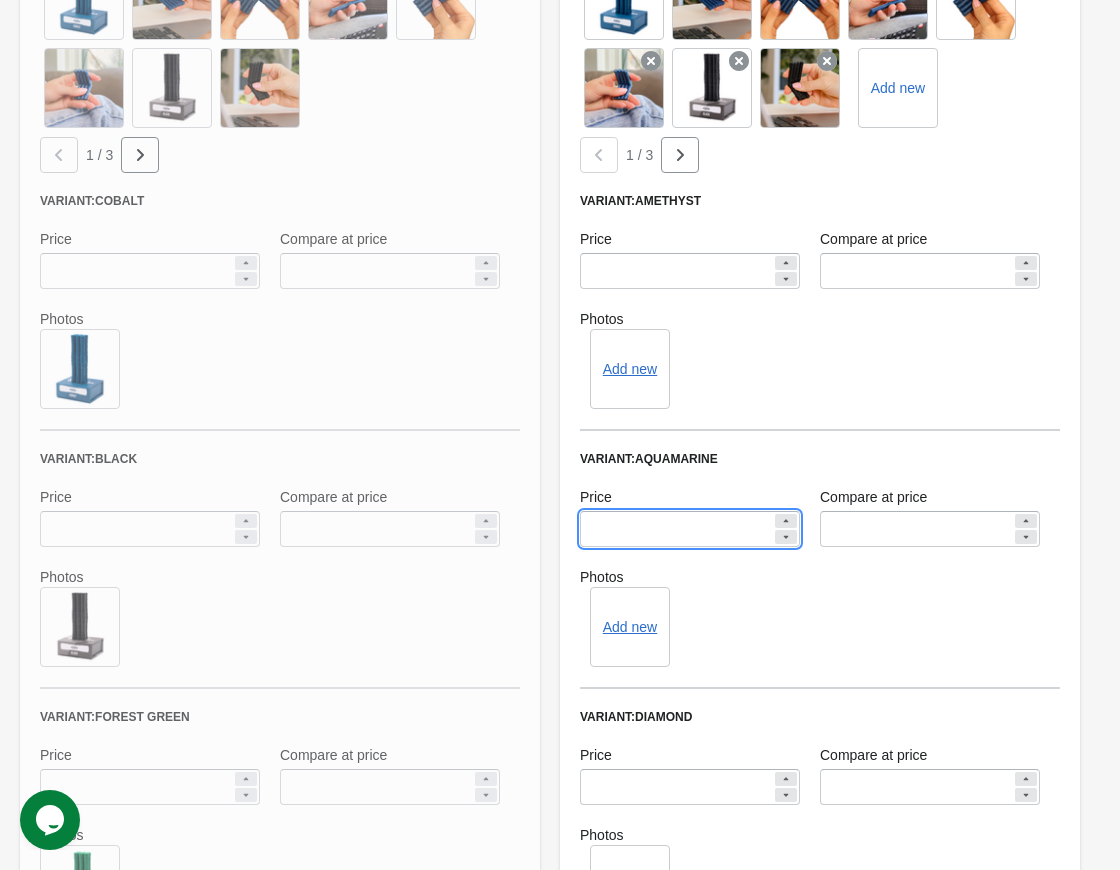 type on "*****" 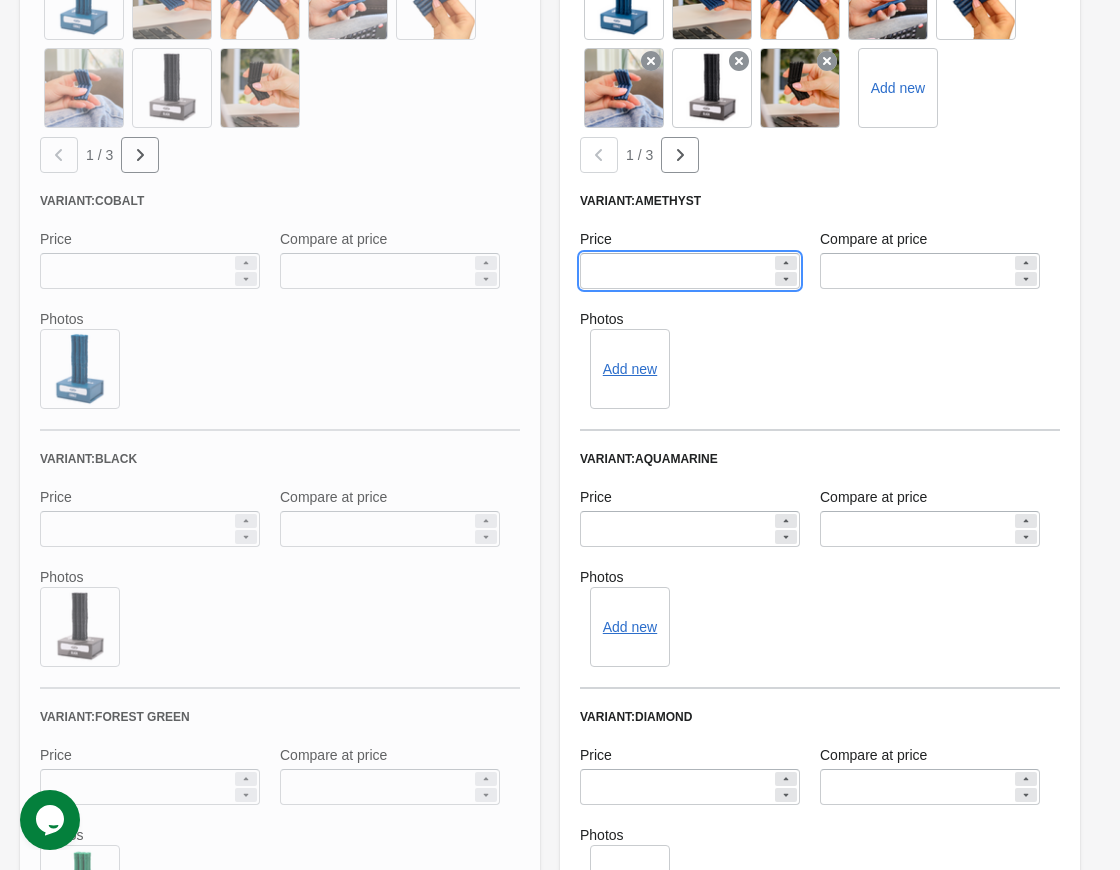 drag, startPoint x: 583, startPoint y: 270, endPoint x: 500, endPoint y: 272, distance: 83.02409 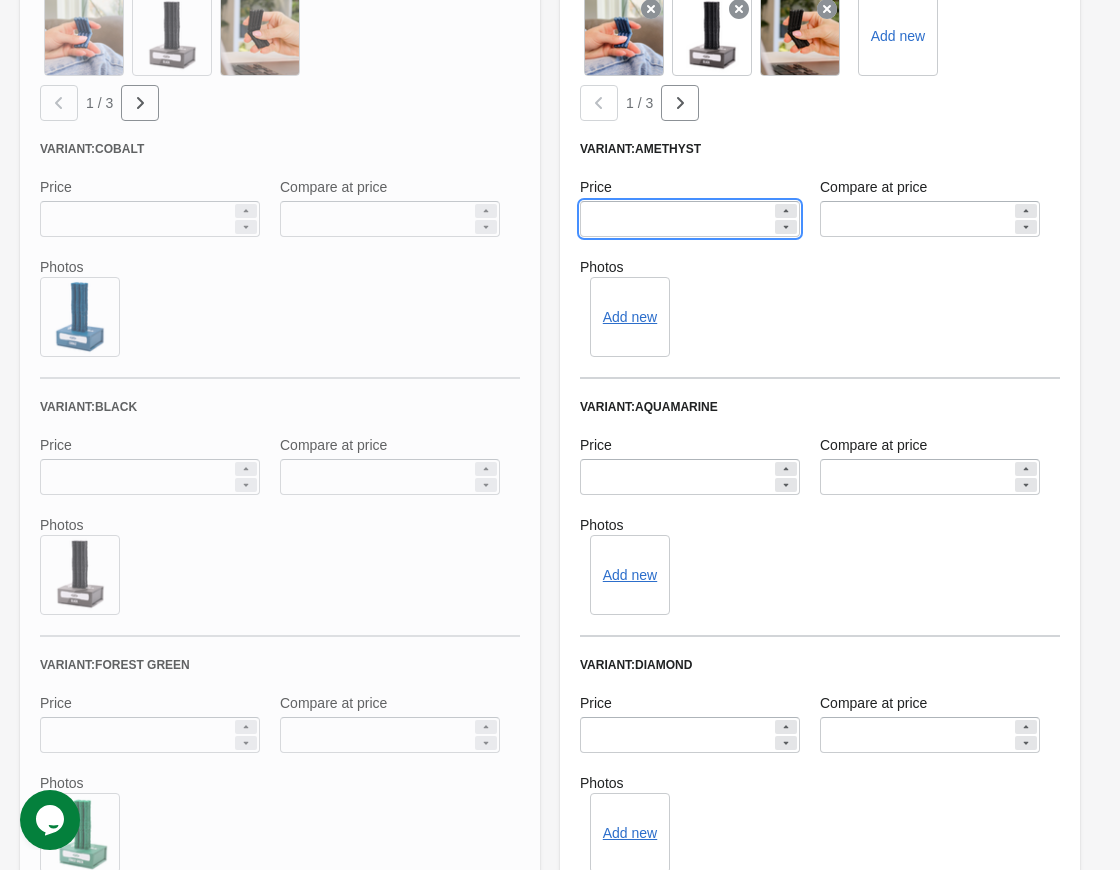 scroll, scrollTop: 1100, scrollLeft: 0, axis: vertical 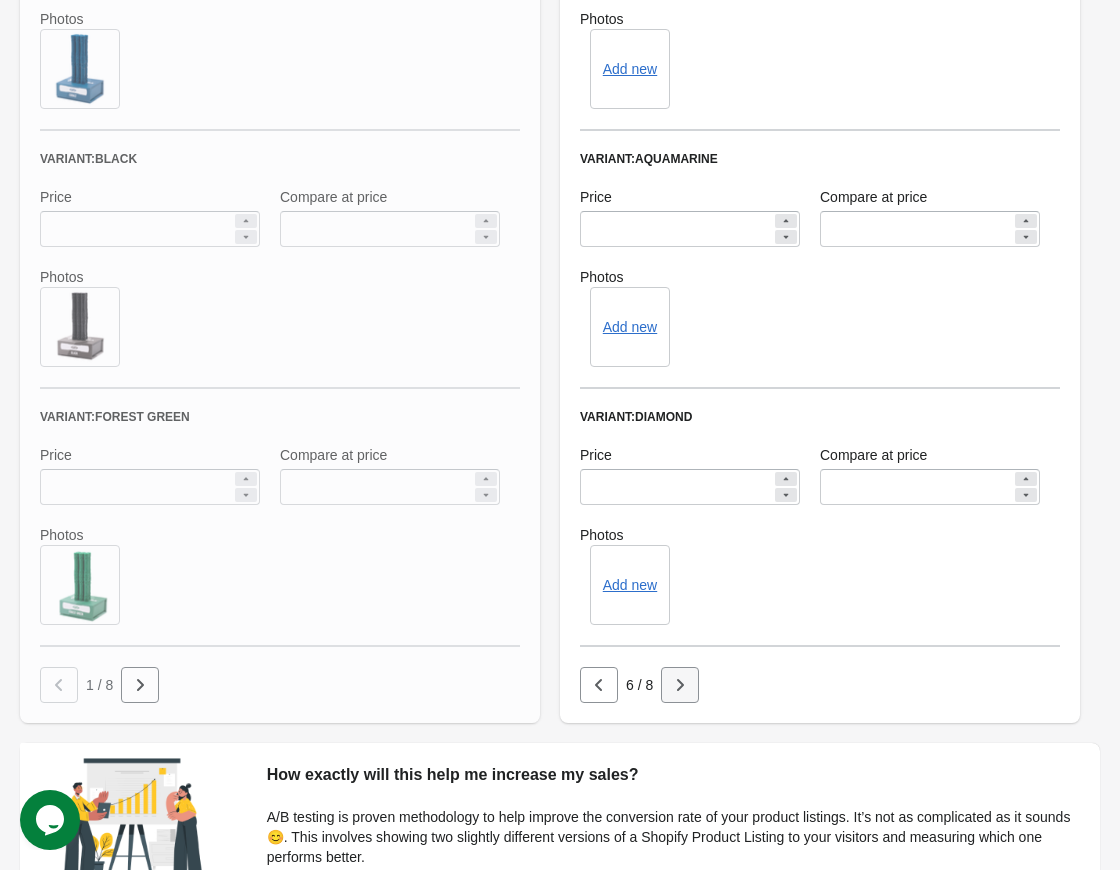 type on "*****" 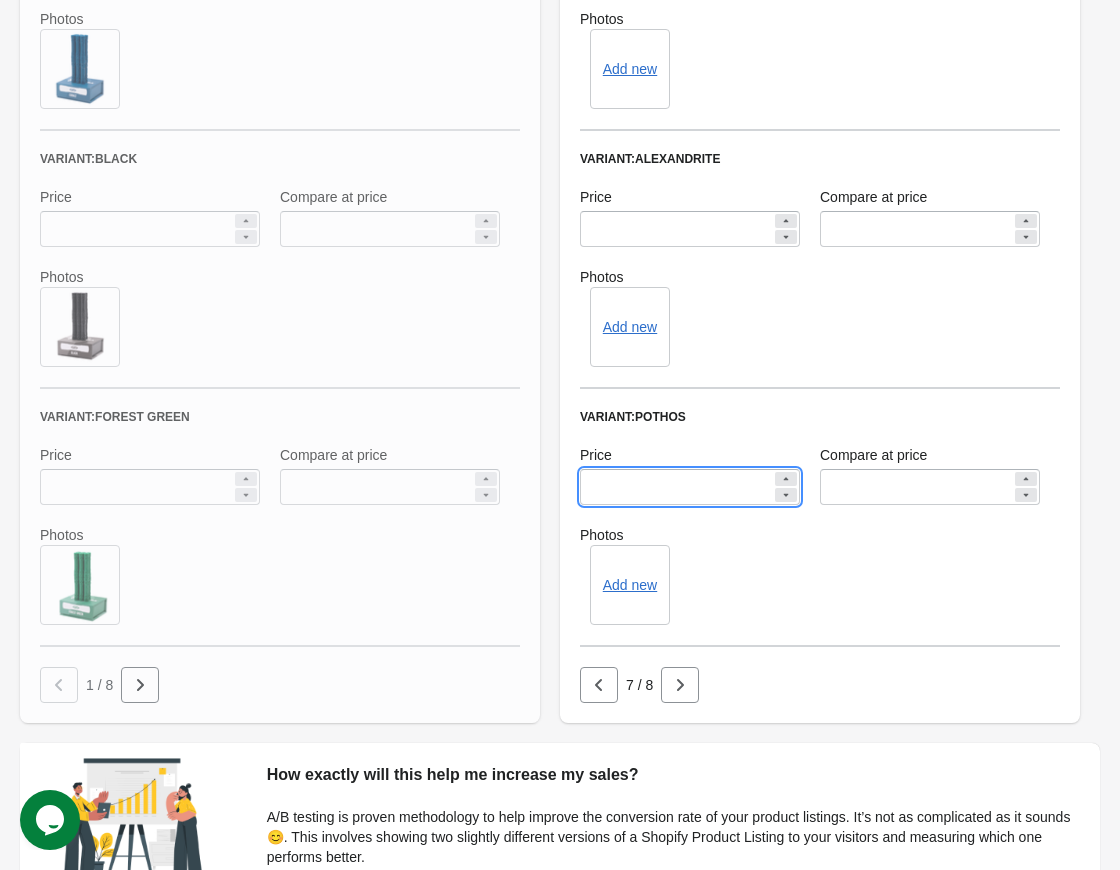 drag, startPoint x: 628, startPoint y: 484, endPoint x: 496, endPoint y: 487, distance: 132.03409 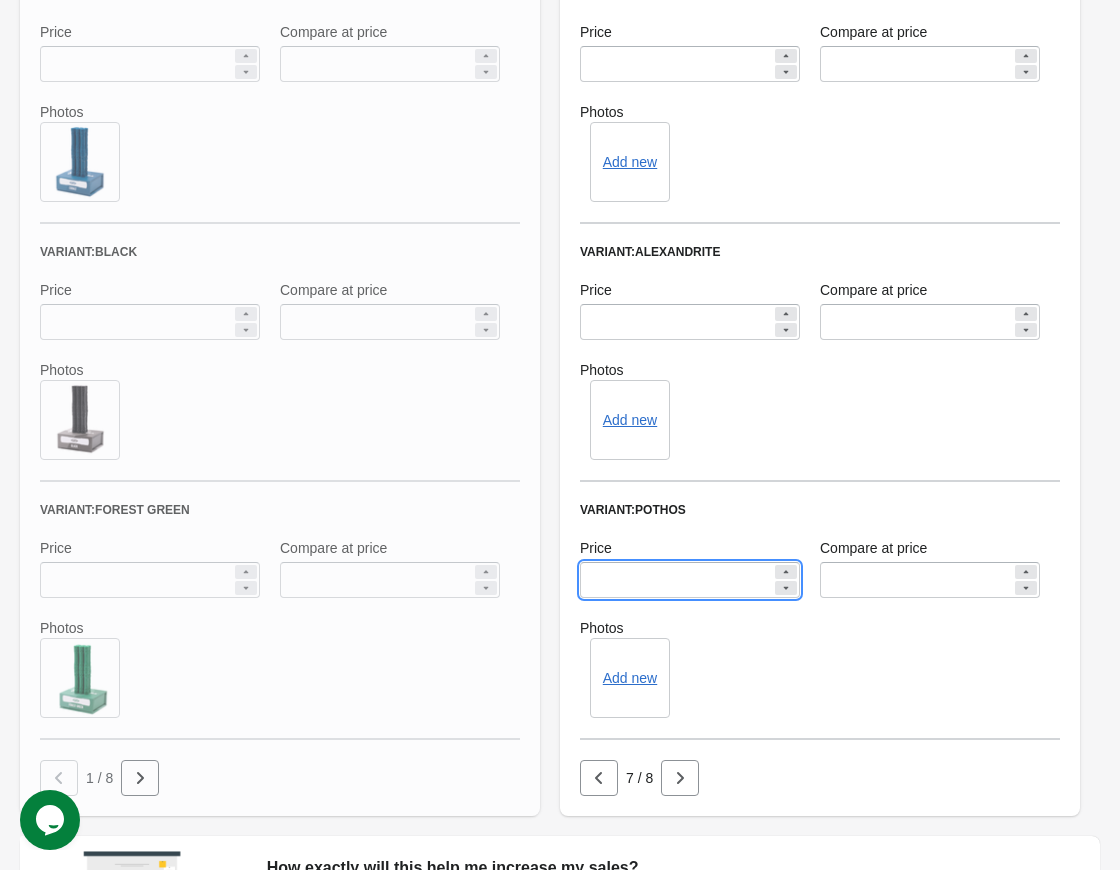 scroll, scrollTop: 1000, scrollLeft: 0, axis: vertical 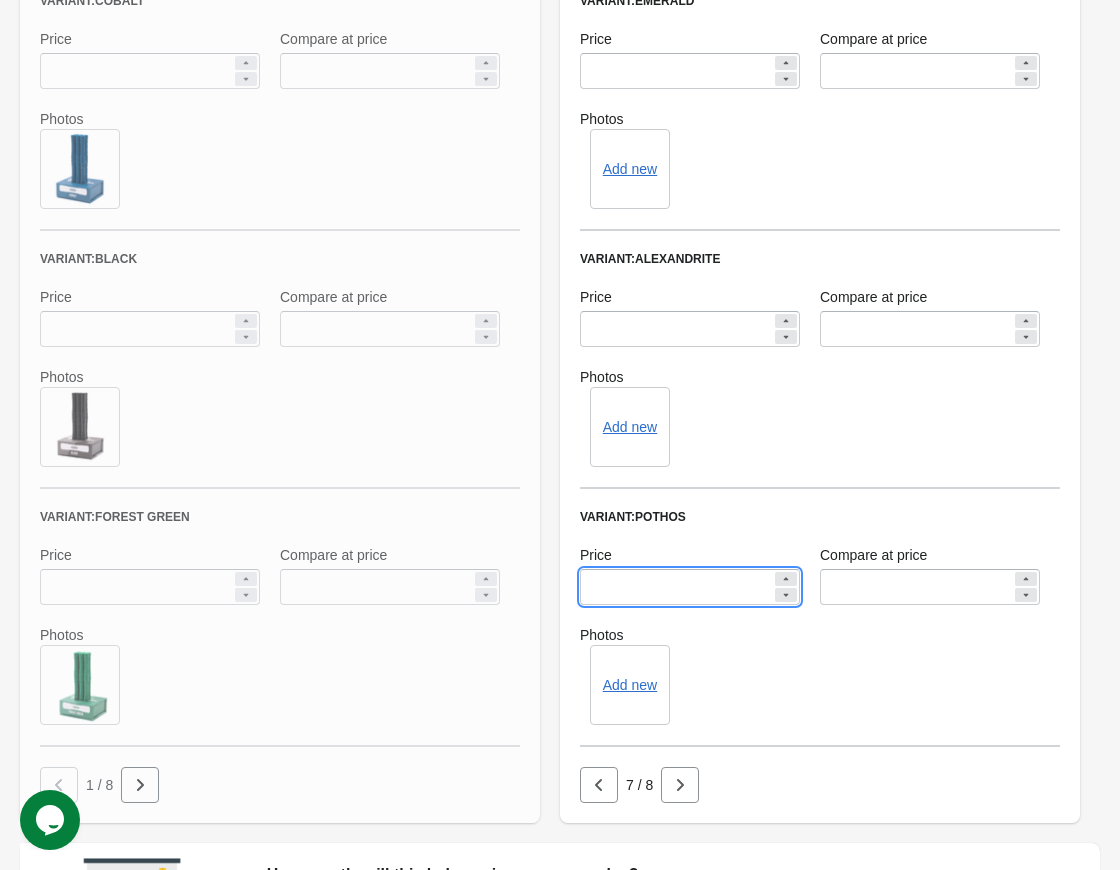 type on "**" 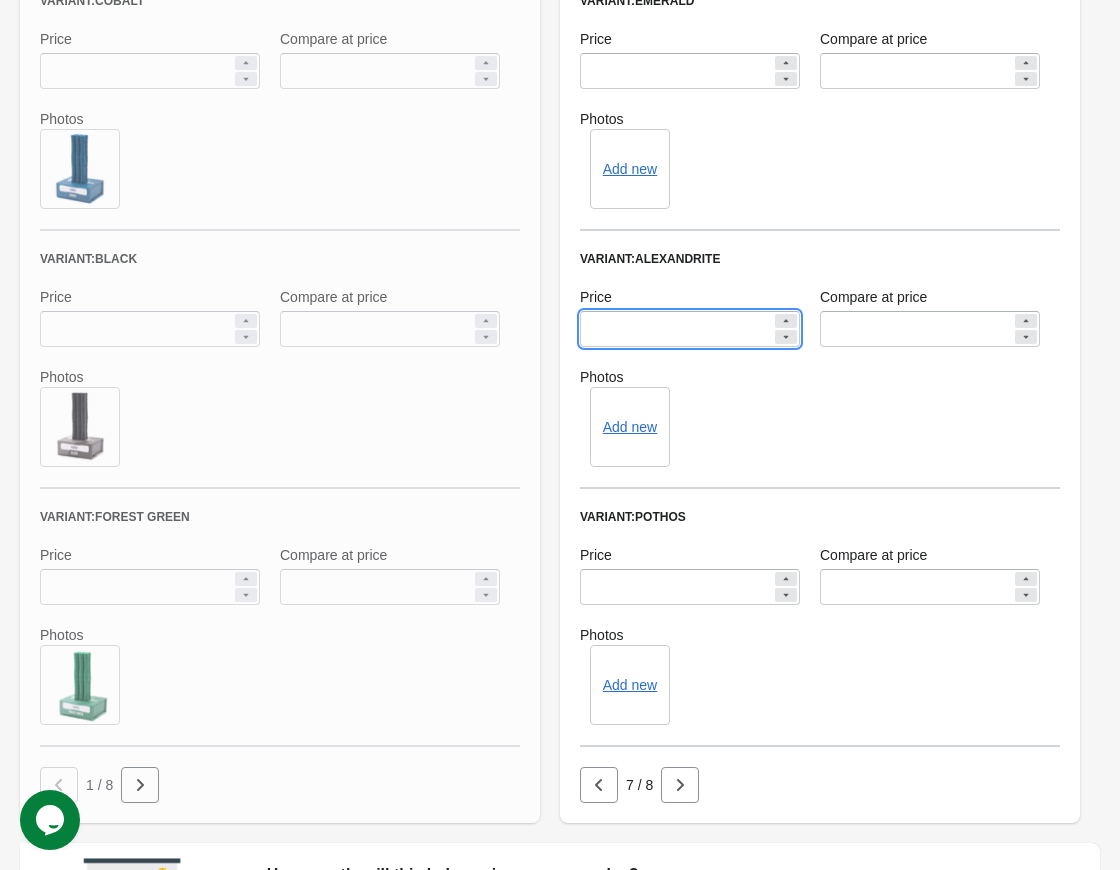 drag, startPoint x: 650, startPoint y: 323, endPoint x: 469, endPoint y: 331, distance: 181.17671 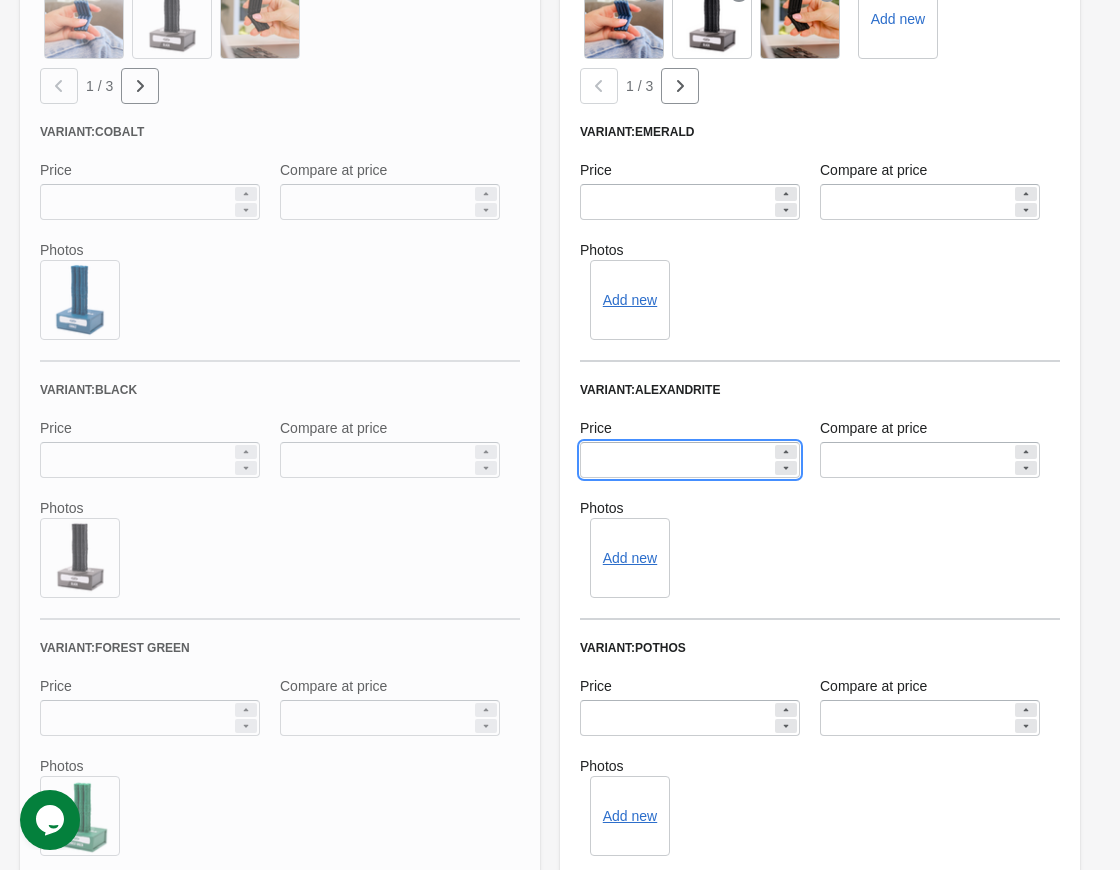scroll, scrollTop: 800, scrollLeft: 0, axis: vertical 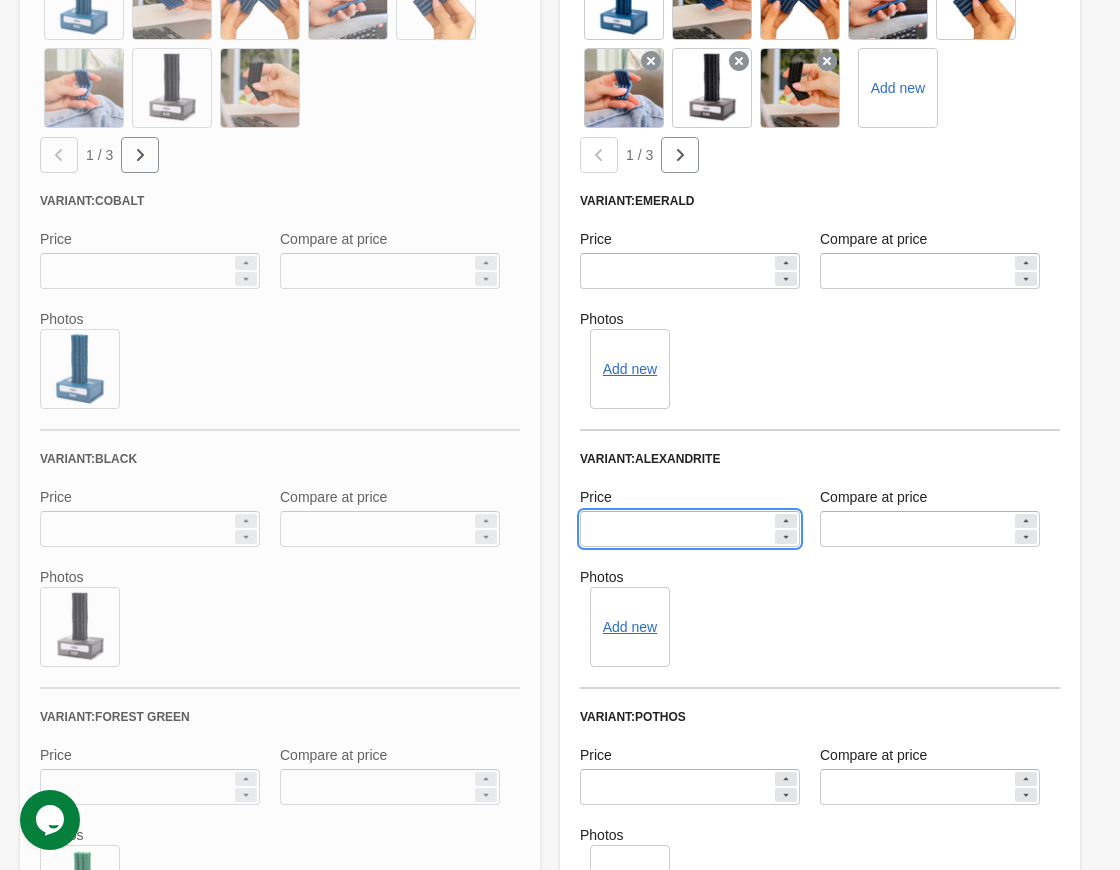 type on "*****" 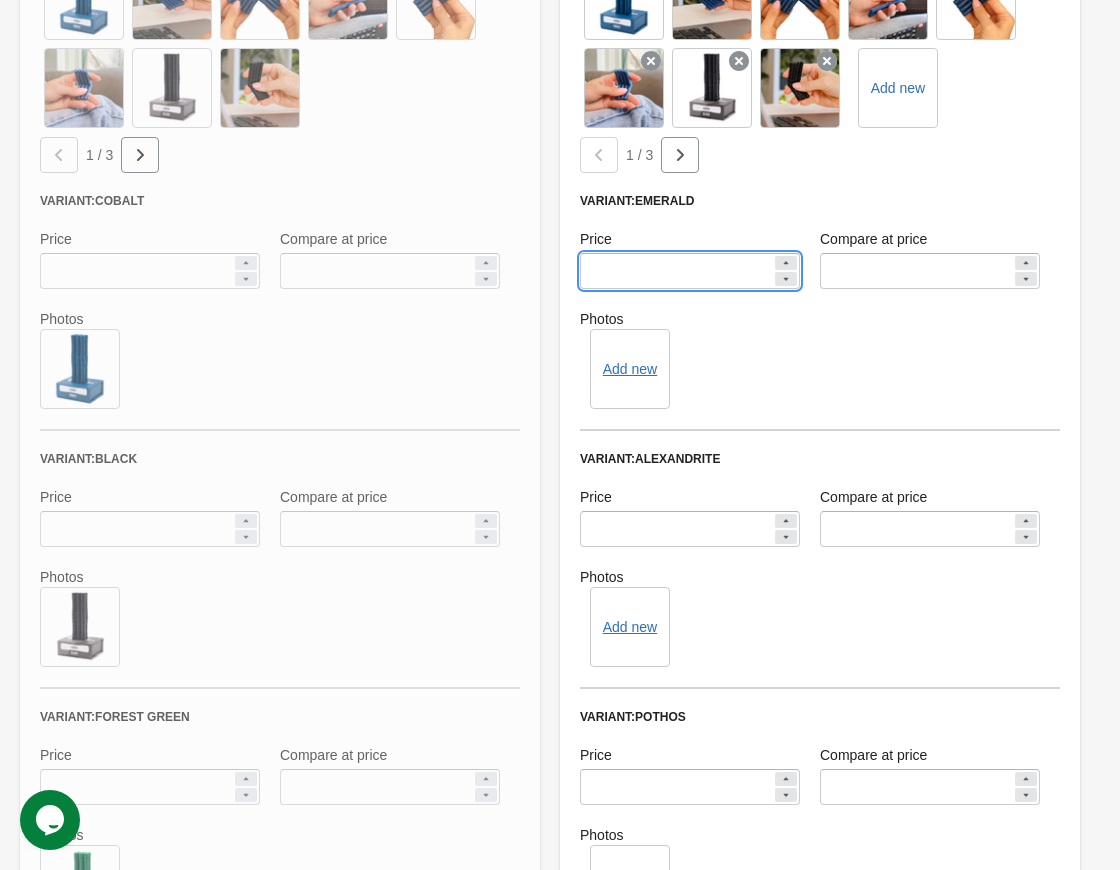 drag, startPoint x: 648, startPoint y: 270, endPoint x: 590, endPoint y: 339, distance: 90.13878 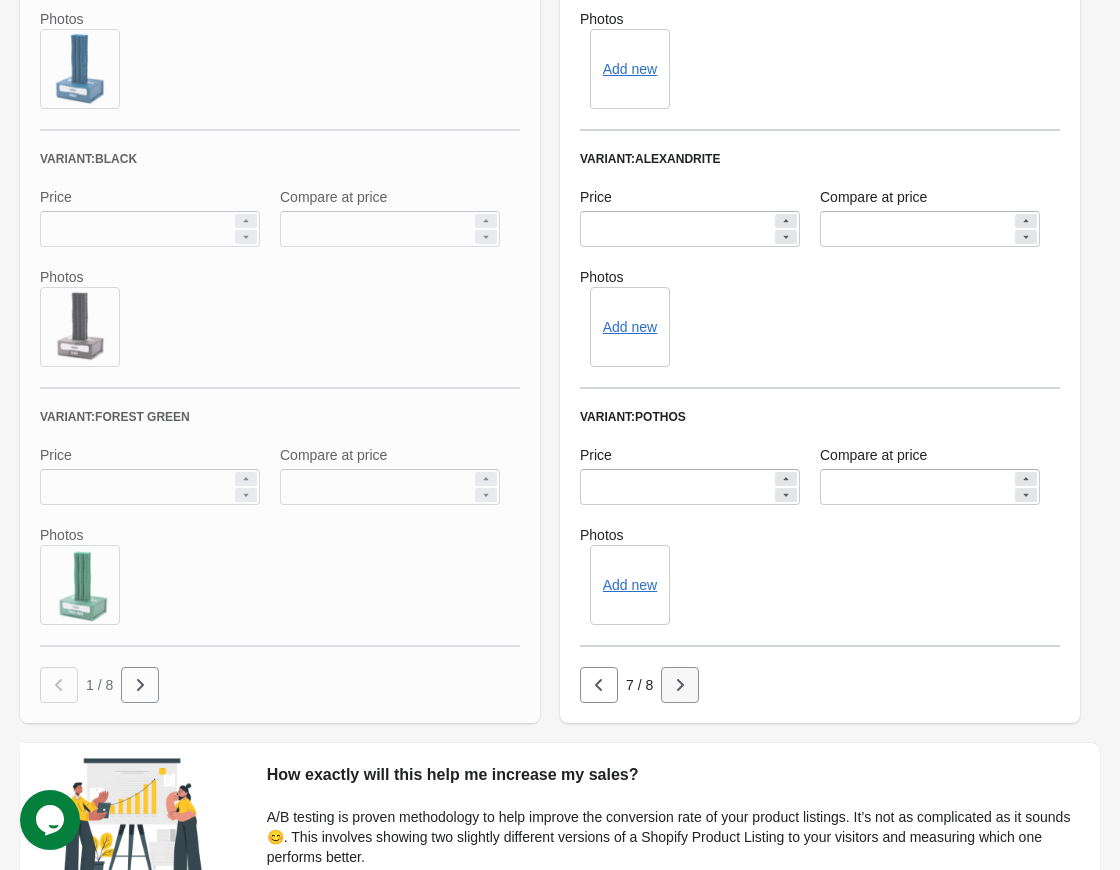 type on "*****" 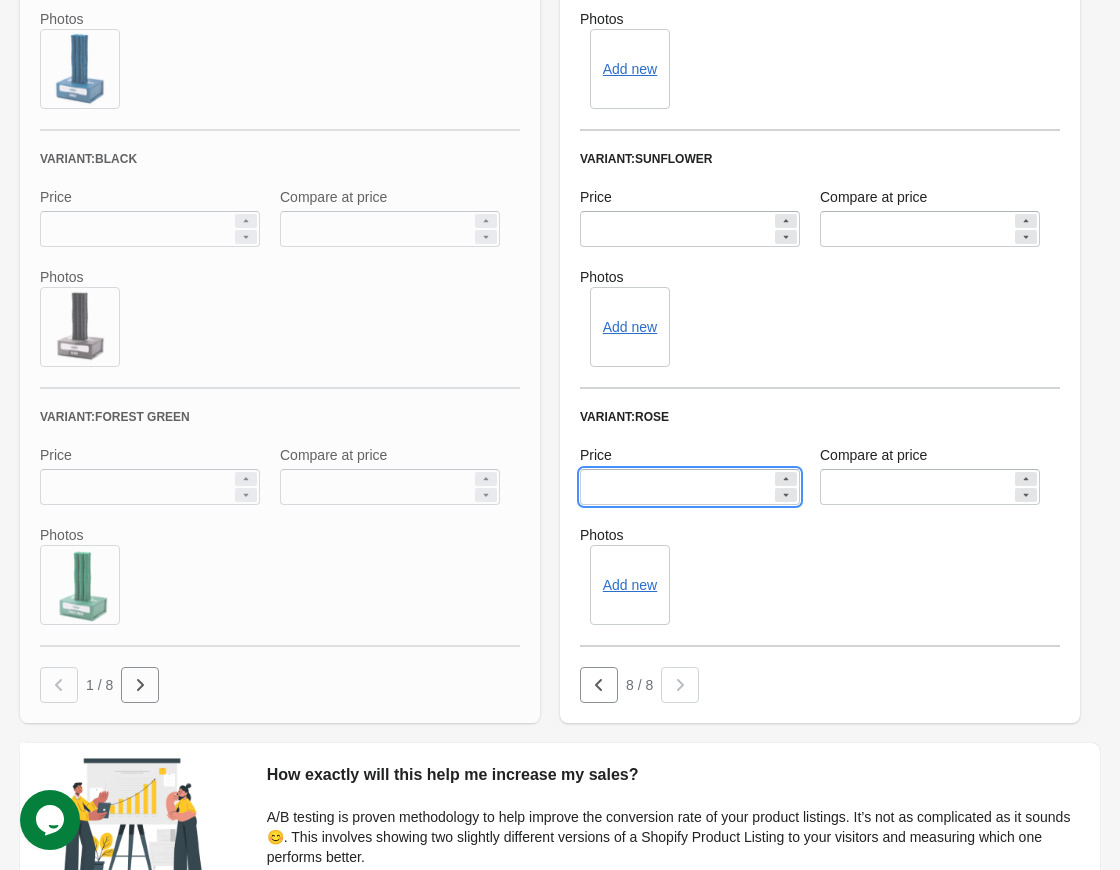 drag, startPoint x: 564, startPoint y: 483, endPoint x: 529, endPoint y: 488, distance: 35.35534 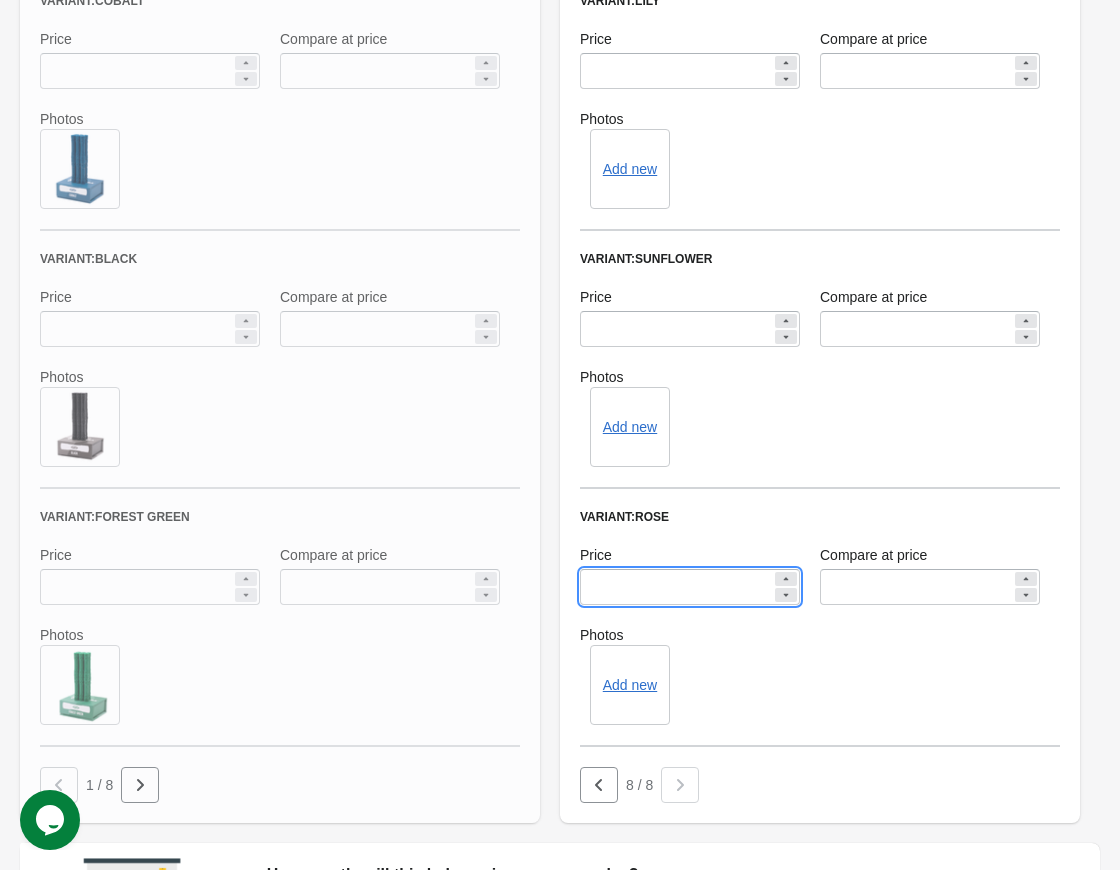 scroll, scrollTop: 1000, scrollLeft: 0, axis: vertical 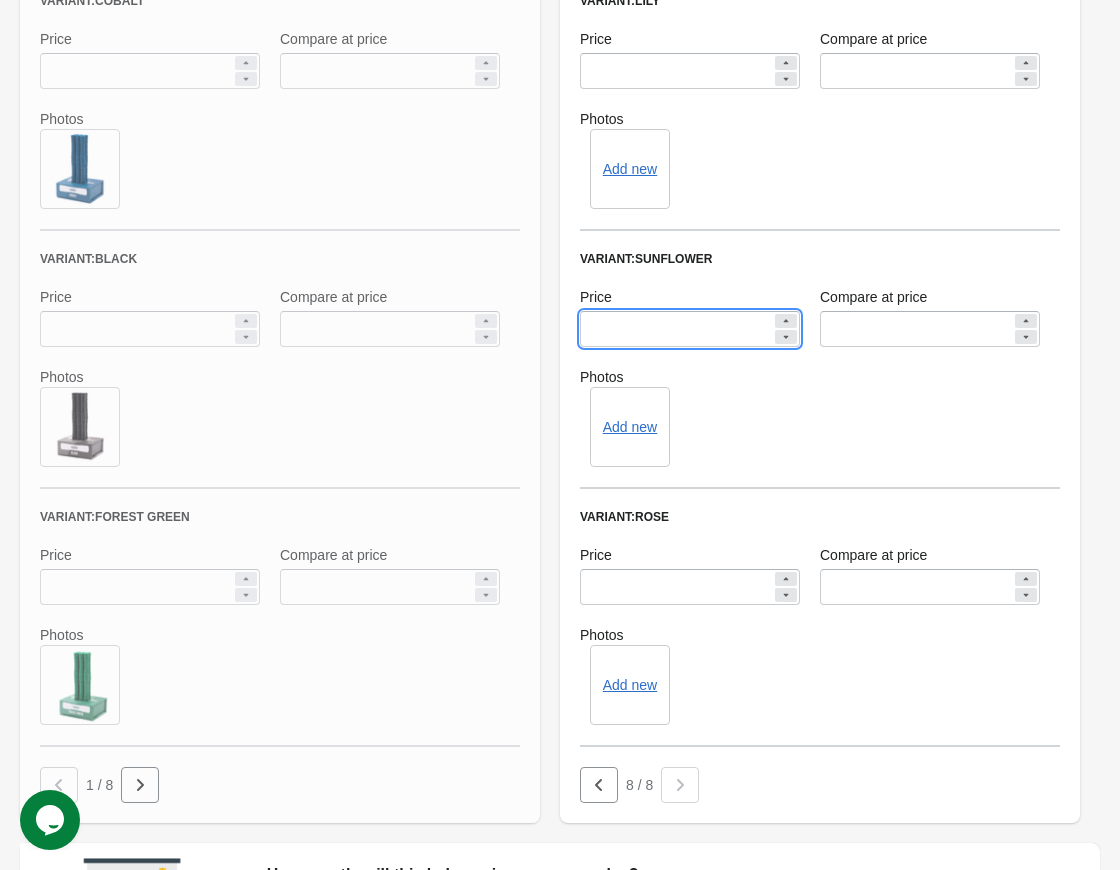 drag, startPoint x: 659, startPoint y: 327, endPoint x: 530, endPoint y: 334, distance: 129.18979 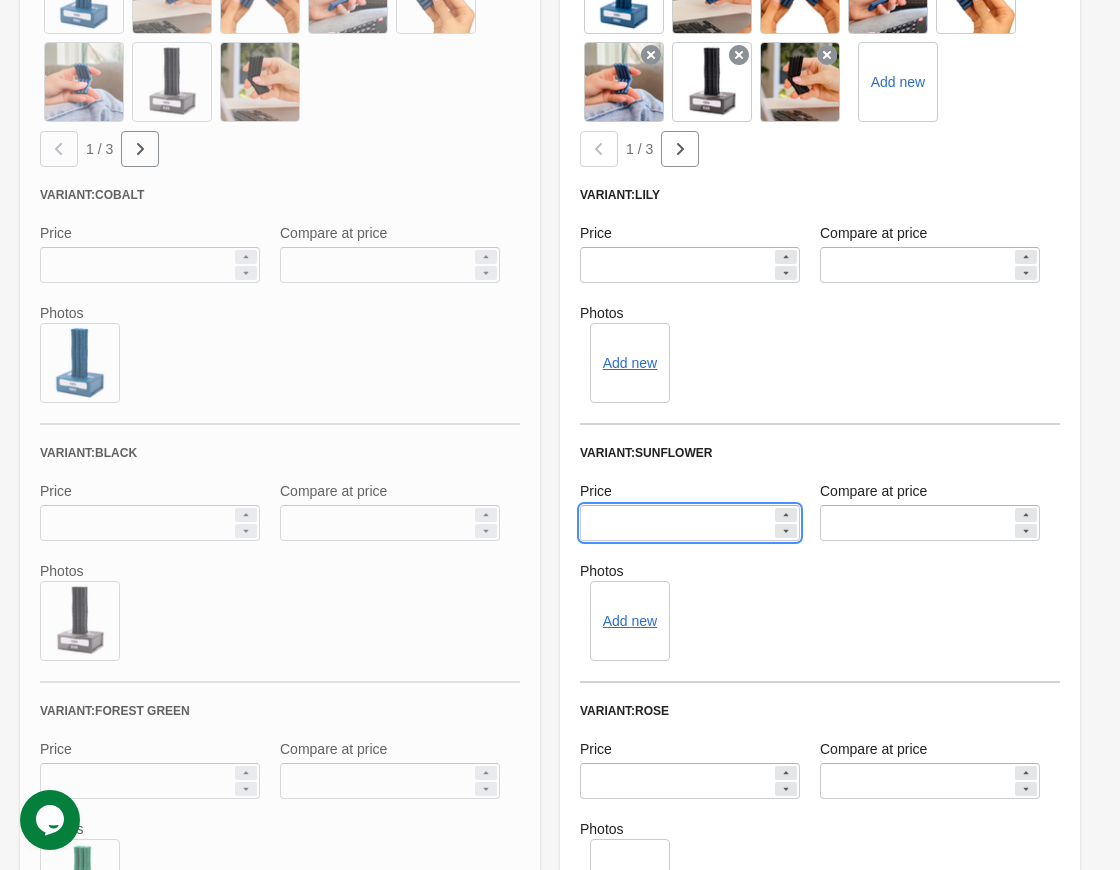 scroll, scrollTop: 800, scrollLeft: 0, axis: vertical 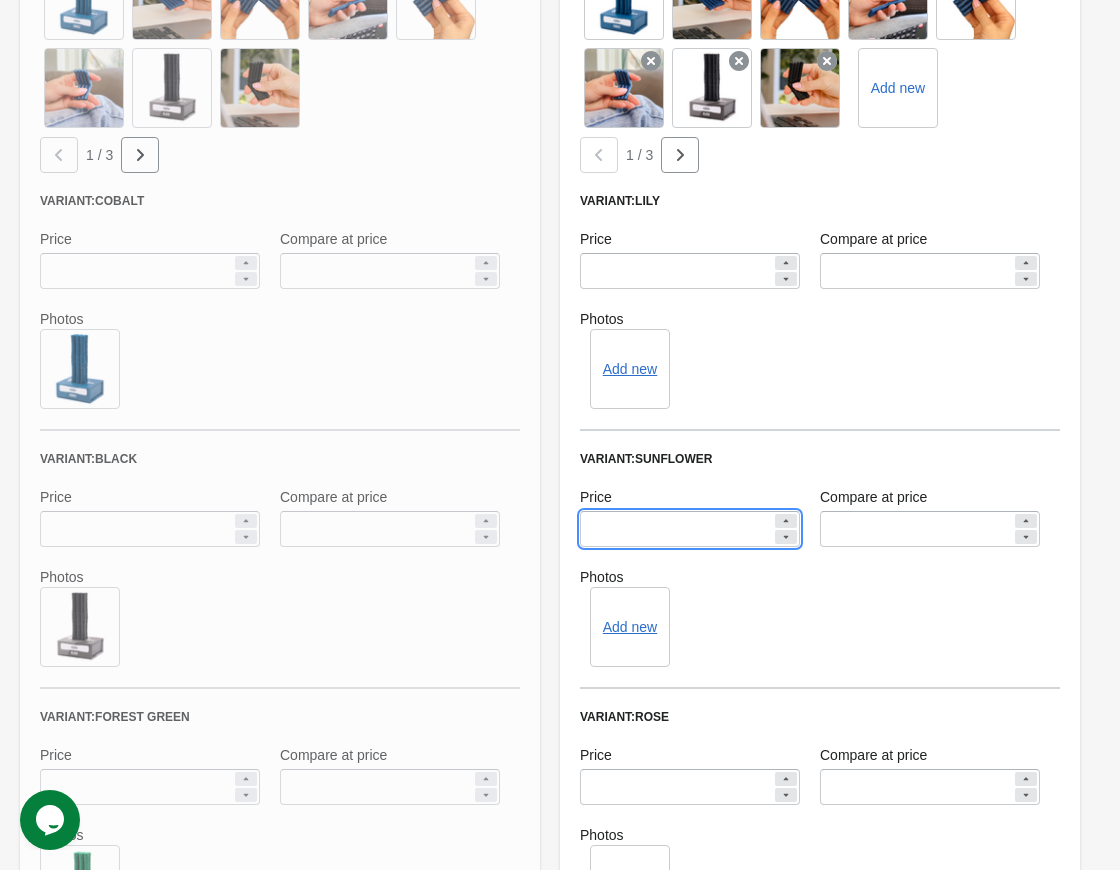 type on "*****" 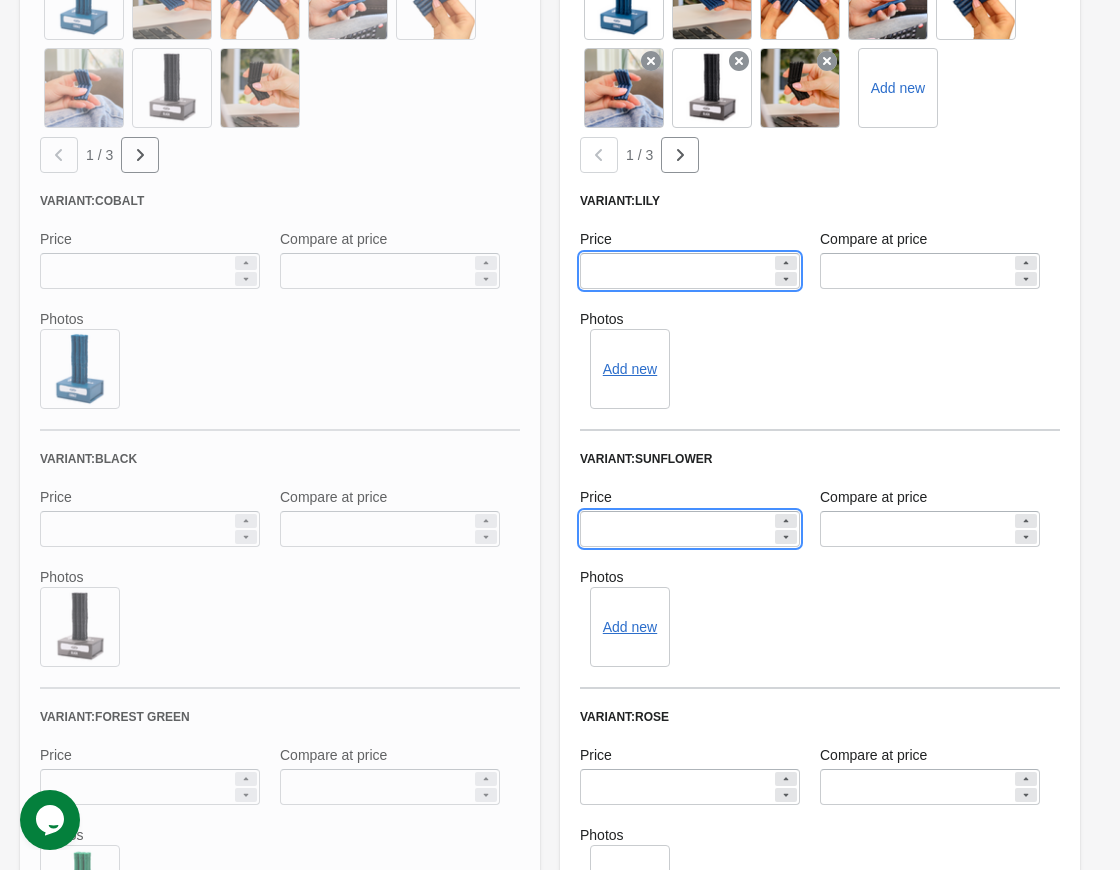 drag, startPoint x: 626, startPoint y: 277, endPoint x: 484, endPoint y: 287, distance: 142.35168 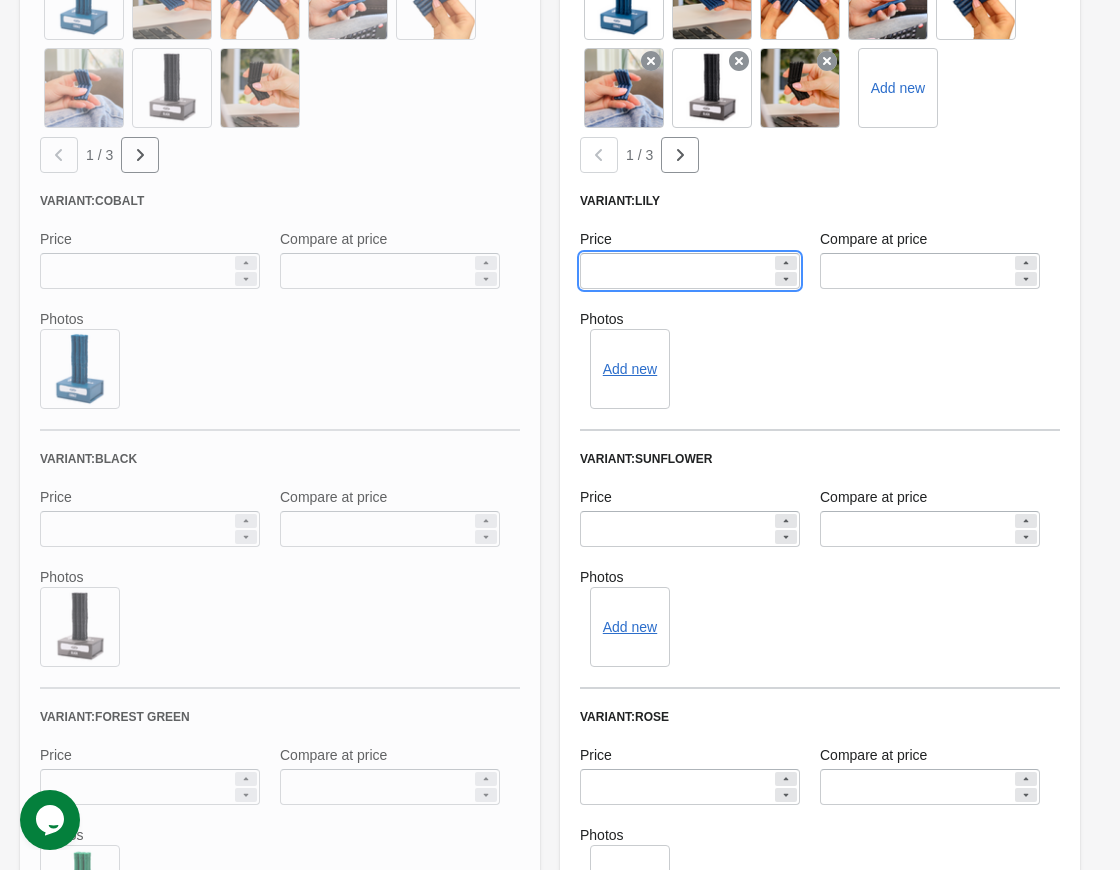 paste 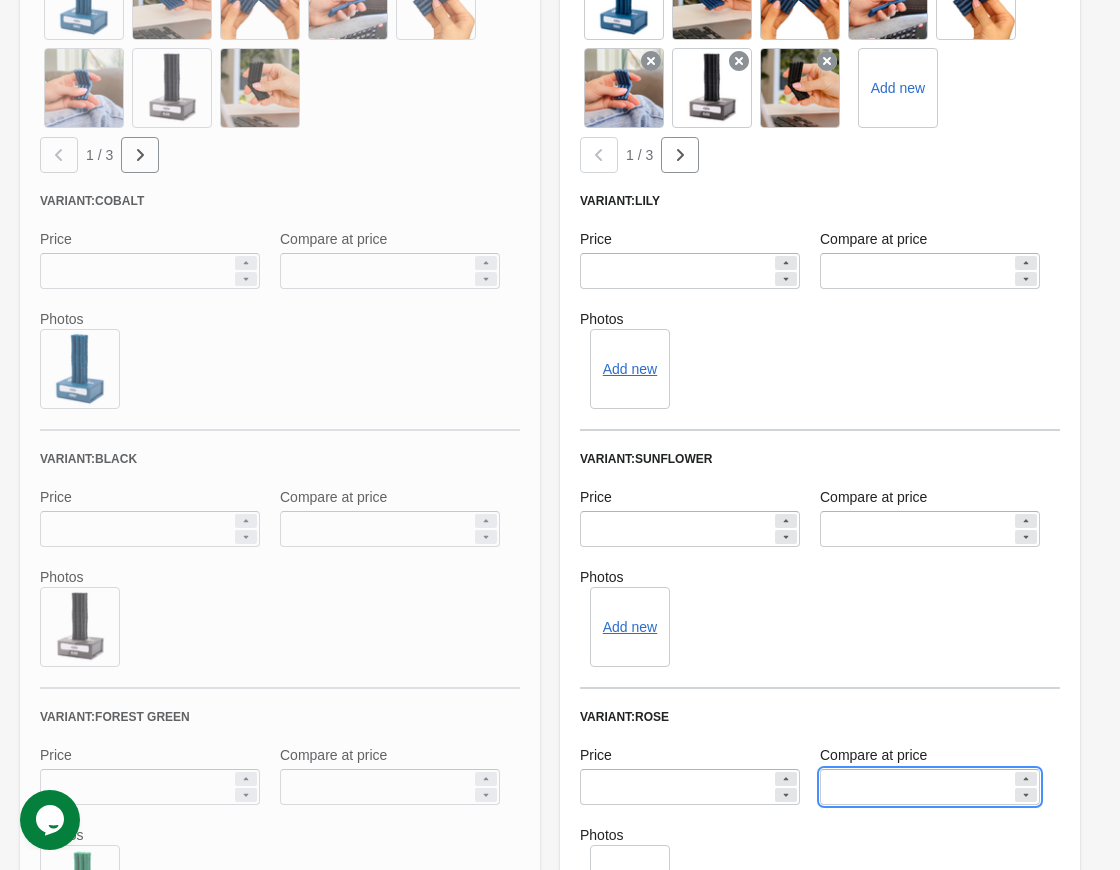 drag, startPoint x: 872, startPoint y: 781, endPoint x: 777, endPoint y: 783, distance: 95.02105 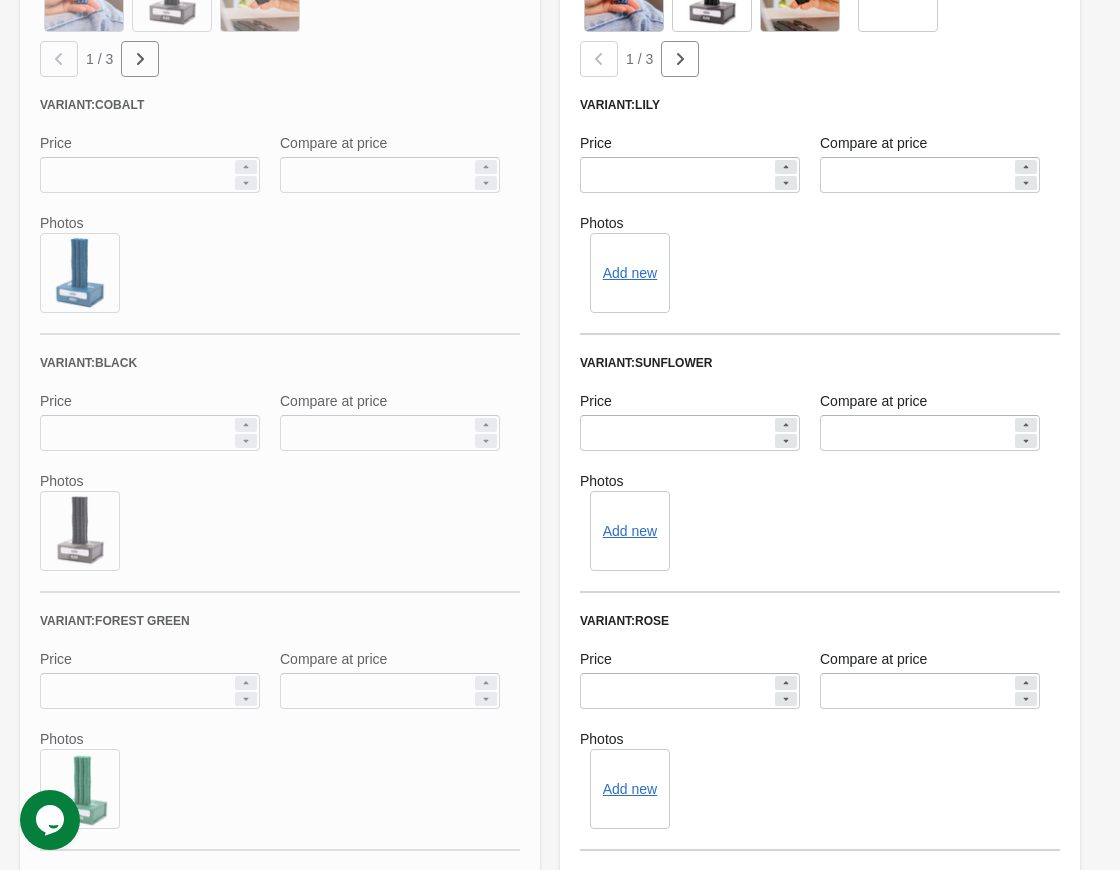 scroll, scrollTop: 900, scrollLeft: 0, axis: vertical 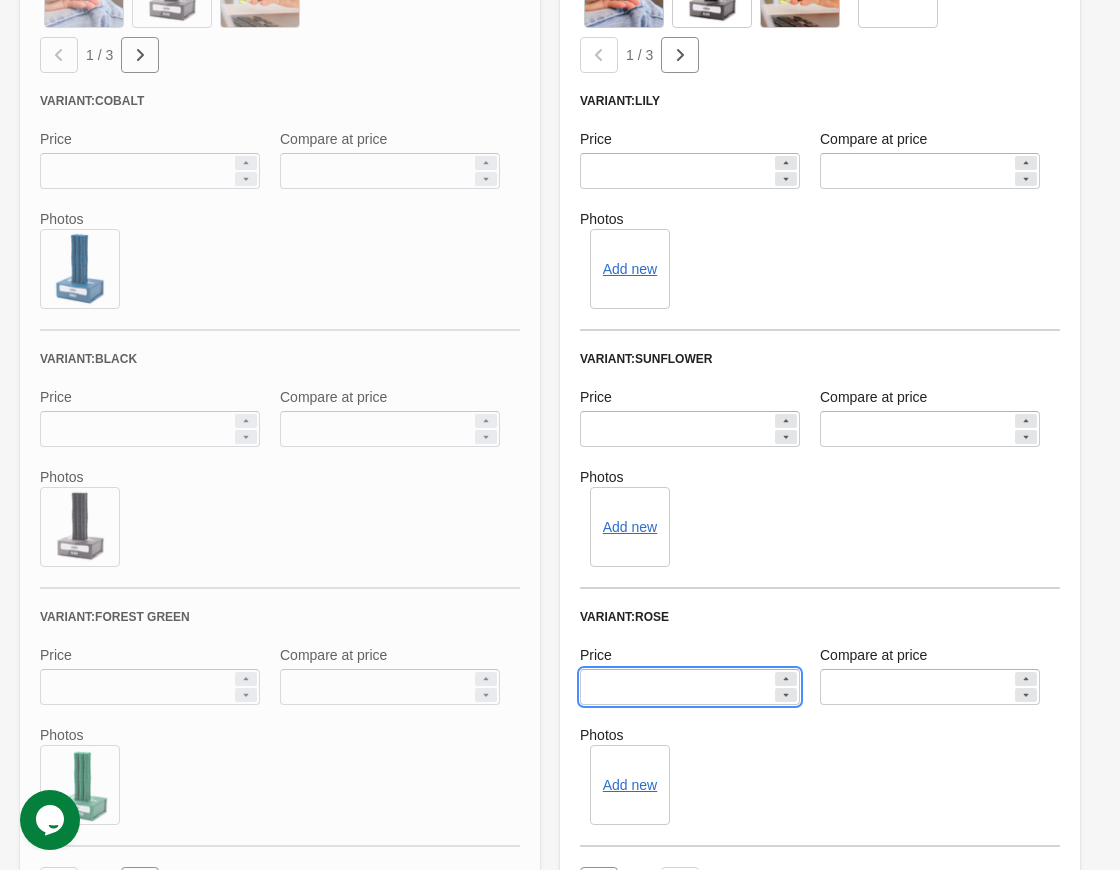 click on "**" at bounding box center (676, 687) 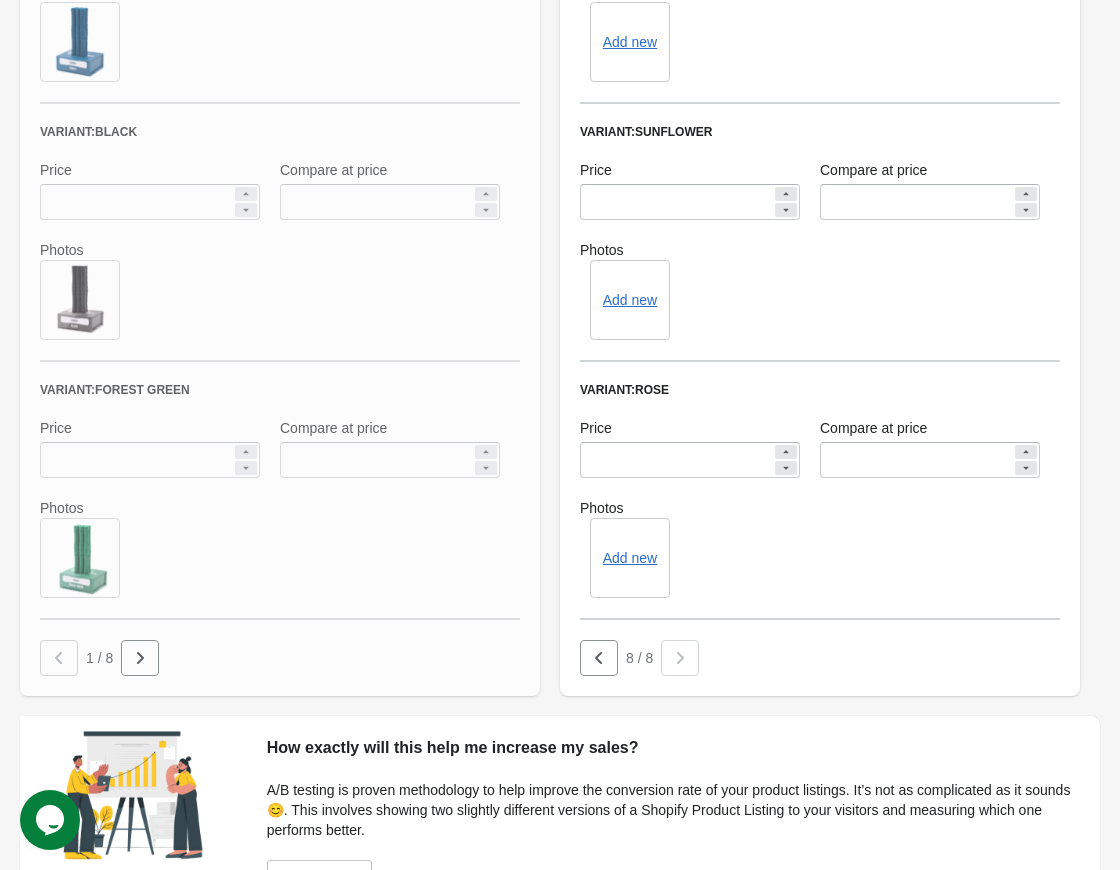 scroll, scrollTop: 1175, scrollLeft: 0, axis: vertical 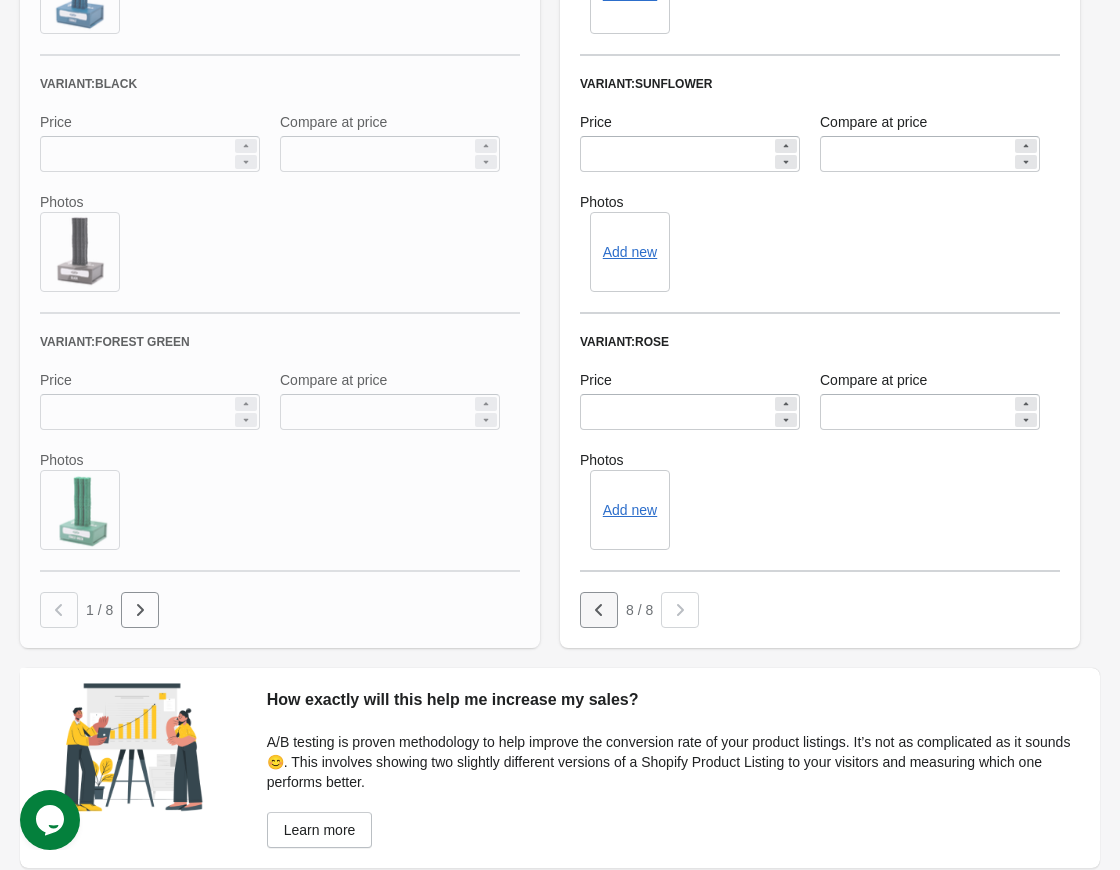 click at bounding box center [59, -220] 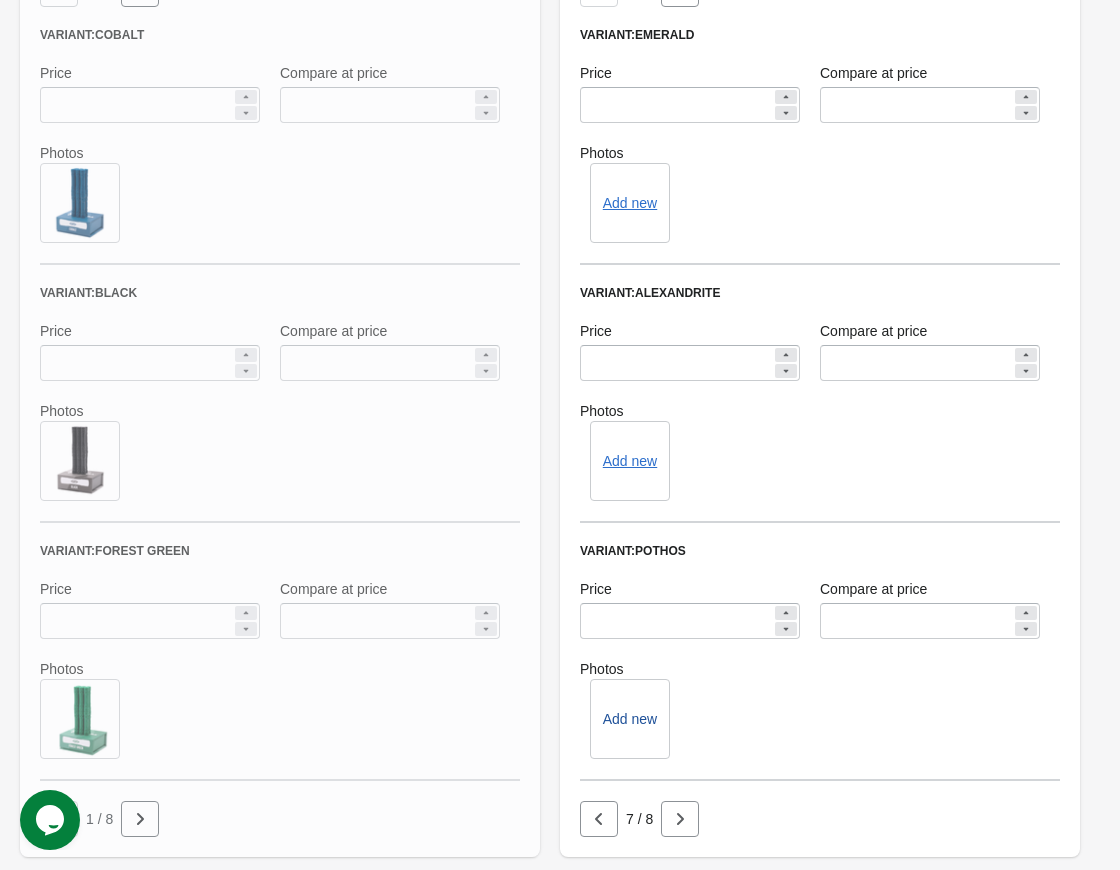 scroll, scrollTop: 975, scrollLeft: 0, axis: vertical 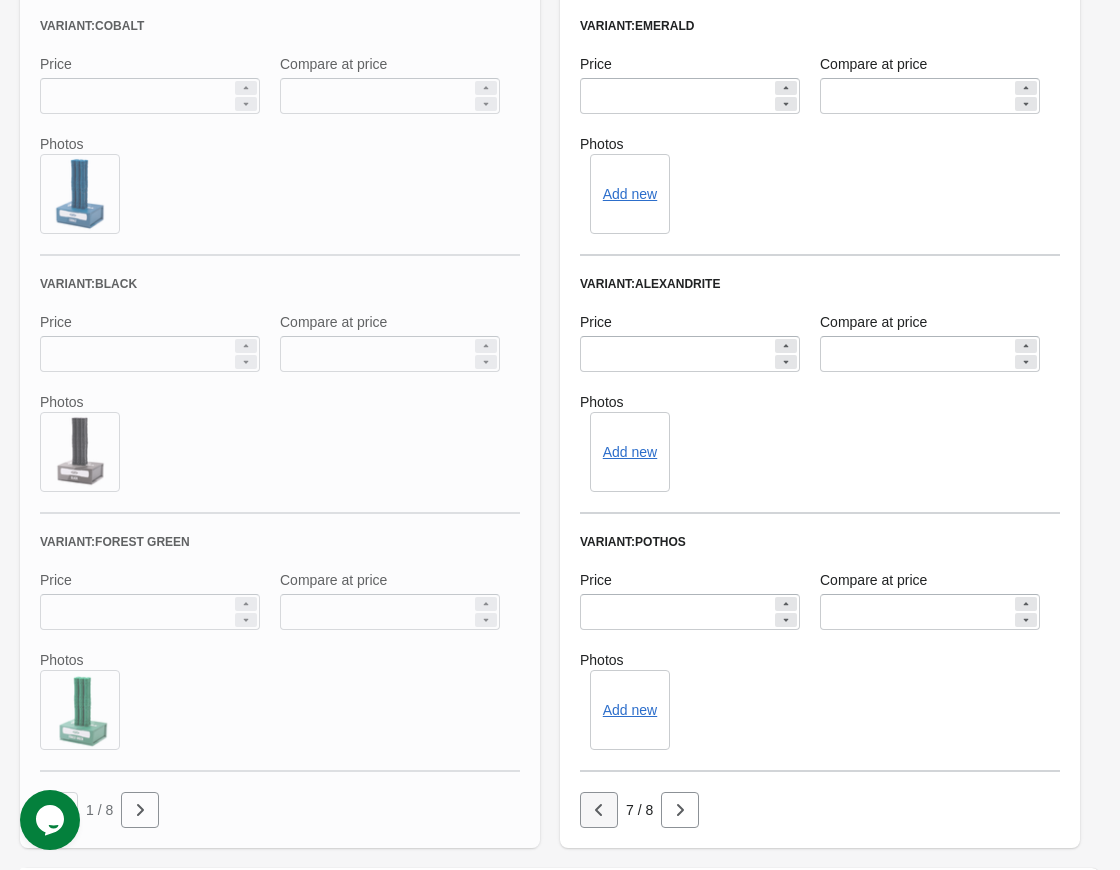 click 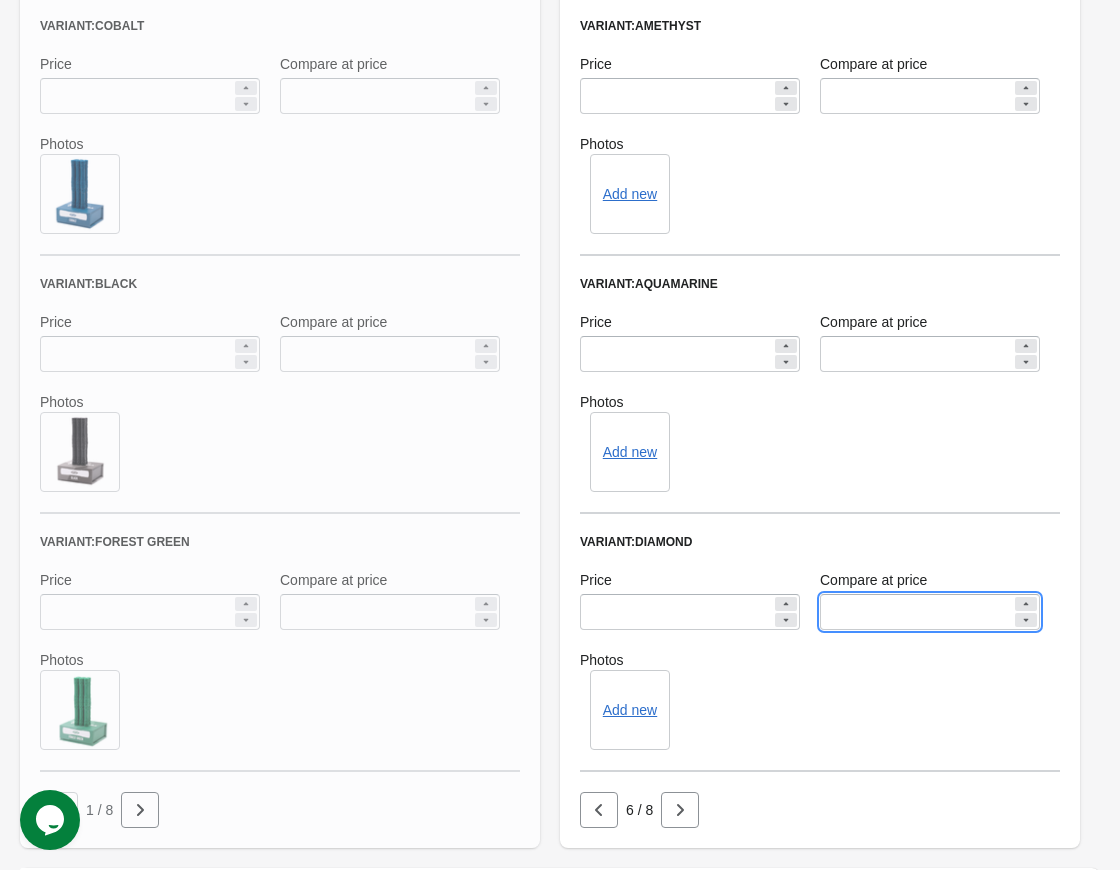 drag, startPoint x: 783, startPoint y: 627, endPoint x: 765, endPoint y: 630, distance: 18.248287 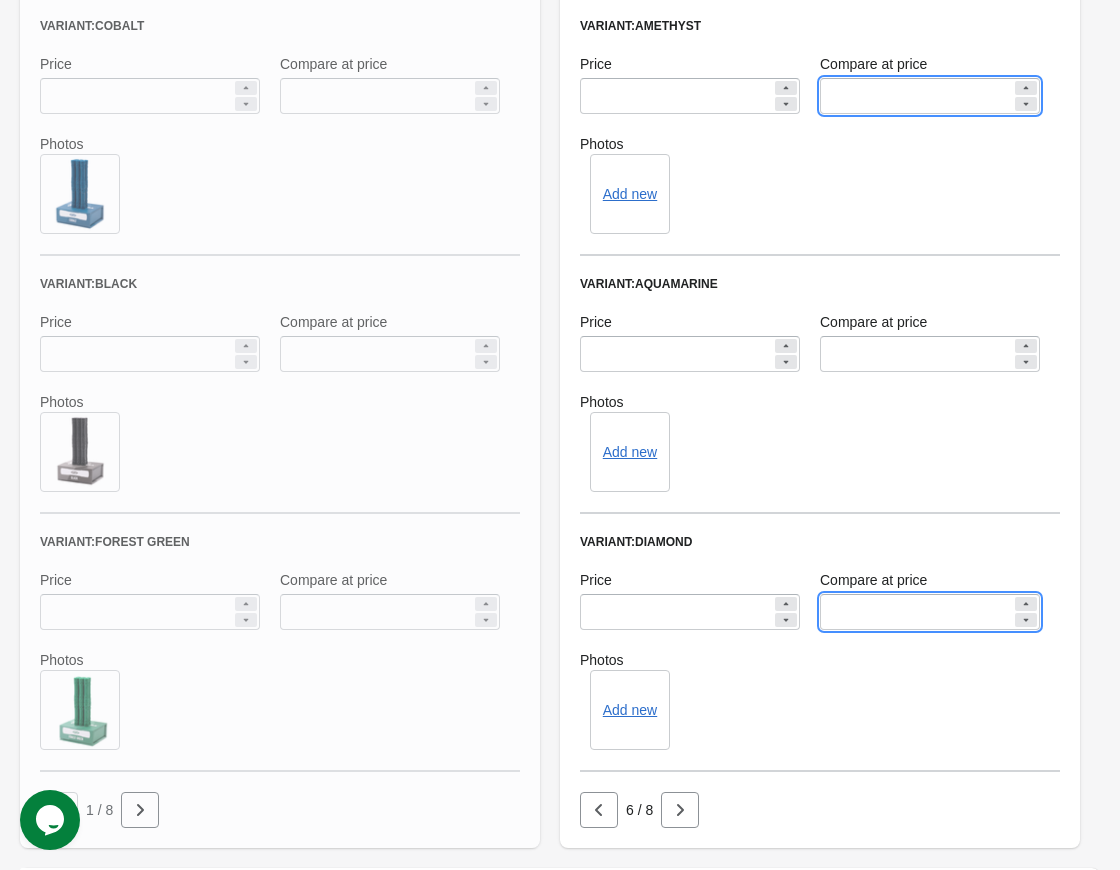 drag, startPoint x: 897, startPoint y: 95, endPoint x: 760, endPoint y: 123, distance: 139.83205 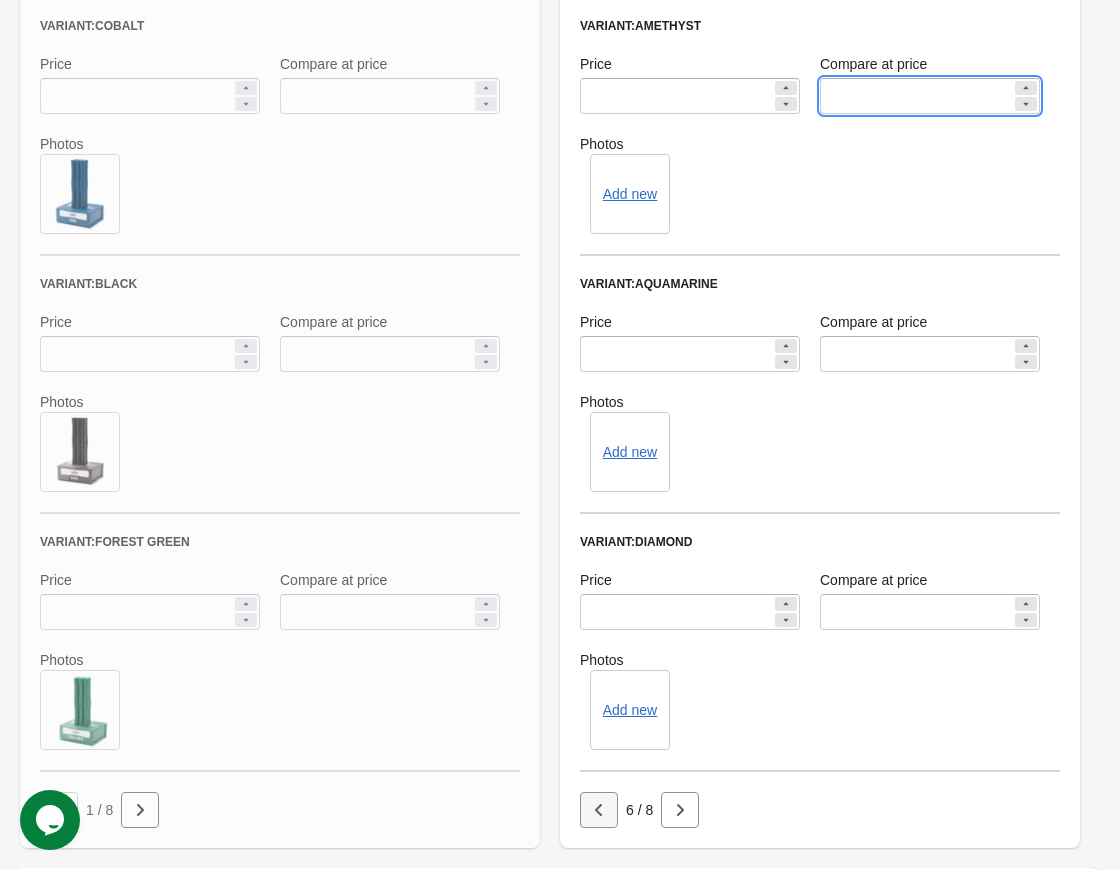 type 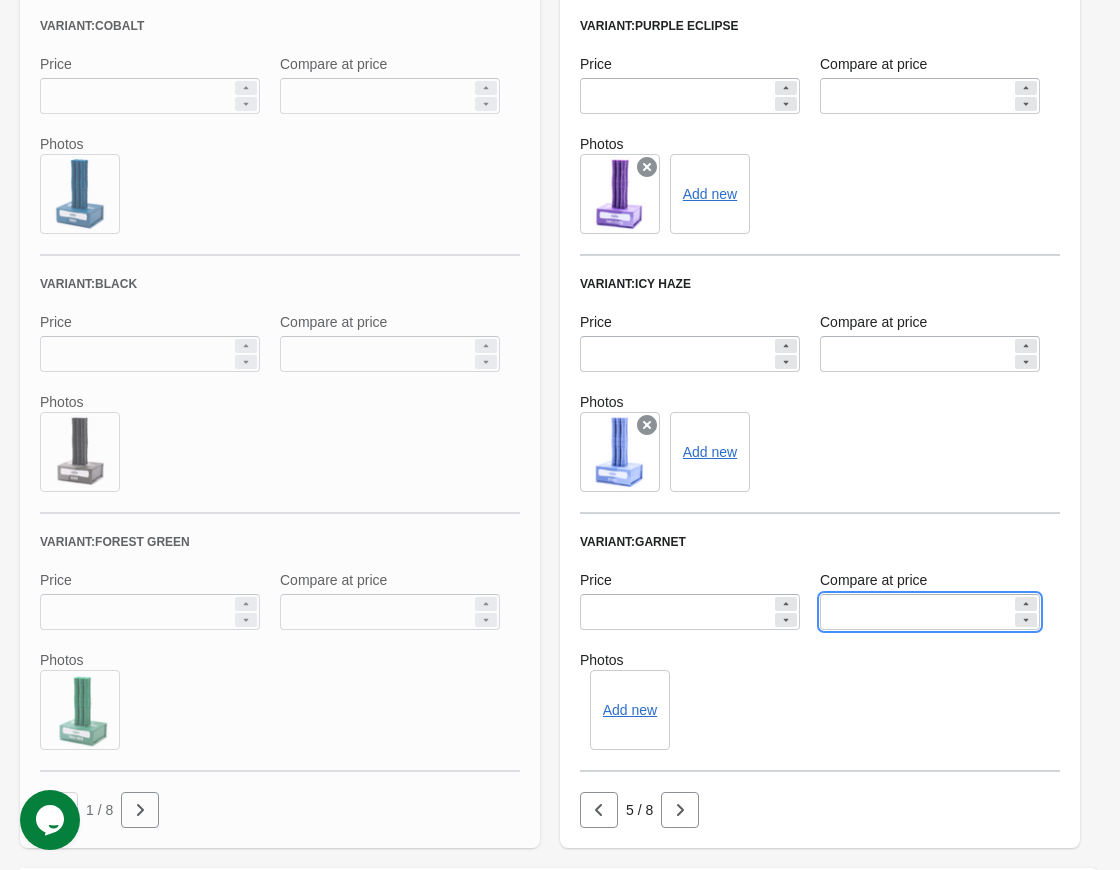 drag, startPoint x: 818, startPoint y: 614, endPoint x: 769, endPoint y: 614, distance: 49 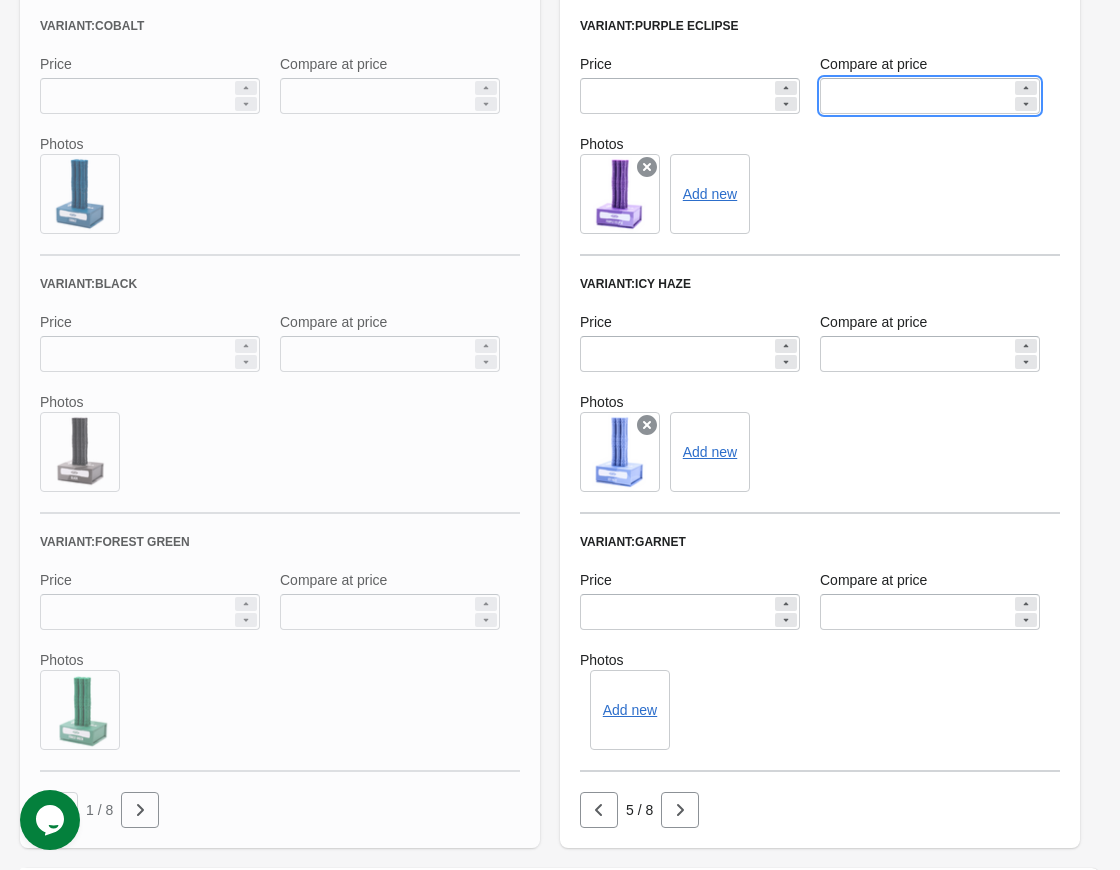 drag, startPoint x: 878, startPoint y: 99, endPoint x: 807, endPoint y: 98, distance: 71.00704 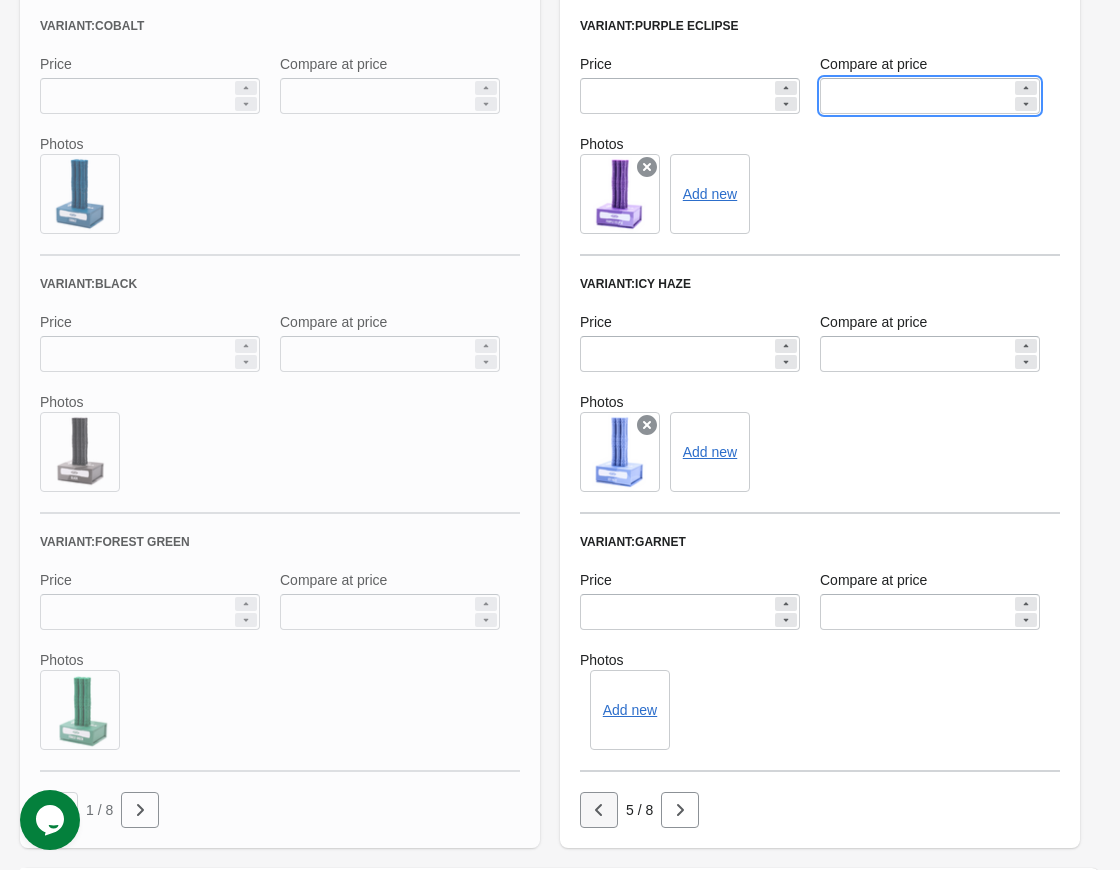 type 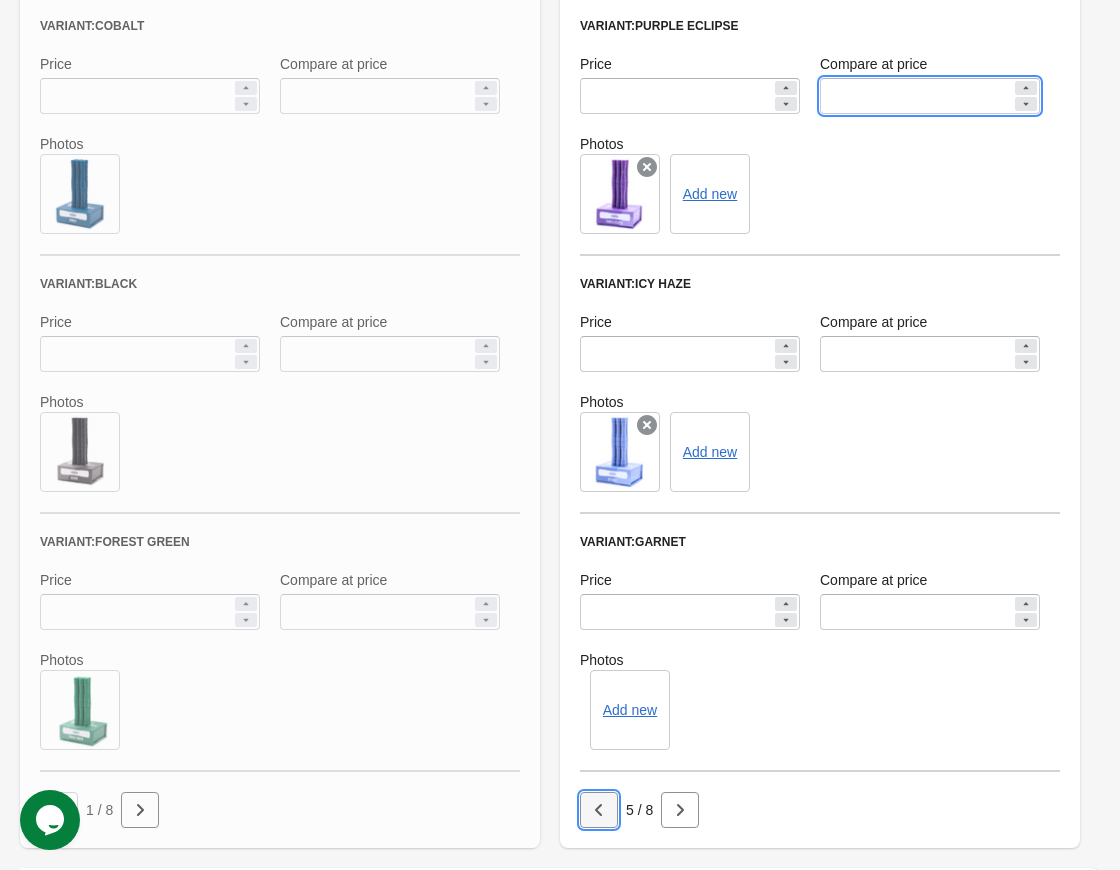 drag, startPoint x: 600, startPoint y: 823, endPoint x: 615, endPoint y: 808, distance: 21.213203 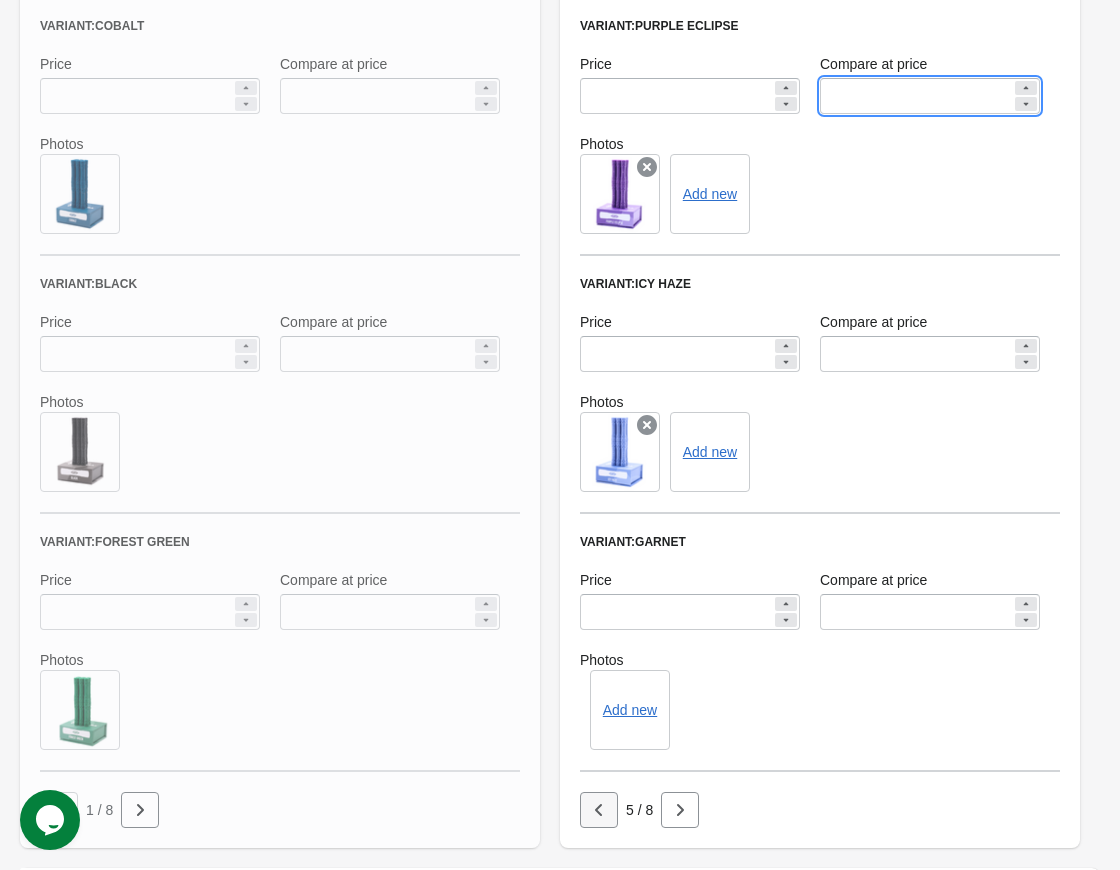 click at bounding box center (59, -20) 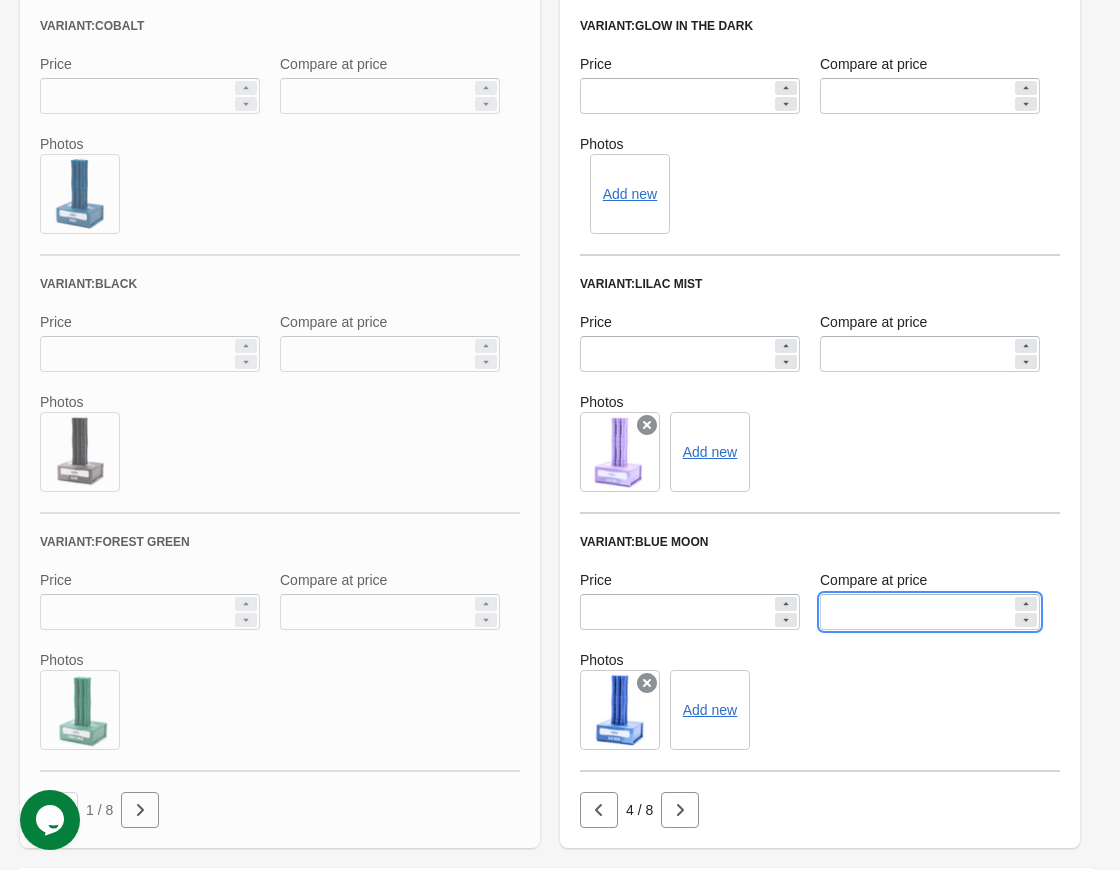 drag, startPoint x: 876, startPoint y: 619, endPoint x: 820, endPoint y: 615, distance: 56.142673 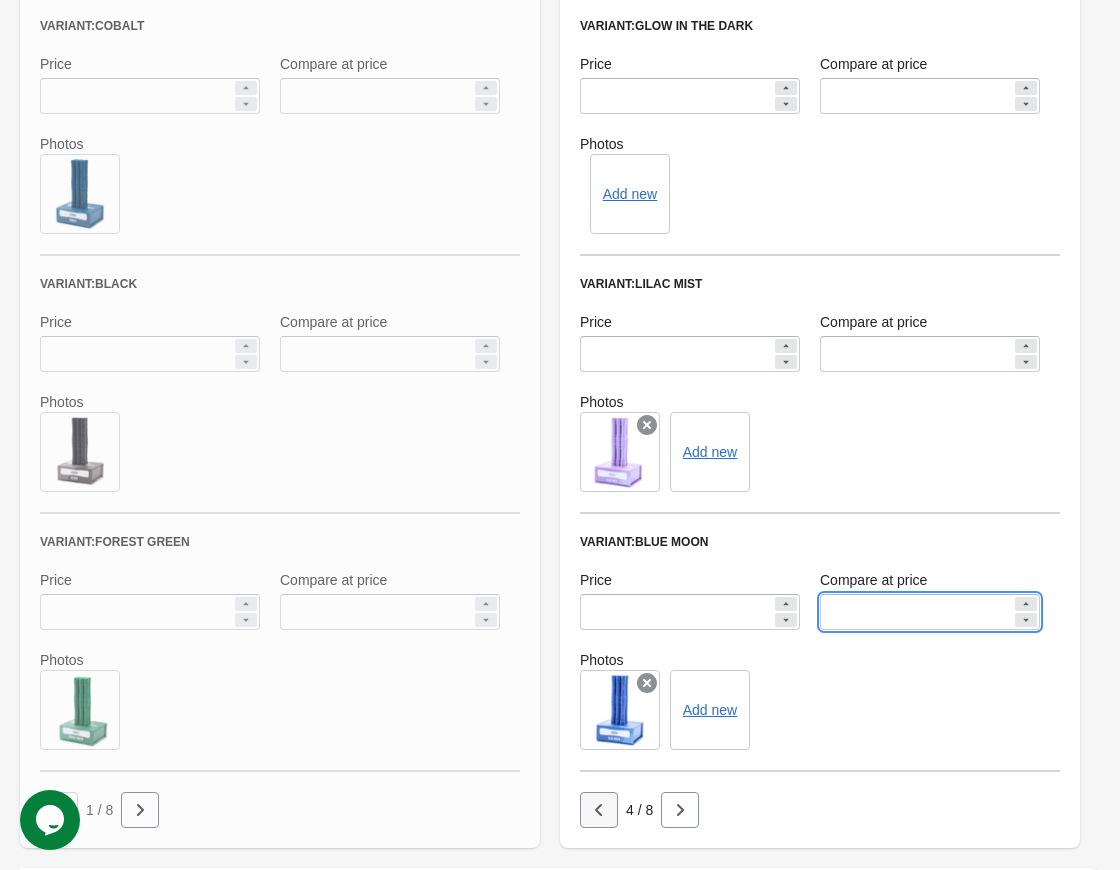 type 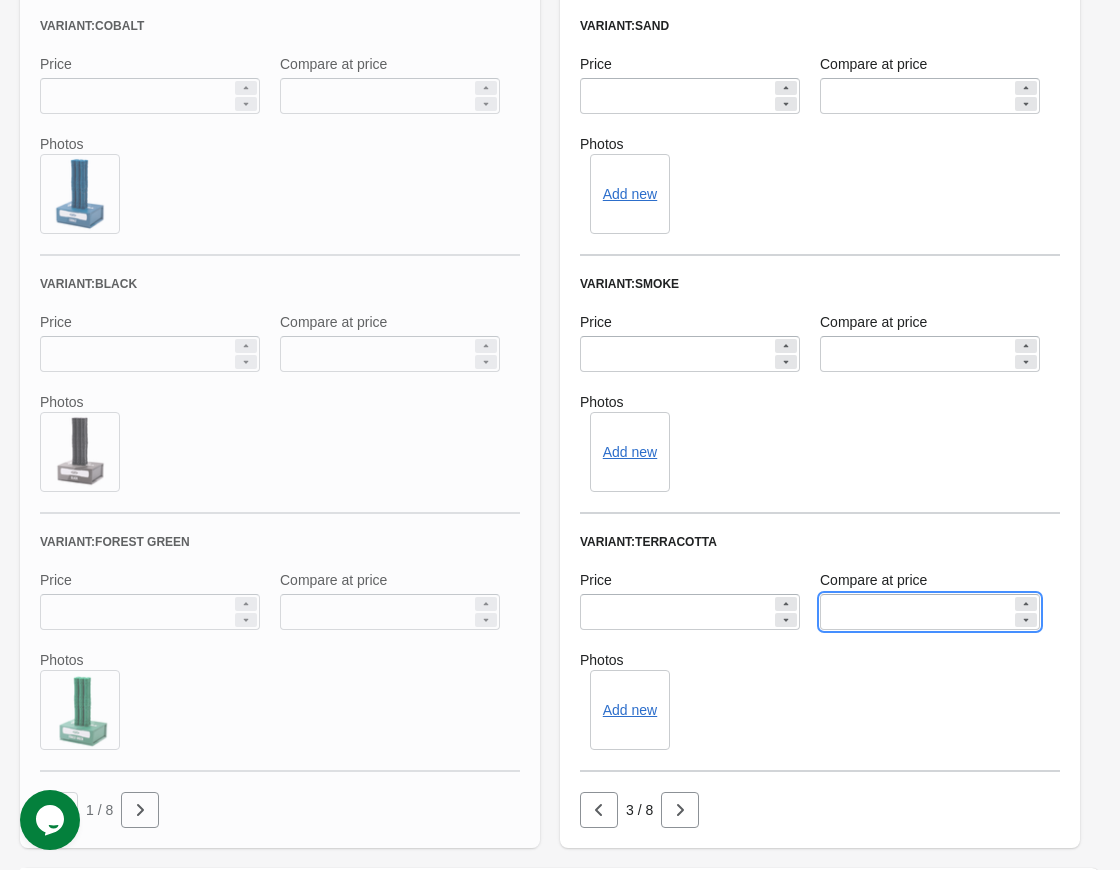 drag, startPoint x: 901, startPoint y: 613, endPoint x: 785, endPoint y: 619, distance: 116.15507 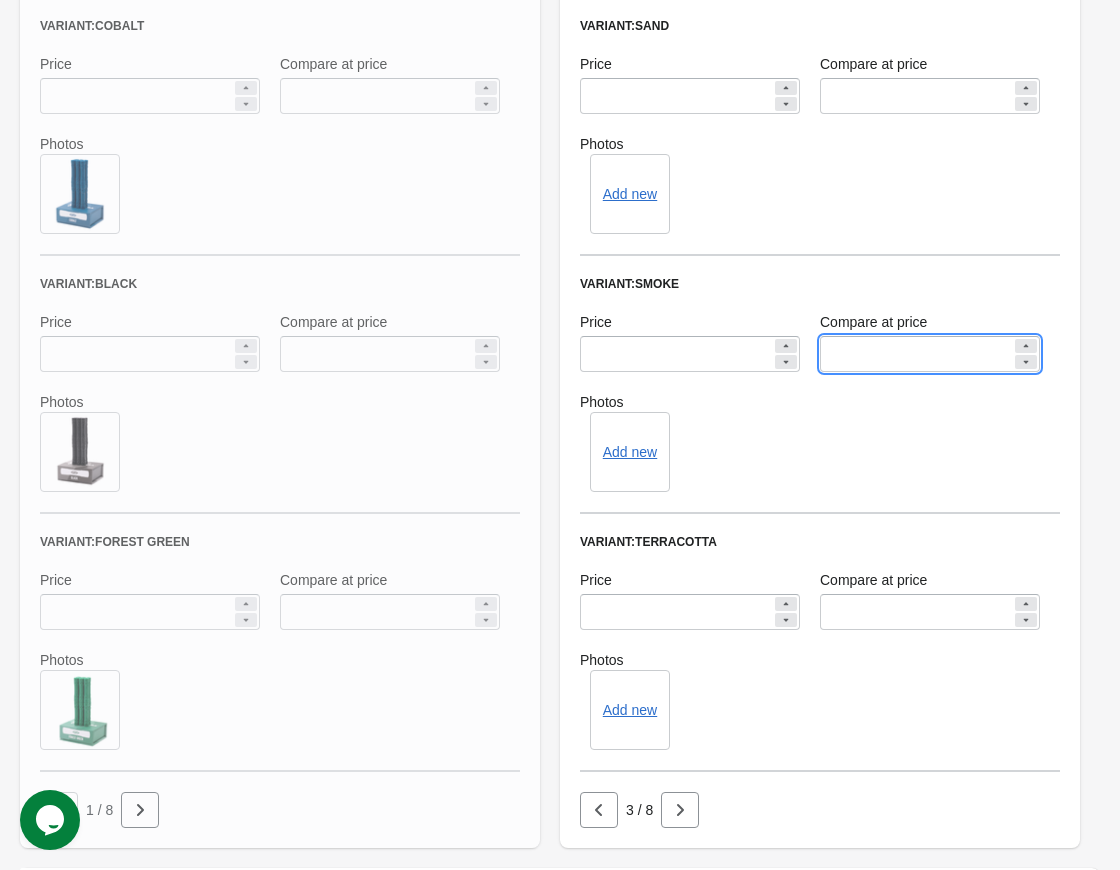 drag, startPoint x: 888, startPoint y: 351, endPoint x: 761, endPoint y: 335, distance: 128.0039 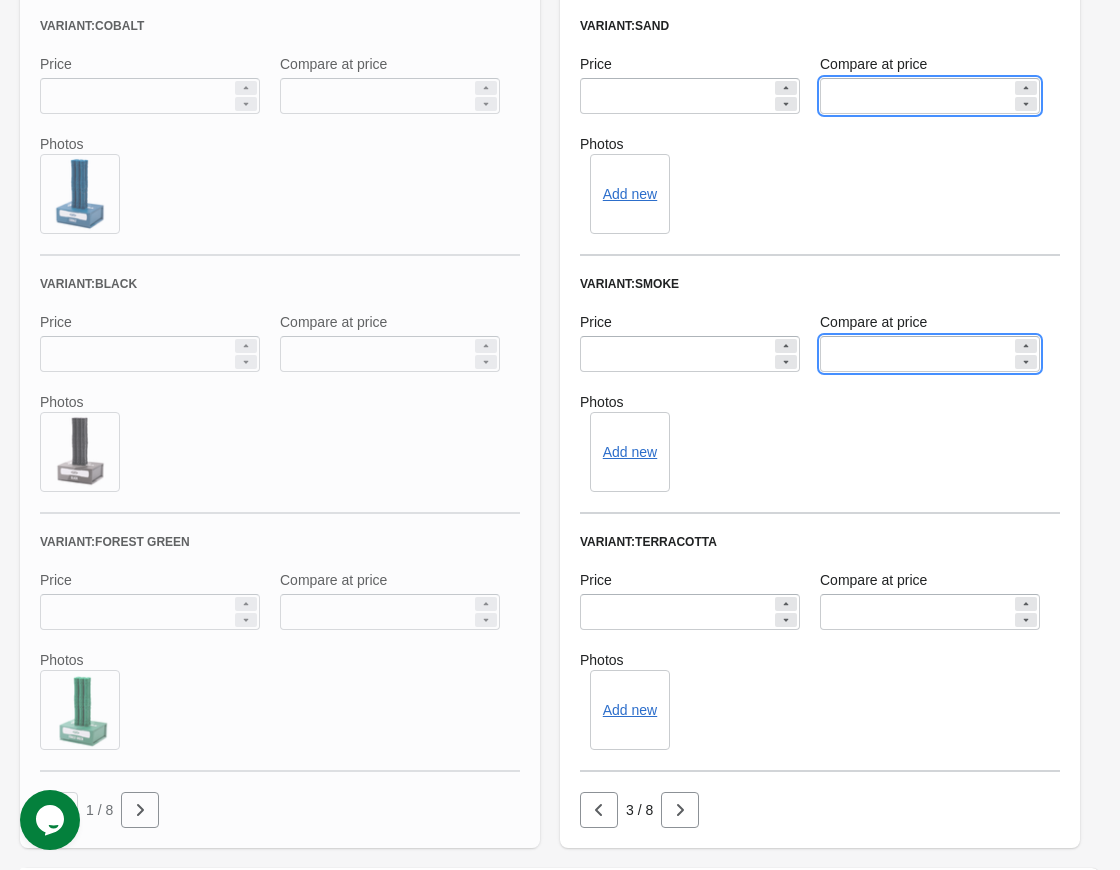drag, startPoint x: 876, startPoint y: 95, endPoint x: 796, endPoint y: 95, distance: 80 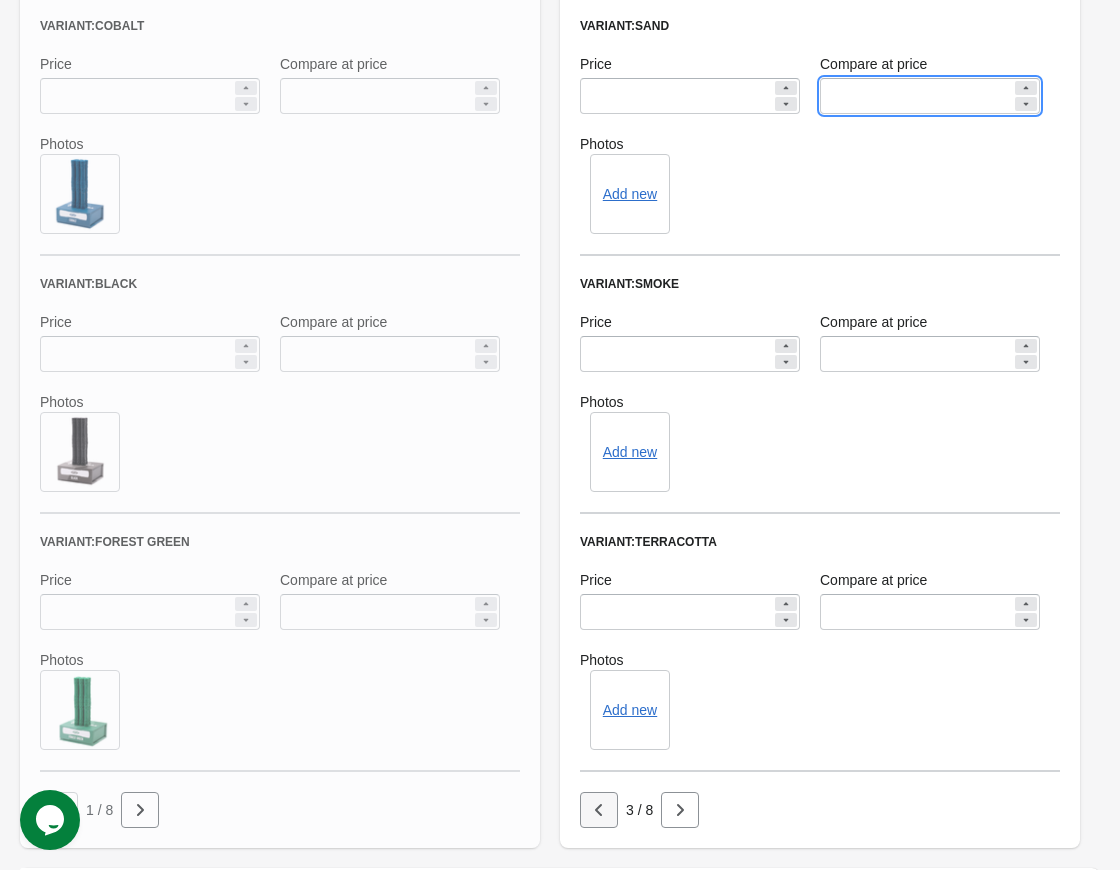 type 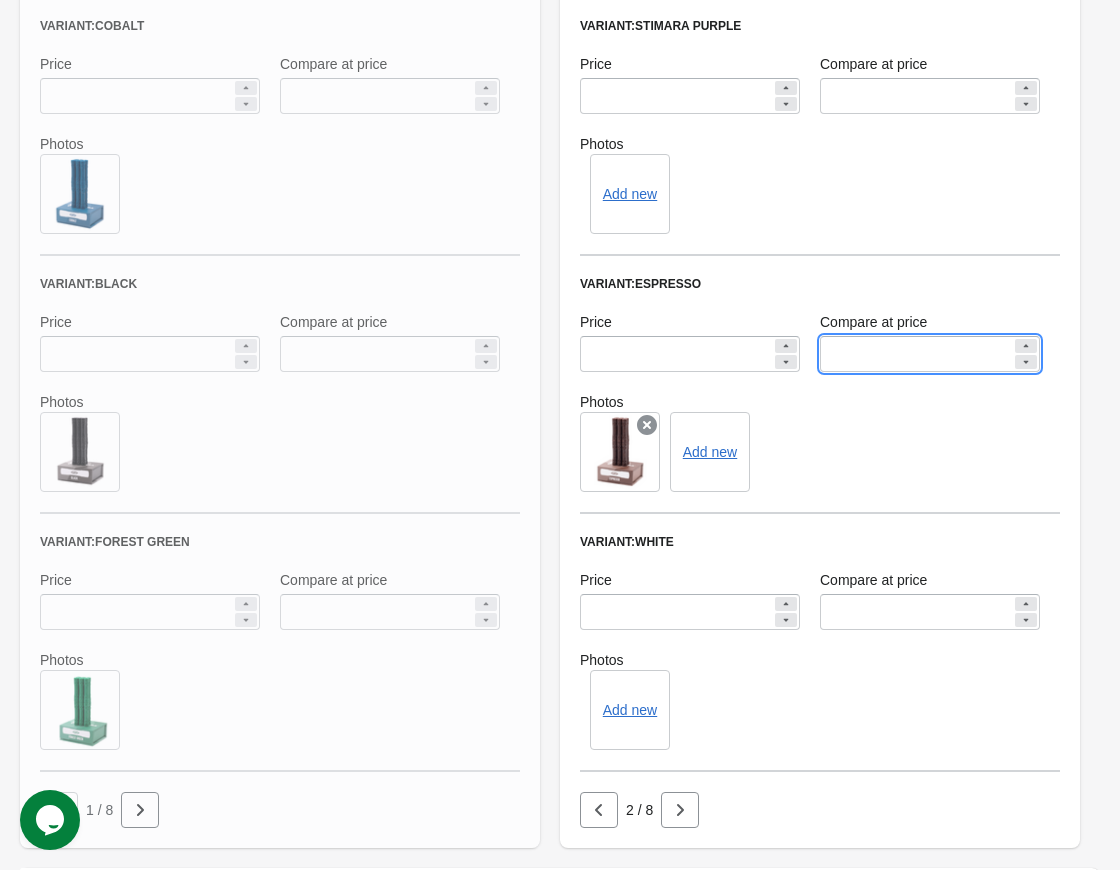 drag, startPoint x: 875, startPoint y: 352, endPoint x: 771, endPoint y: 370, distance: 105.546196 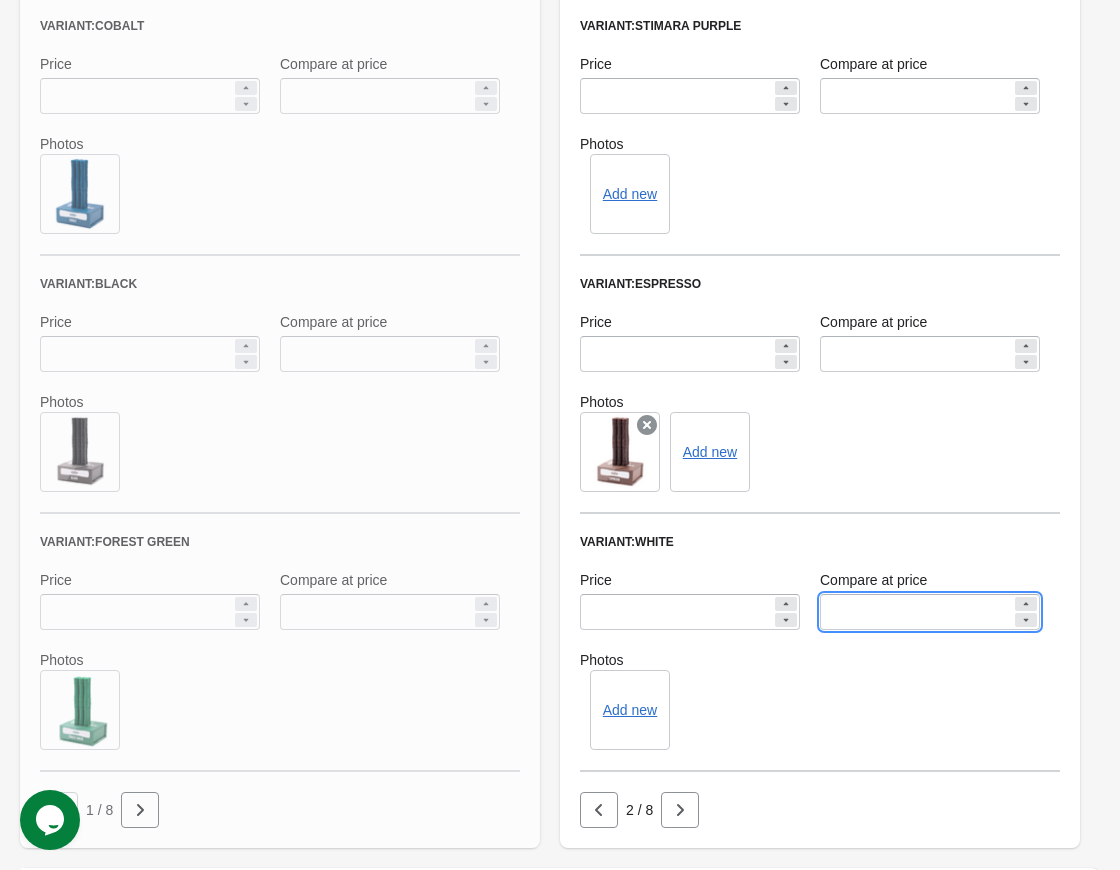drag, startPoint x: 872, startPoint y: 617, endPoint x: 820, endPoint y: 619, distance: 52.03845 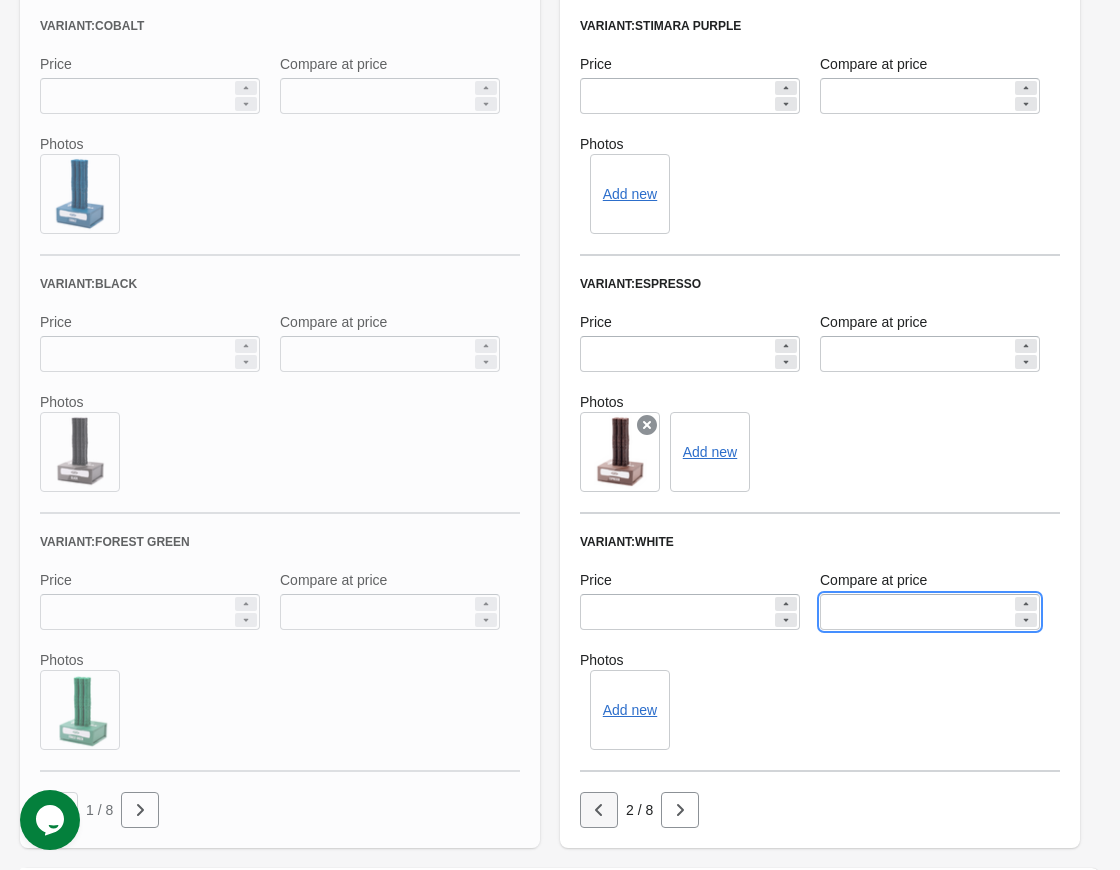 type 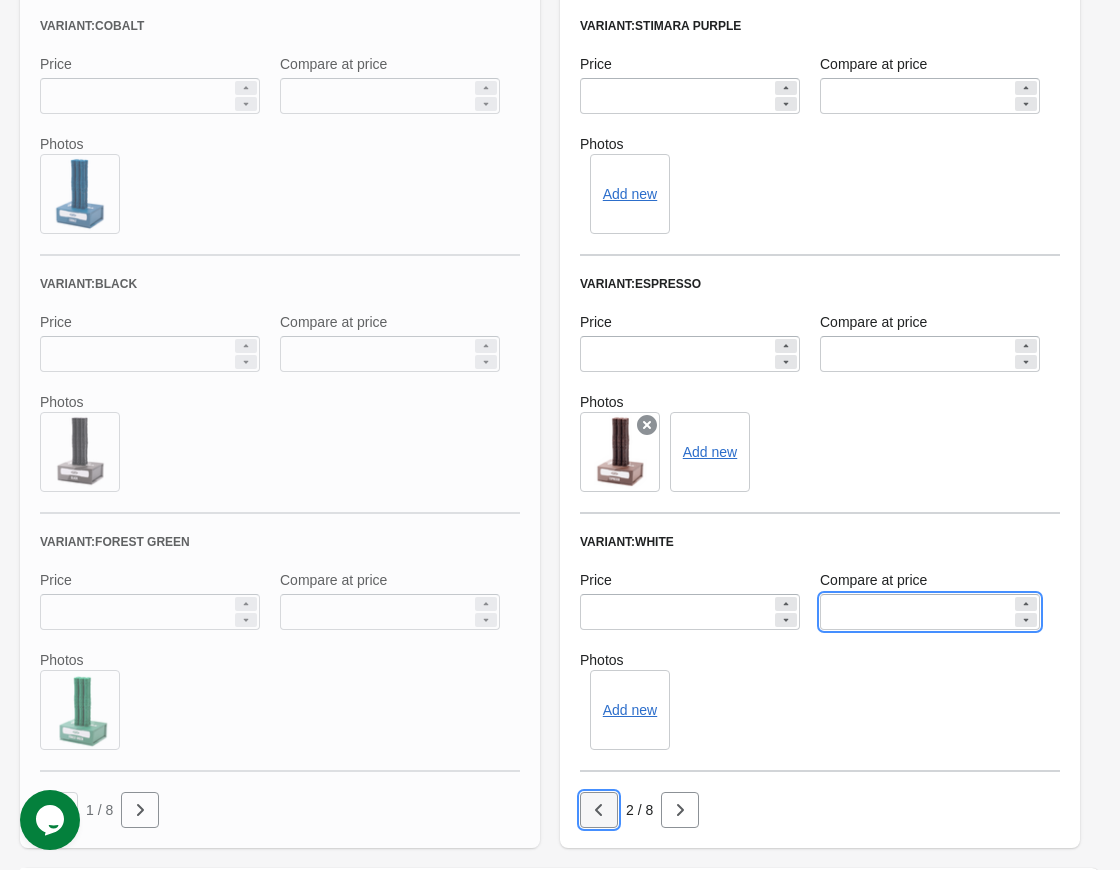 click 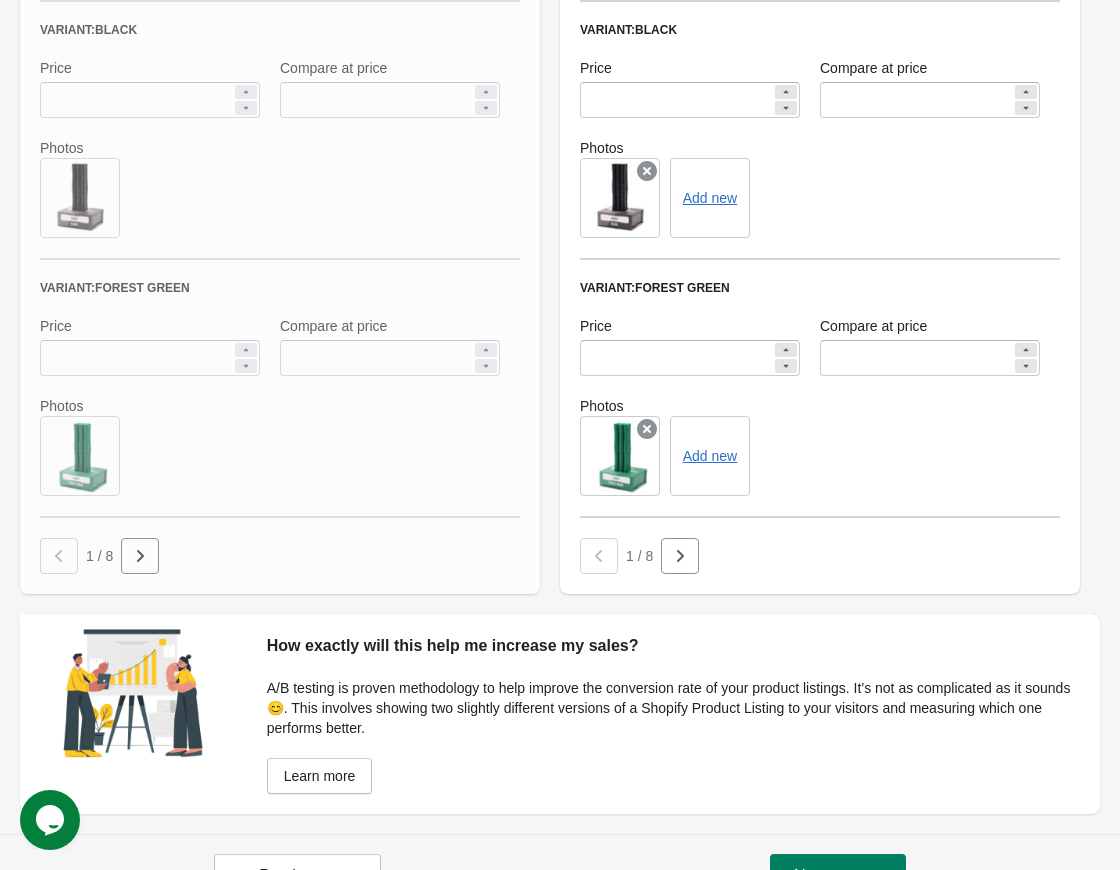 scroll, scrollTop: 1275, scrollLeft: 0, axis: vertical 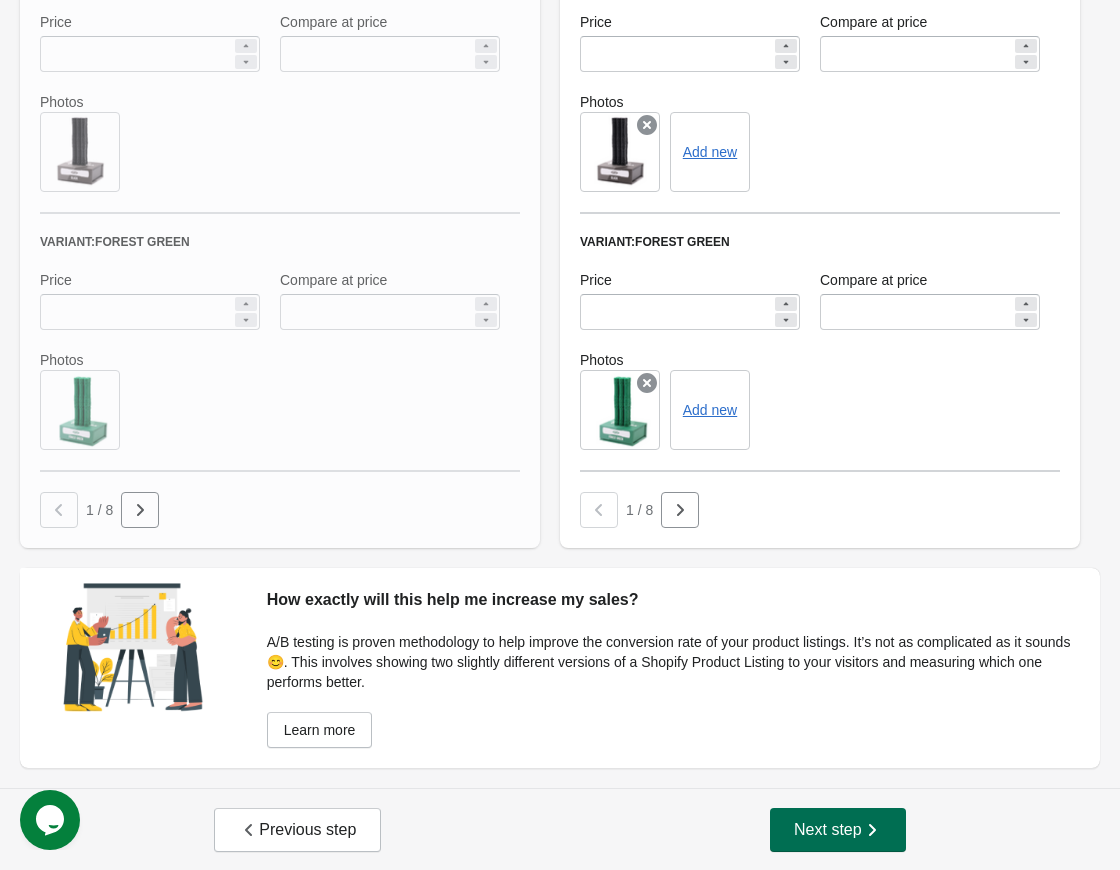 click on "Next step" at bounding box center [838, 830] 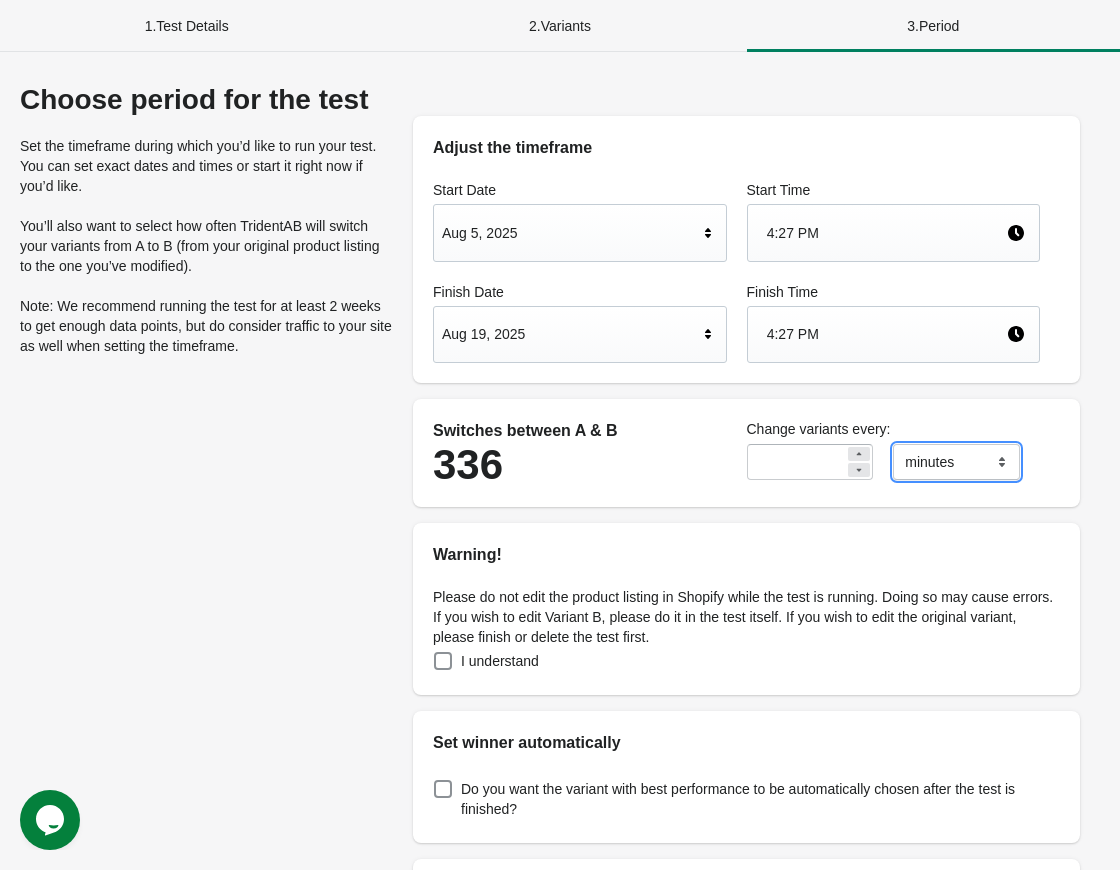 click on "******* ***** ****" at bounding box center (956, 462) 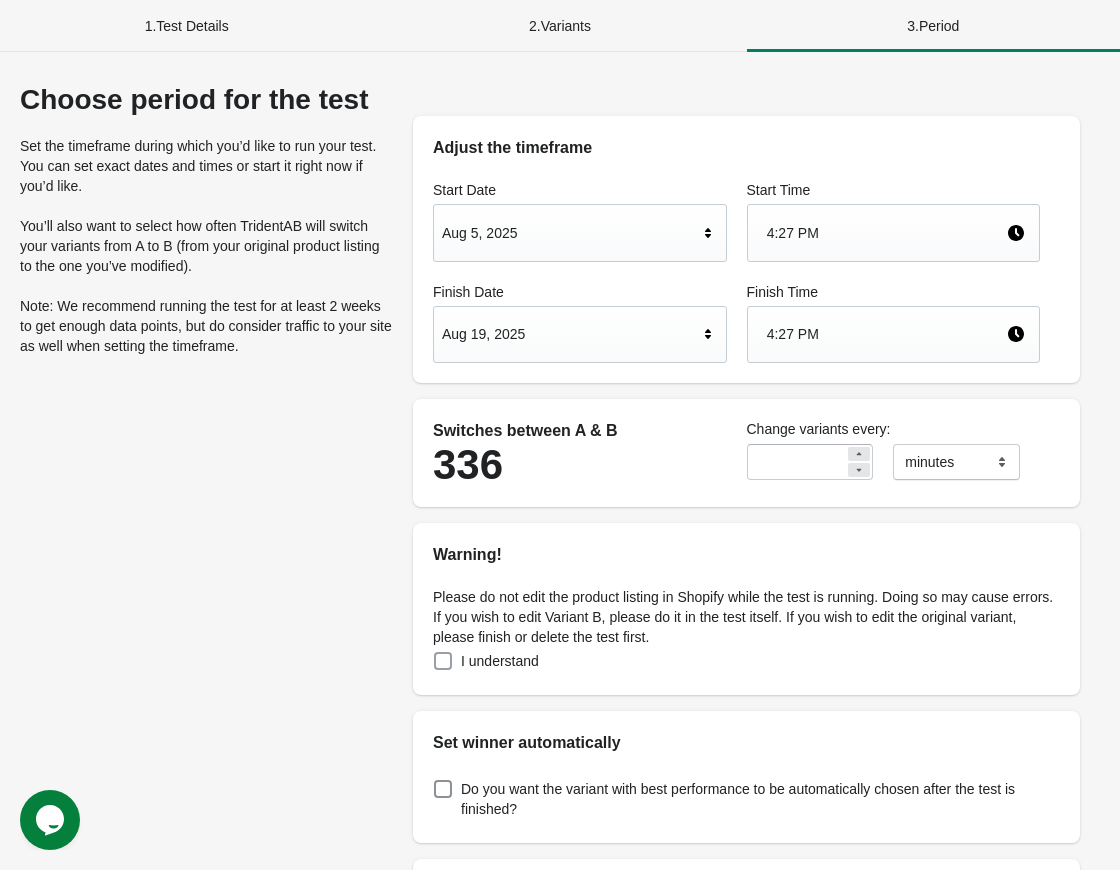 click at bounding box center [443, 661] 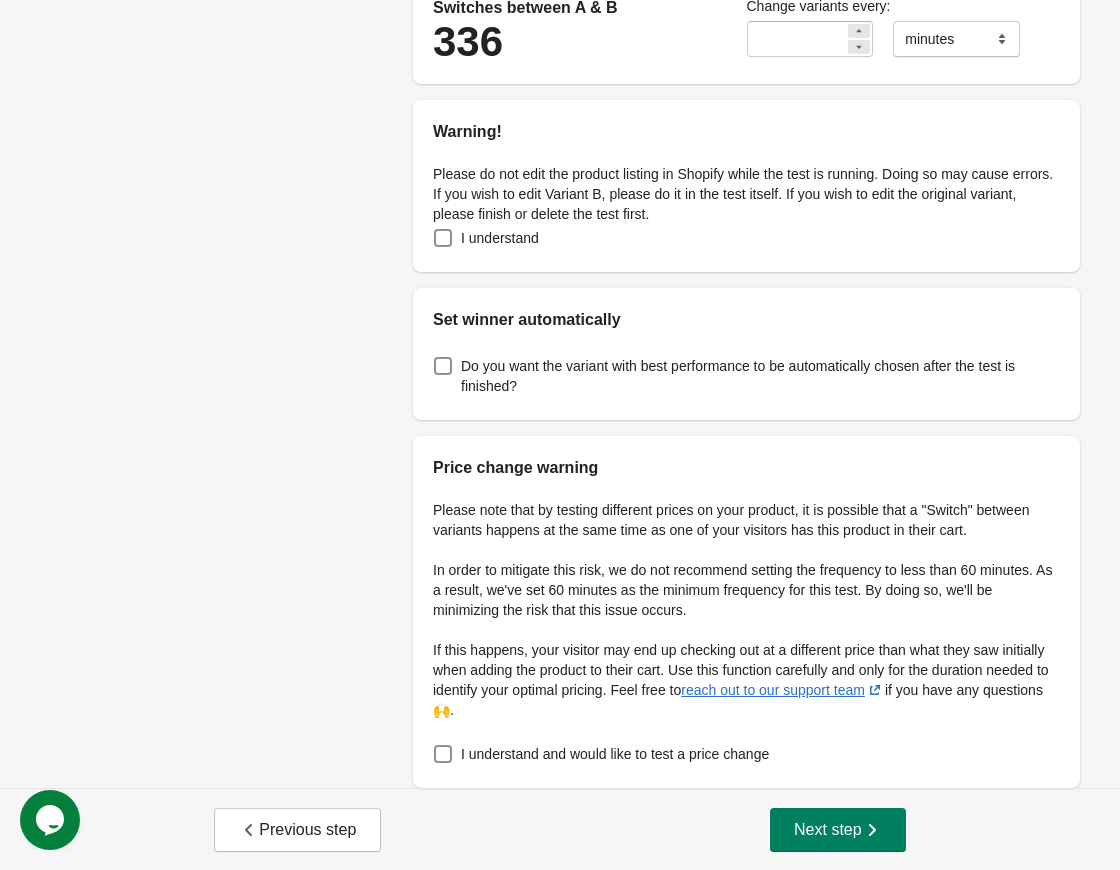 scroll, scrollTop: 424, scrollLeft: 0, axis: vertical 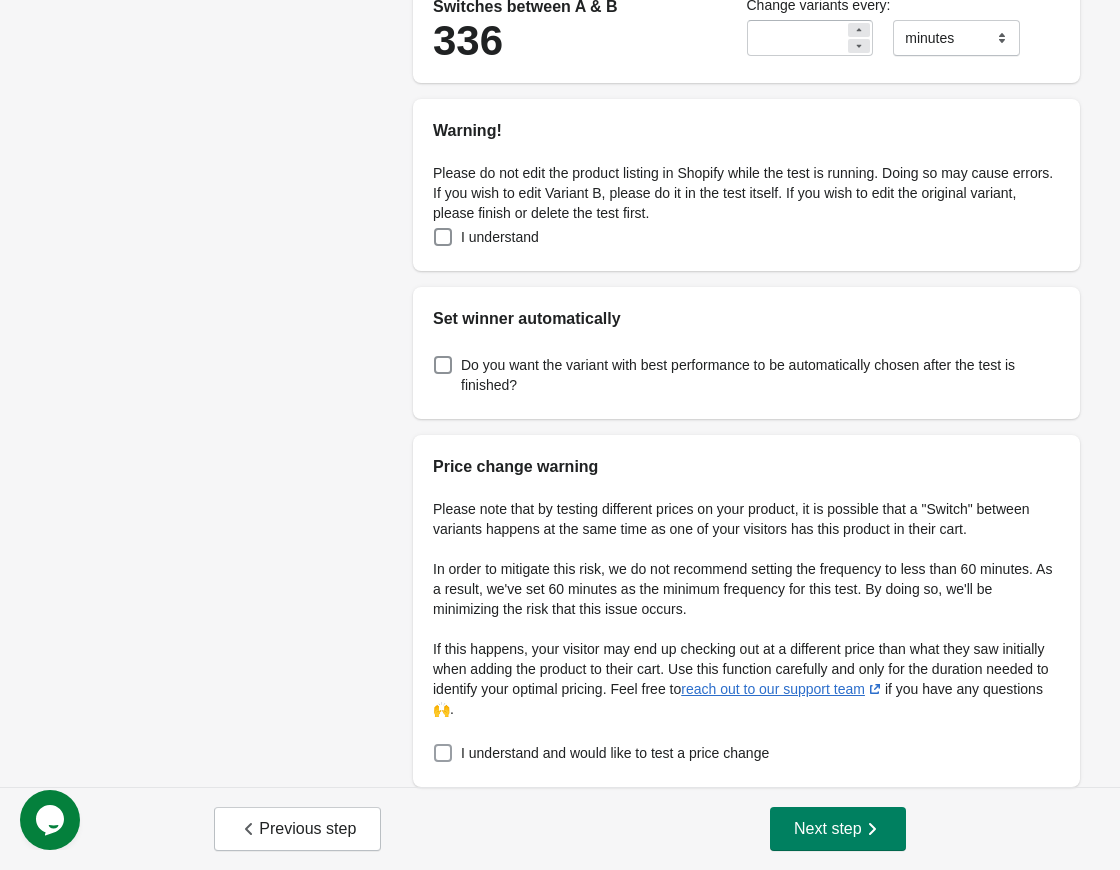 click at bounding box center [443, 753] 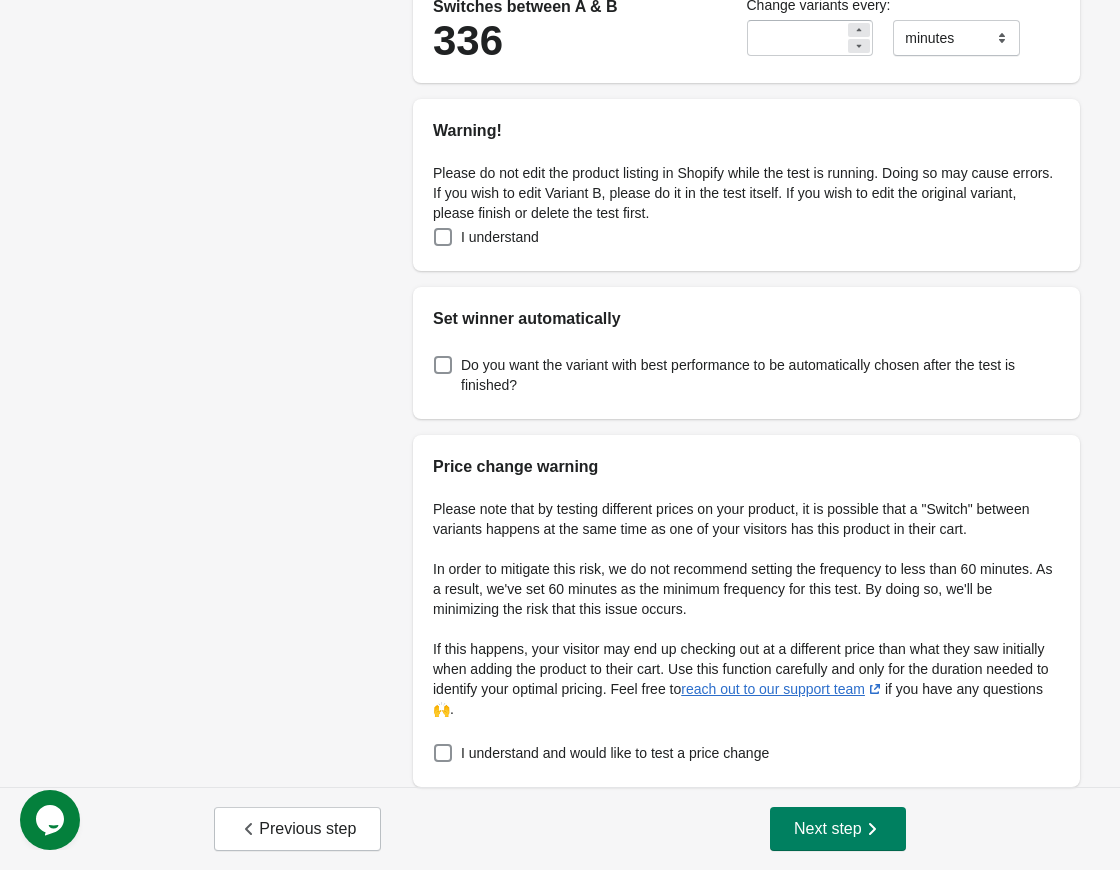 scroll, scrollTop: 424, scrollLeft: 0, axis: vertical 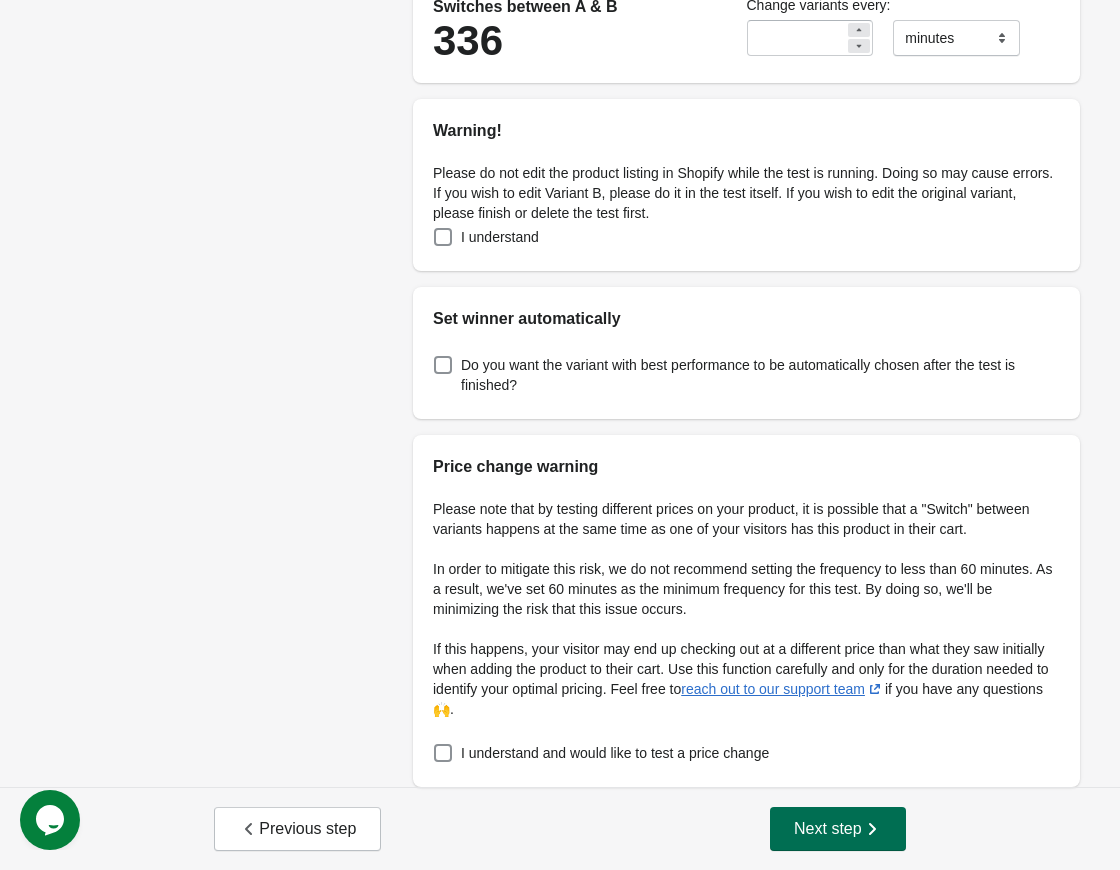 click on "Next step" at bounding box center (838, 829) 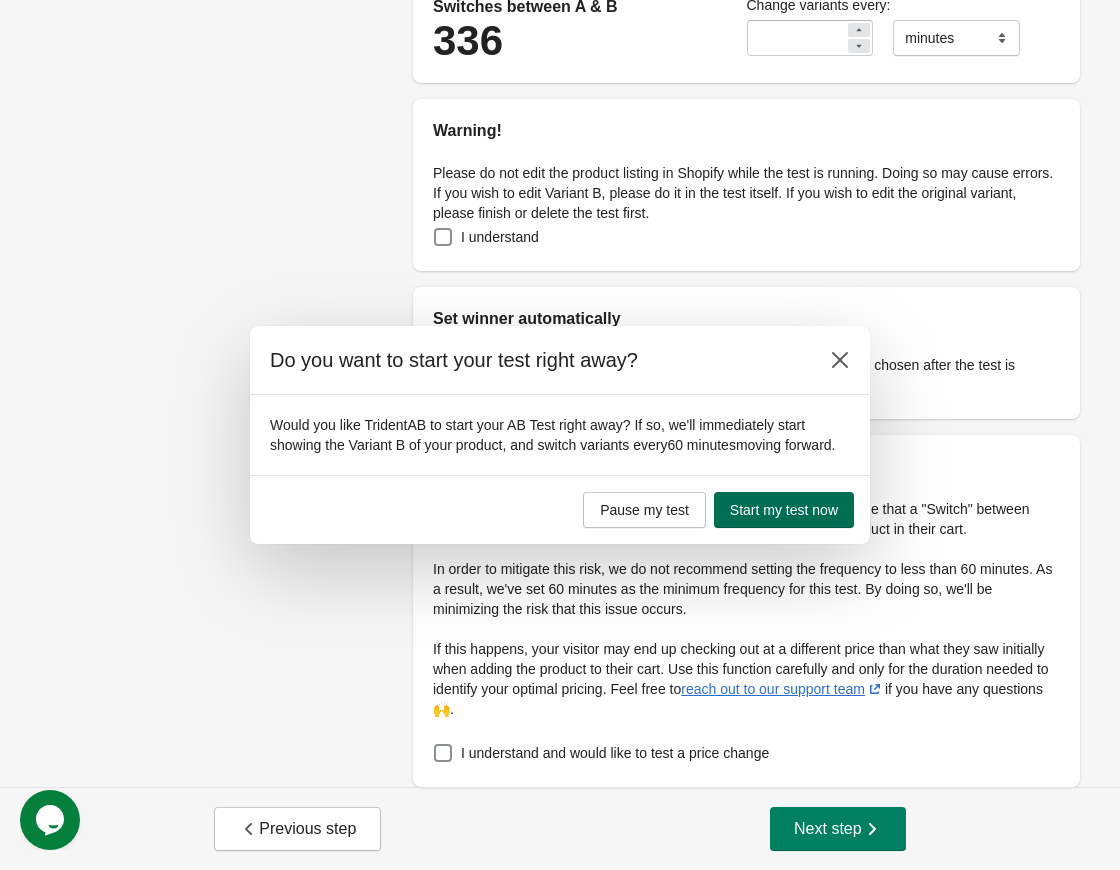 click on "Start my test now" at bounding box center [784, 510] 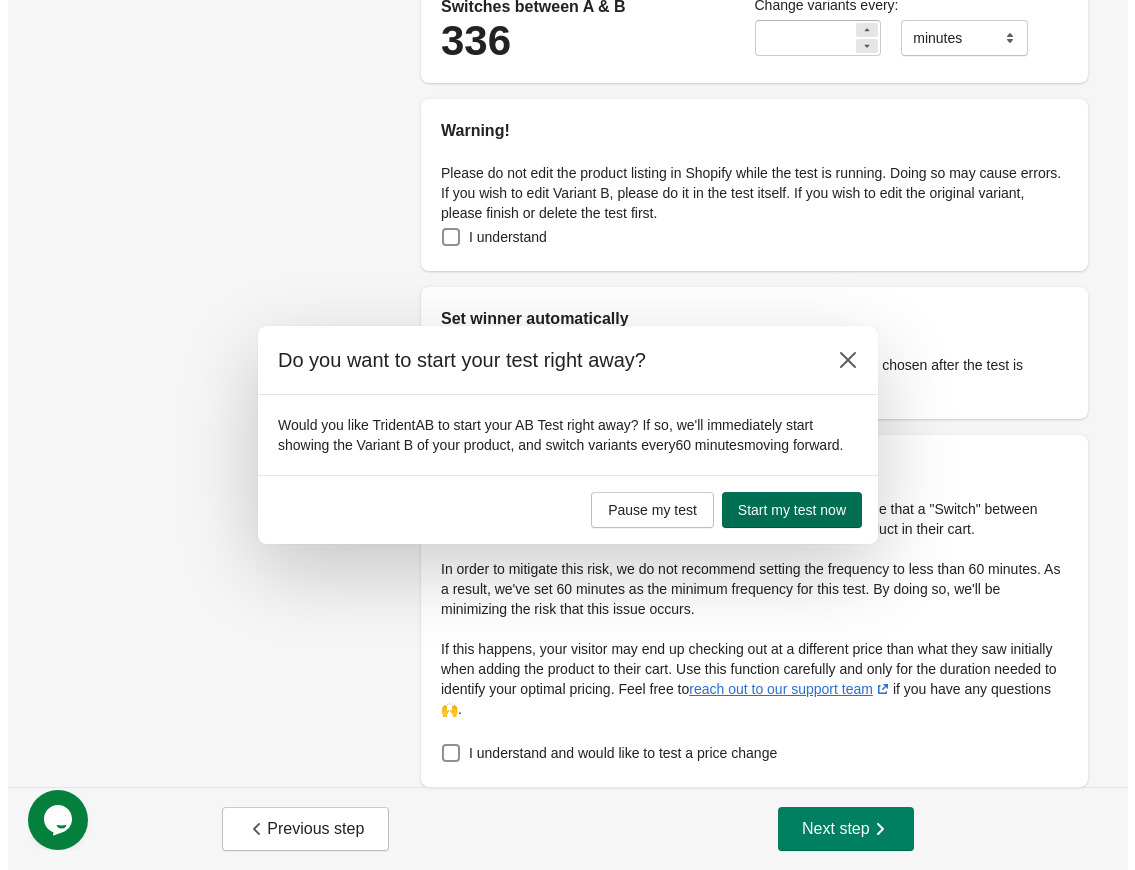 scroll, scrollTop: 0, scrollLeft: 0, axis: both 